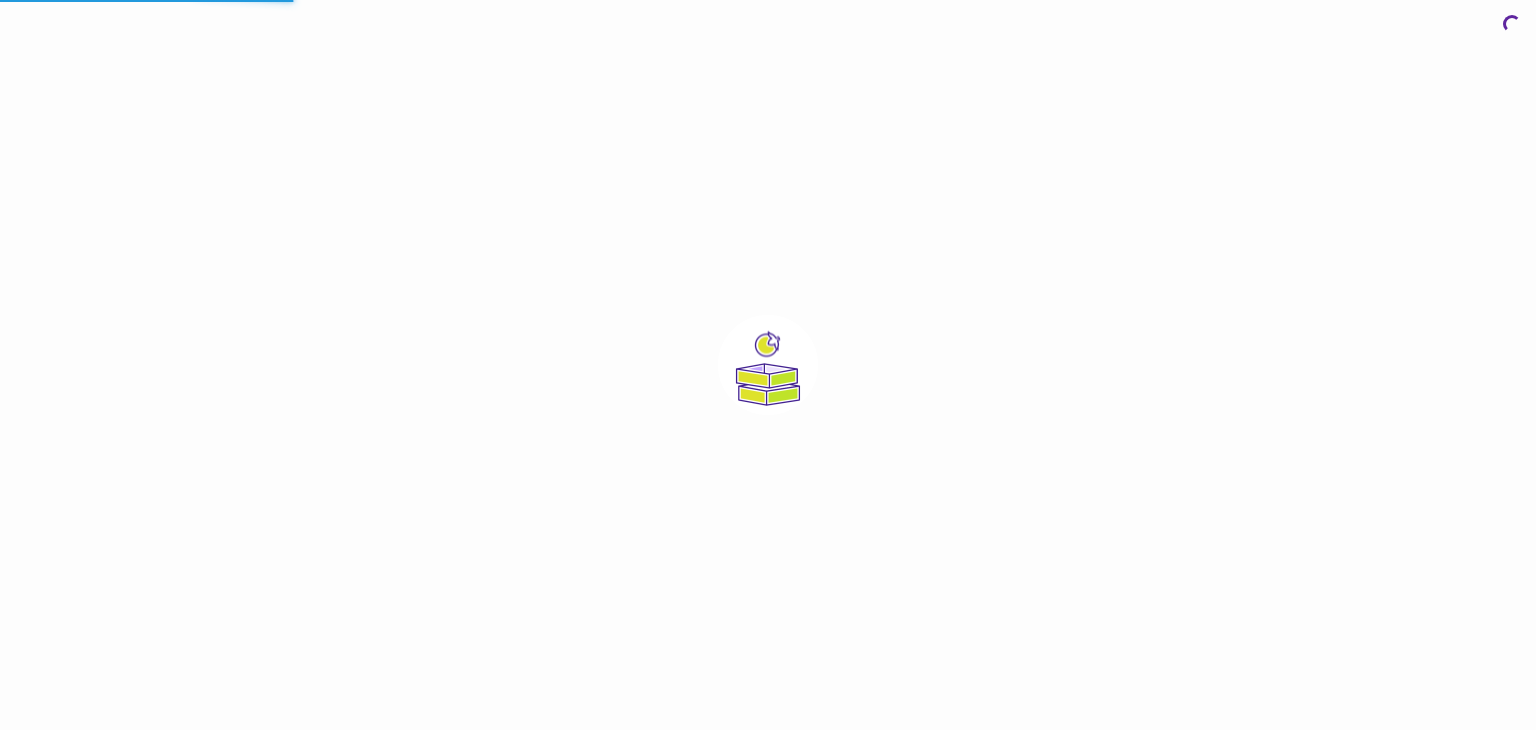 scroll, scrollTop: 0, scrollLeft: 0, axis: both 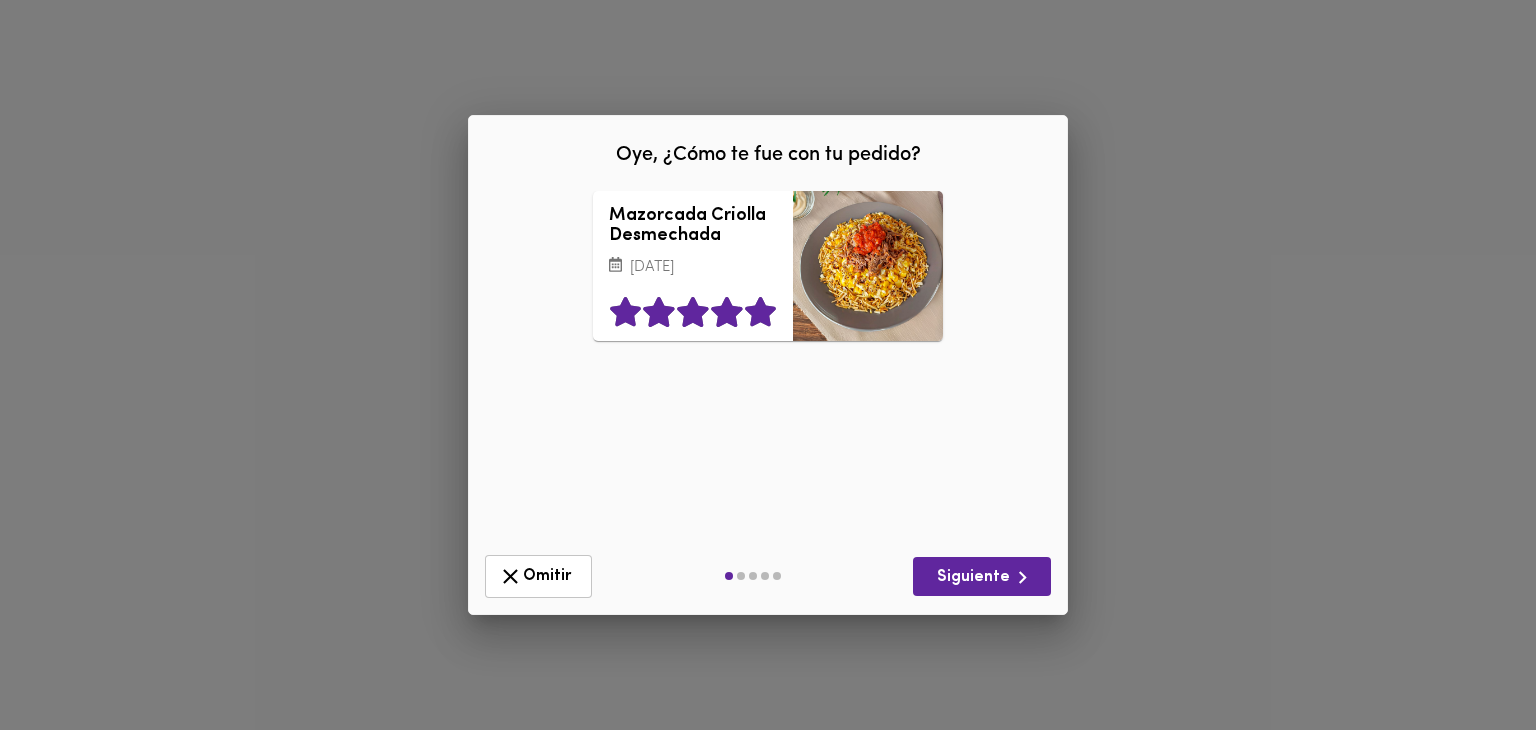click 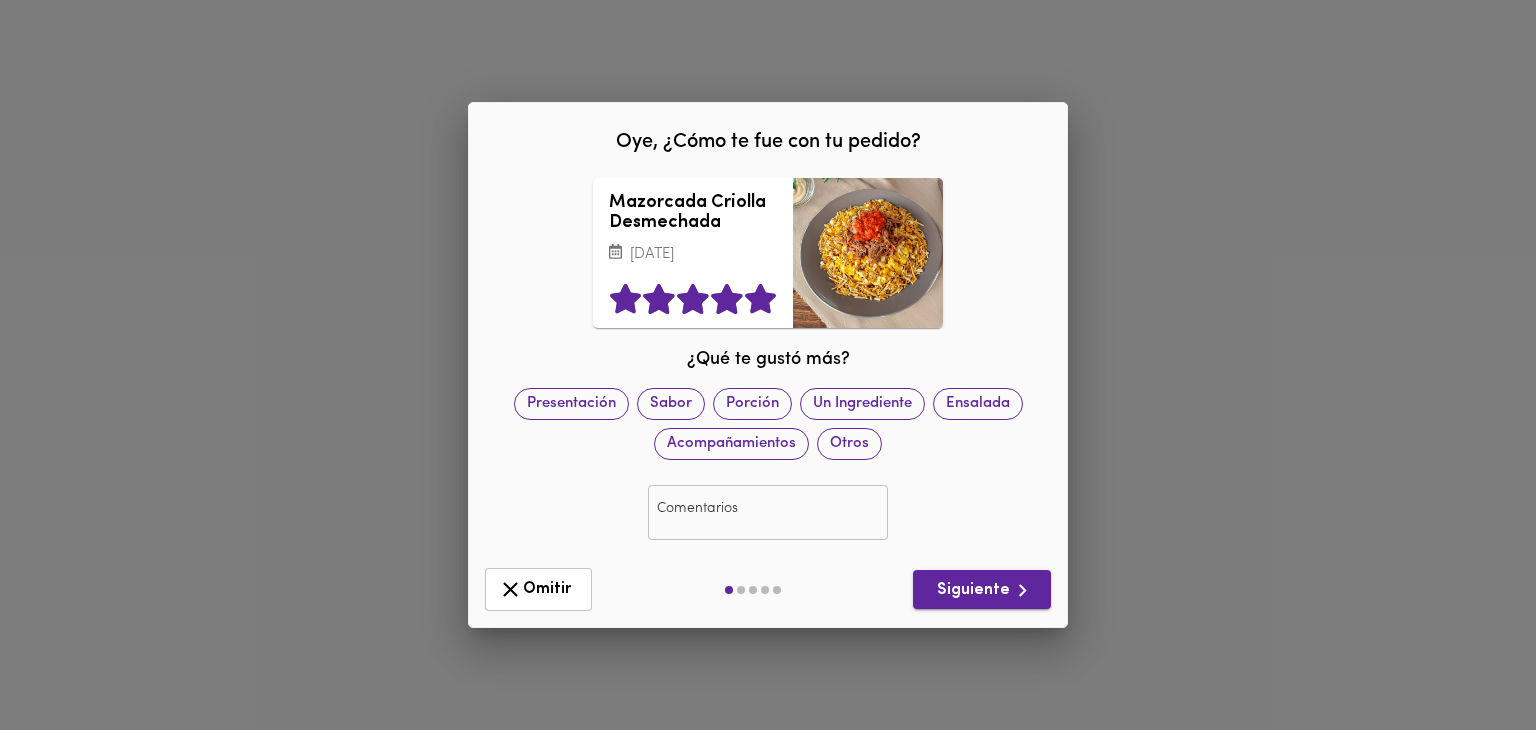 click on "Siguiente" at bounding box center (982, 590) 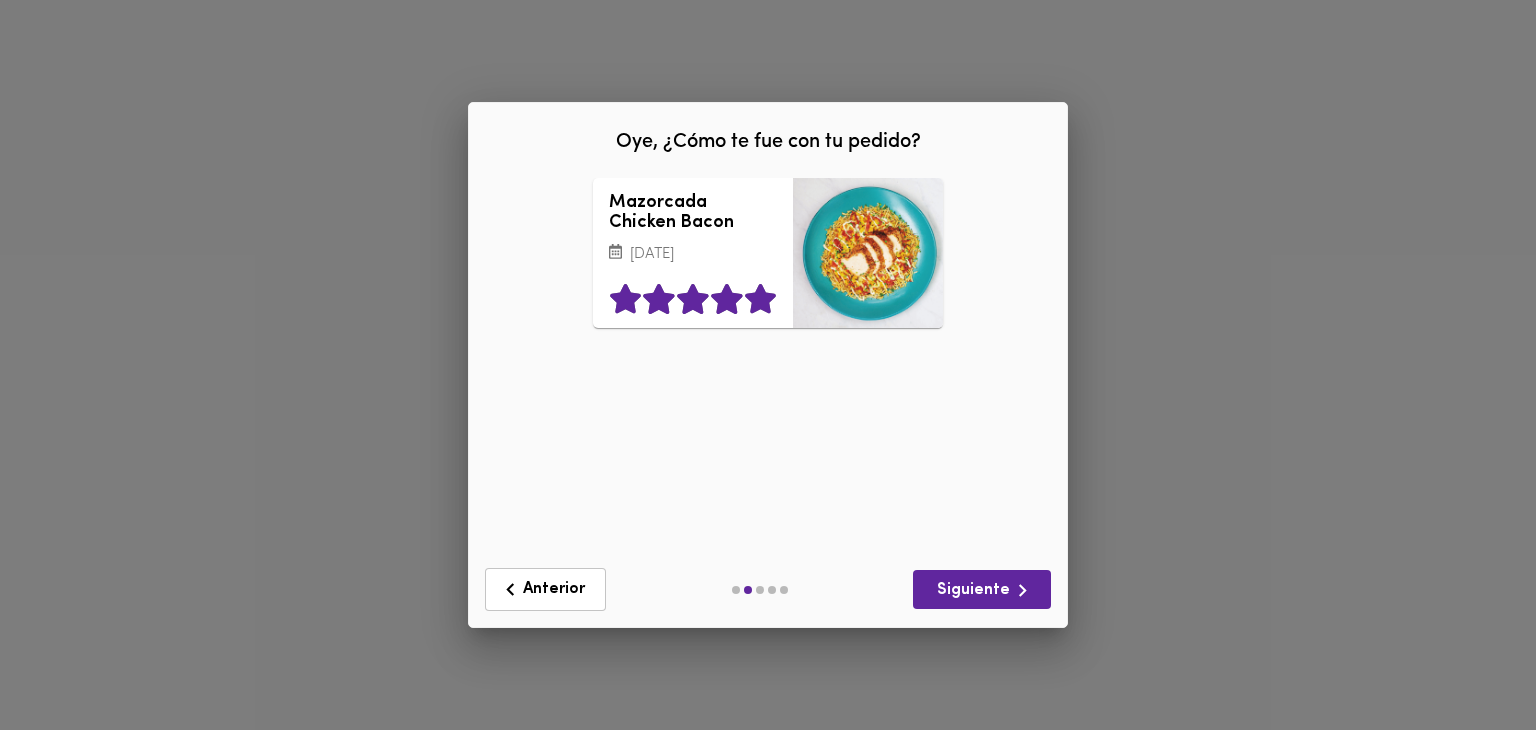 click 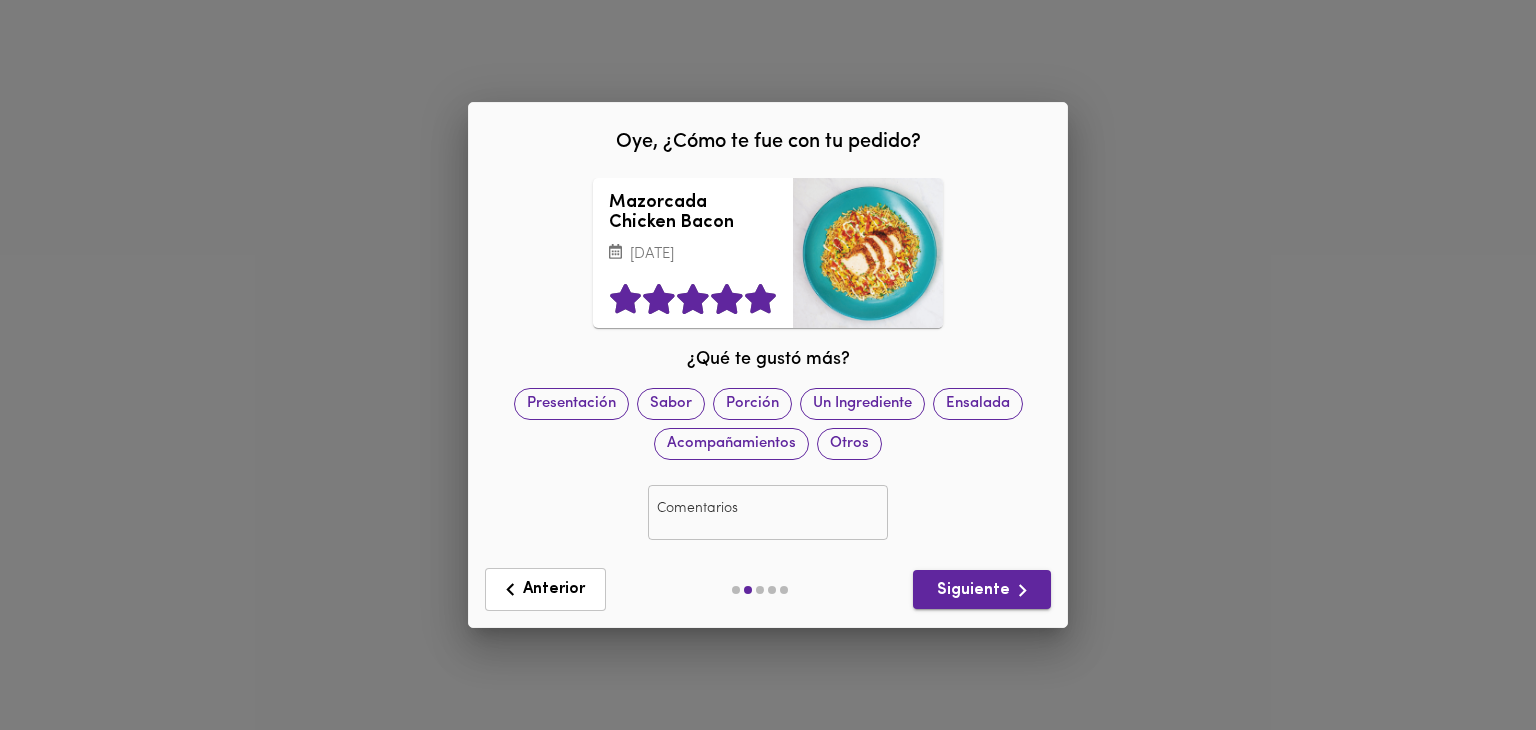 click 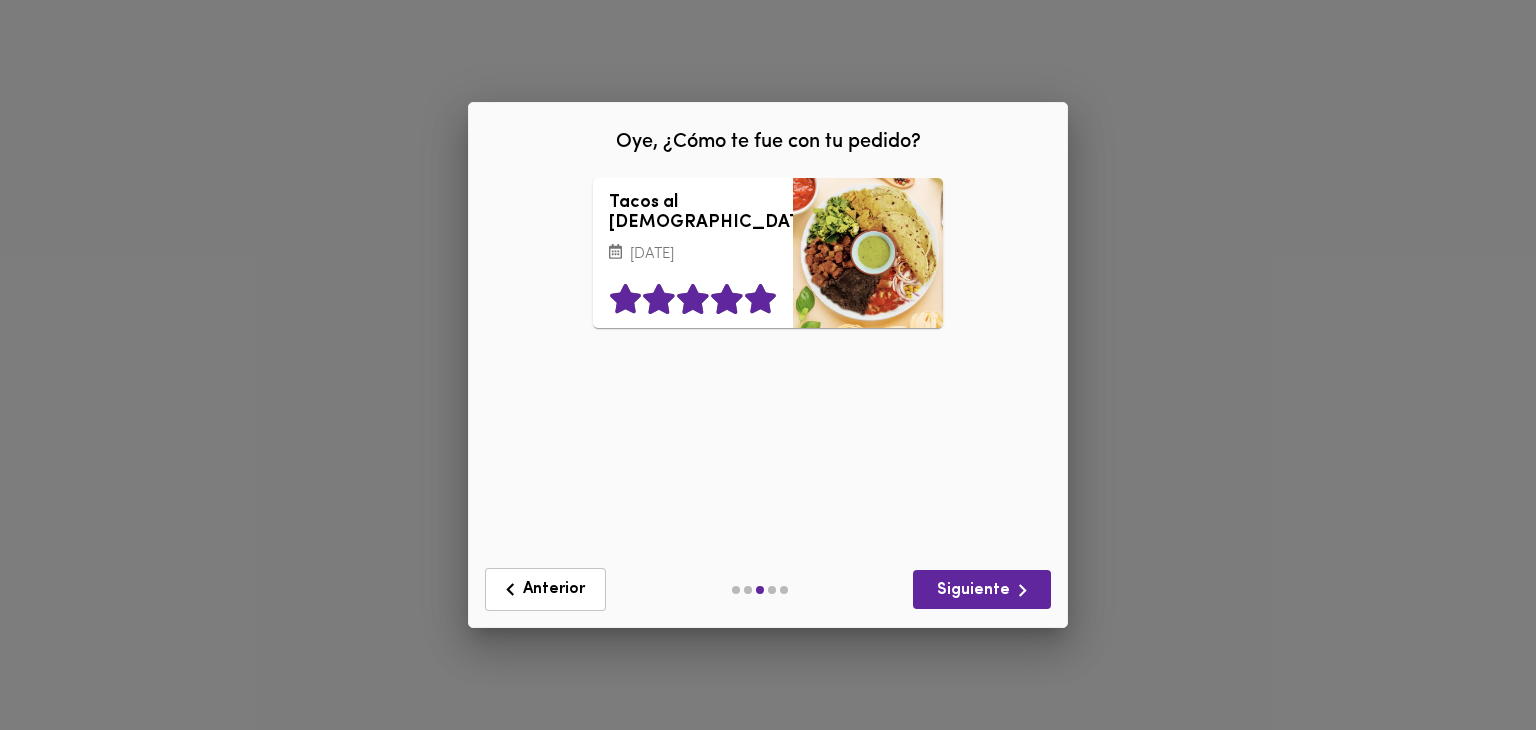 click 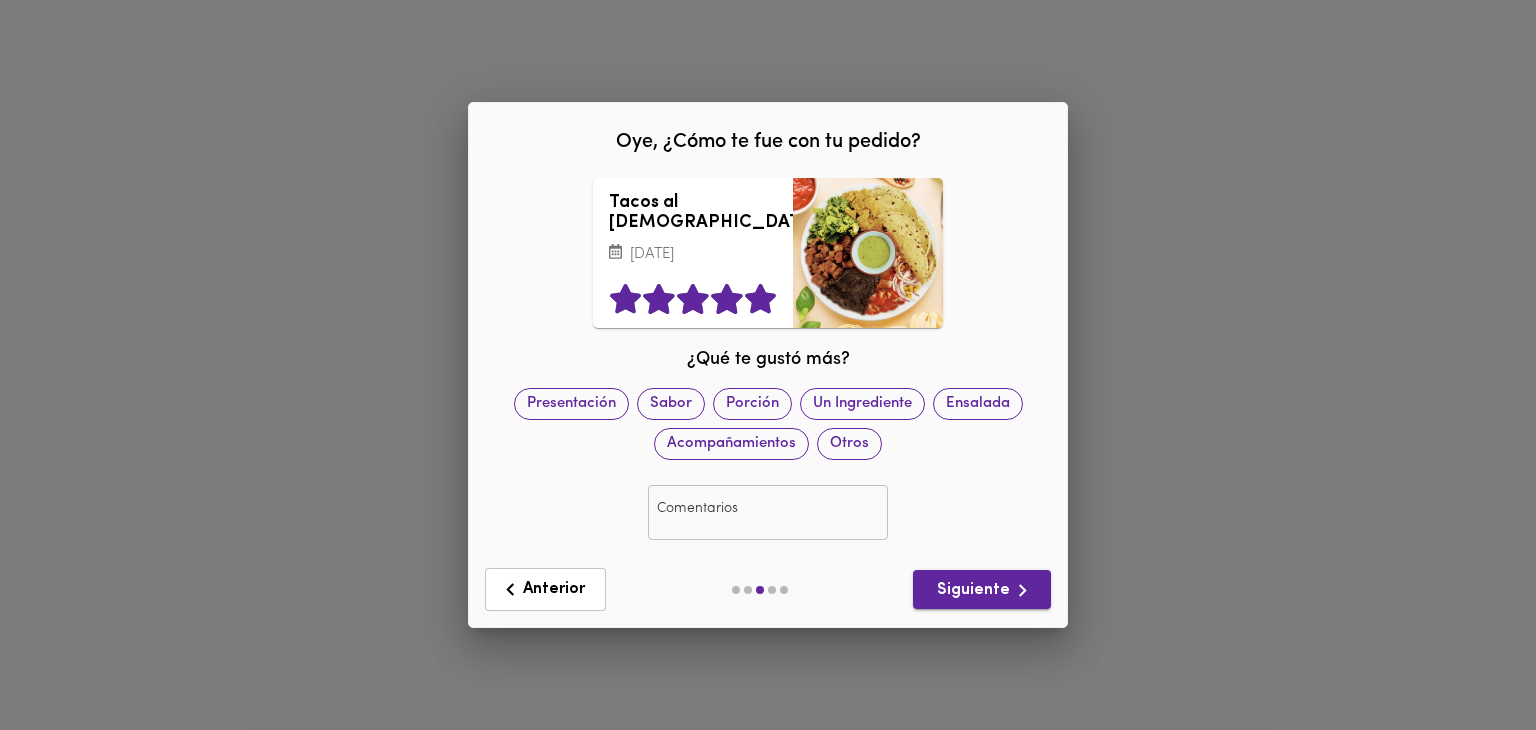 click on "Siguiente" at bounding box center [982, 589] 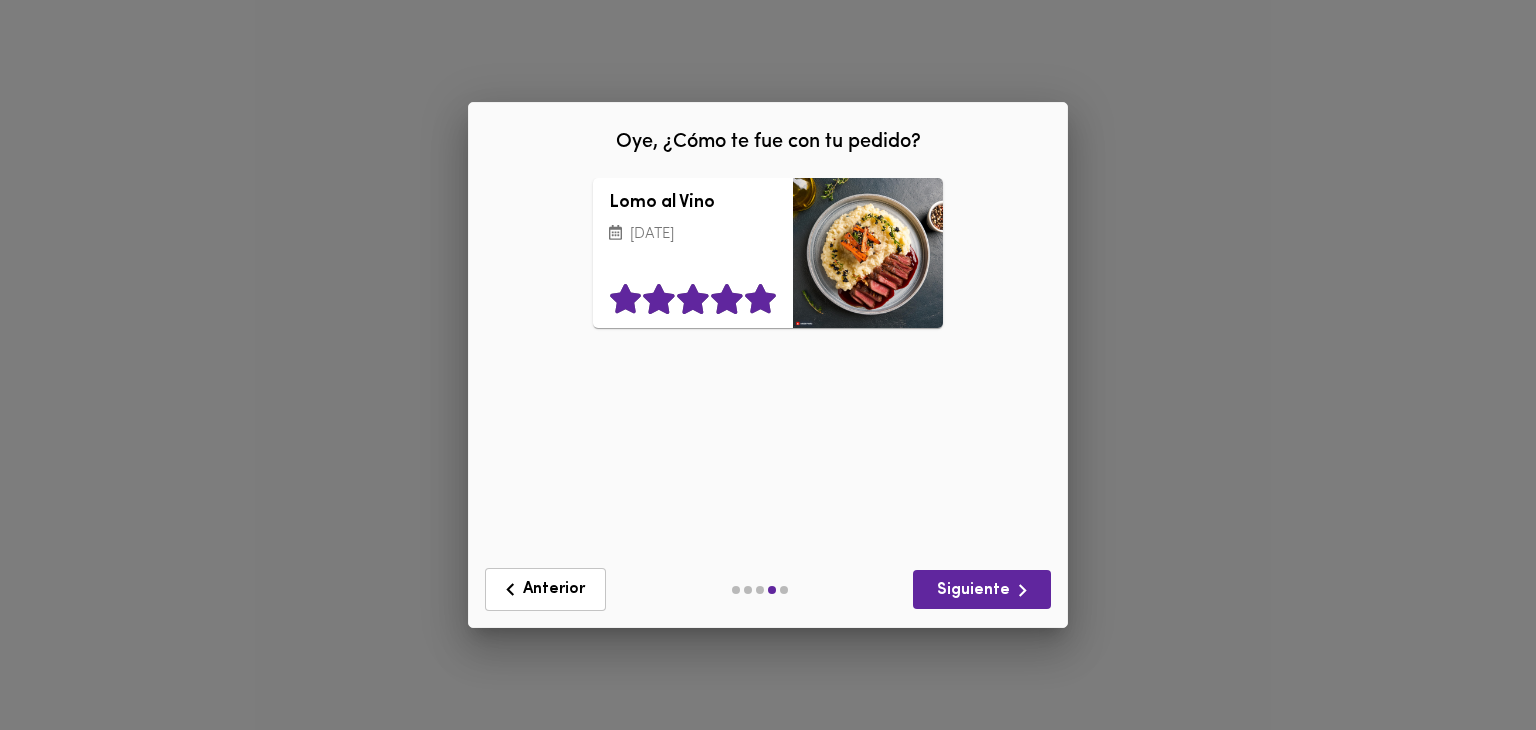 click 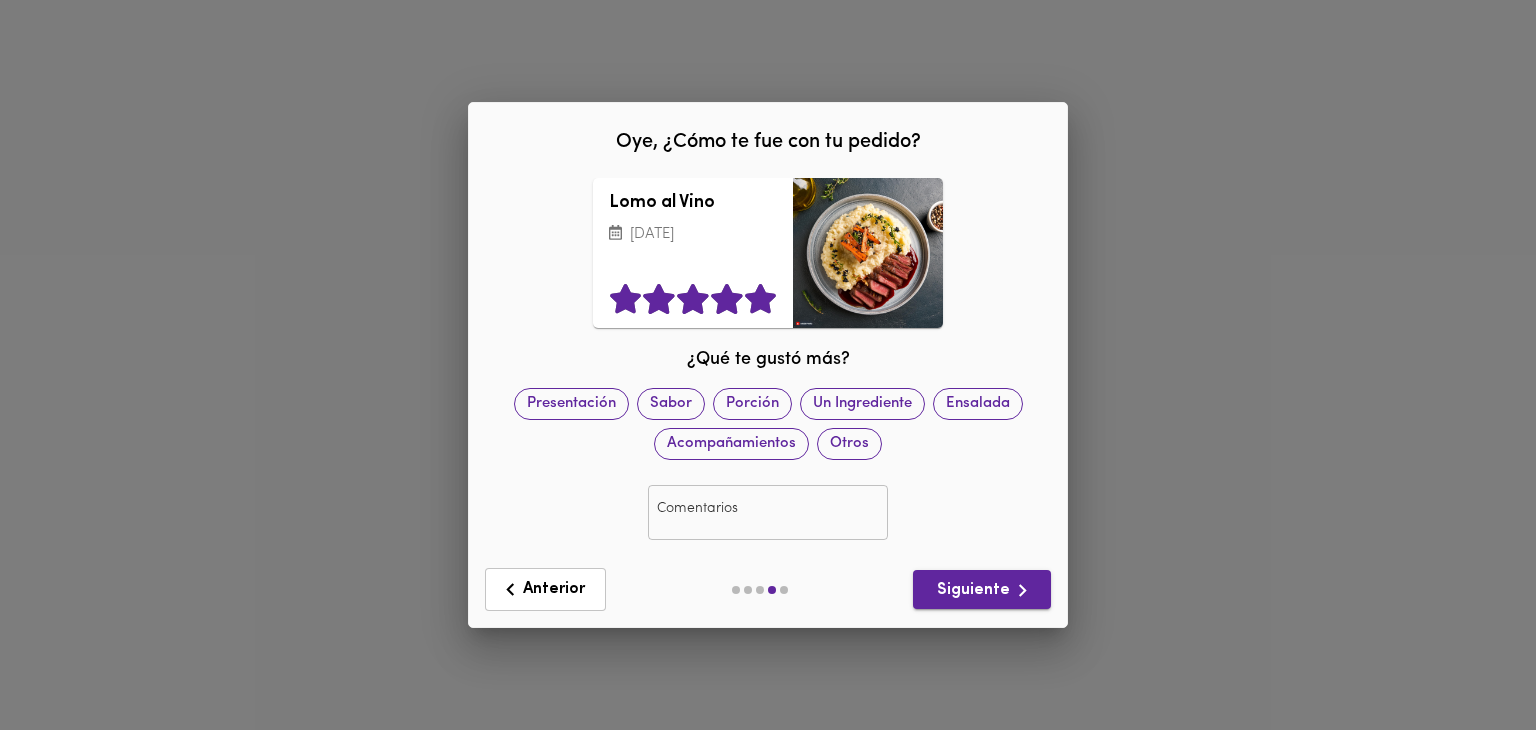 click on "Siguiente" at bounding box center (982, 590) 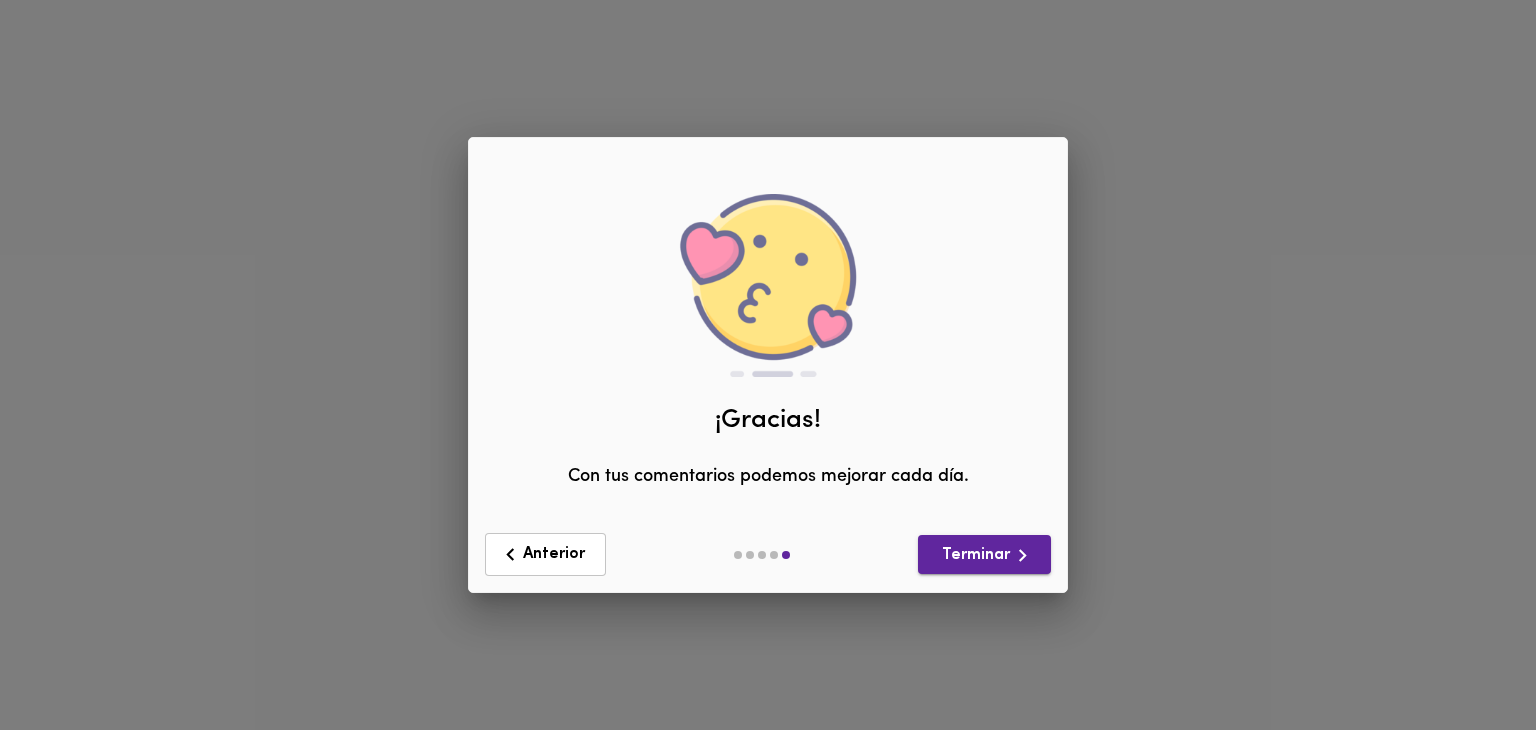 click on "Terminar" at bounding box center (984, 555) 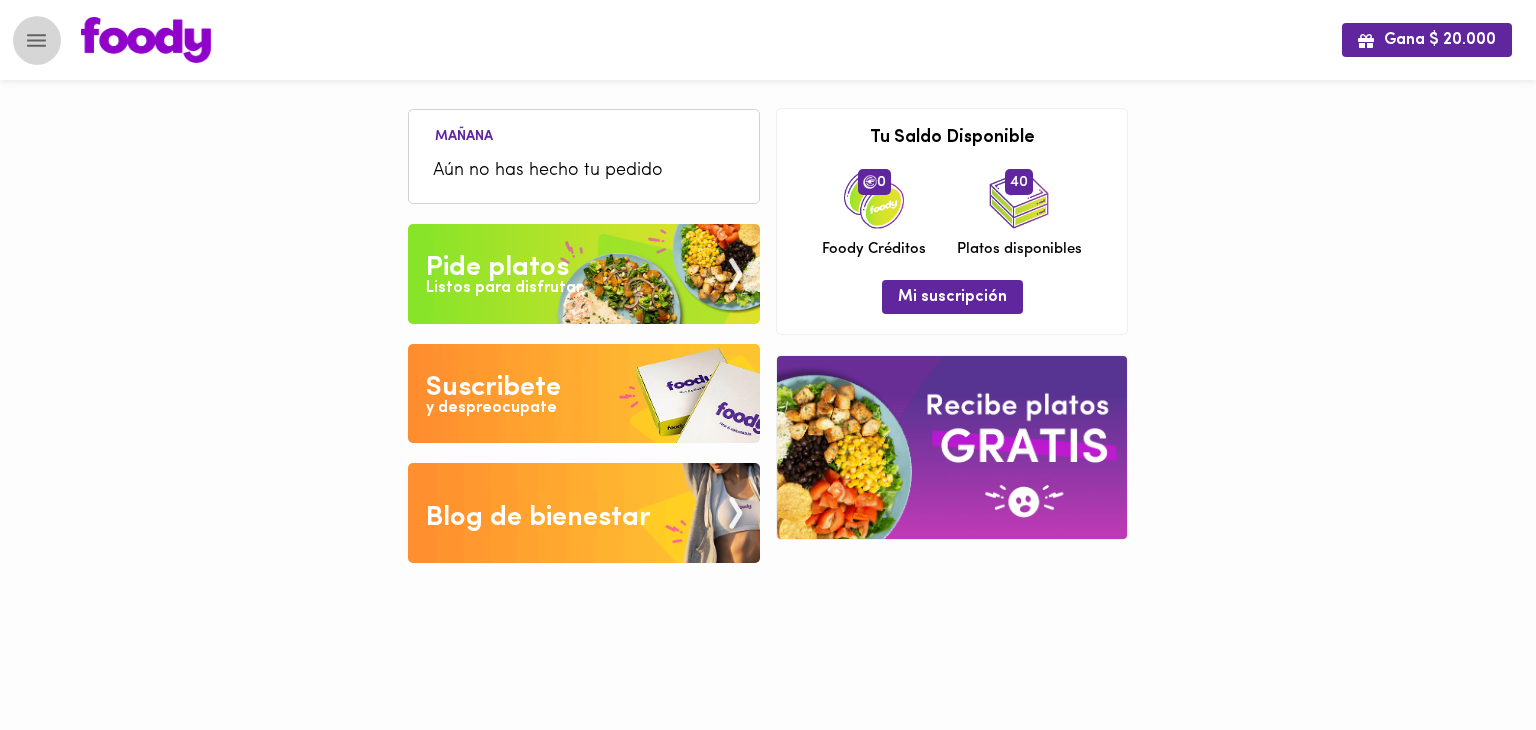 click 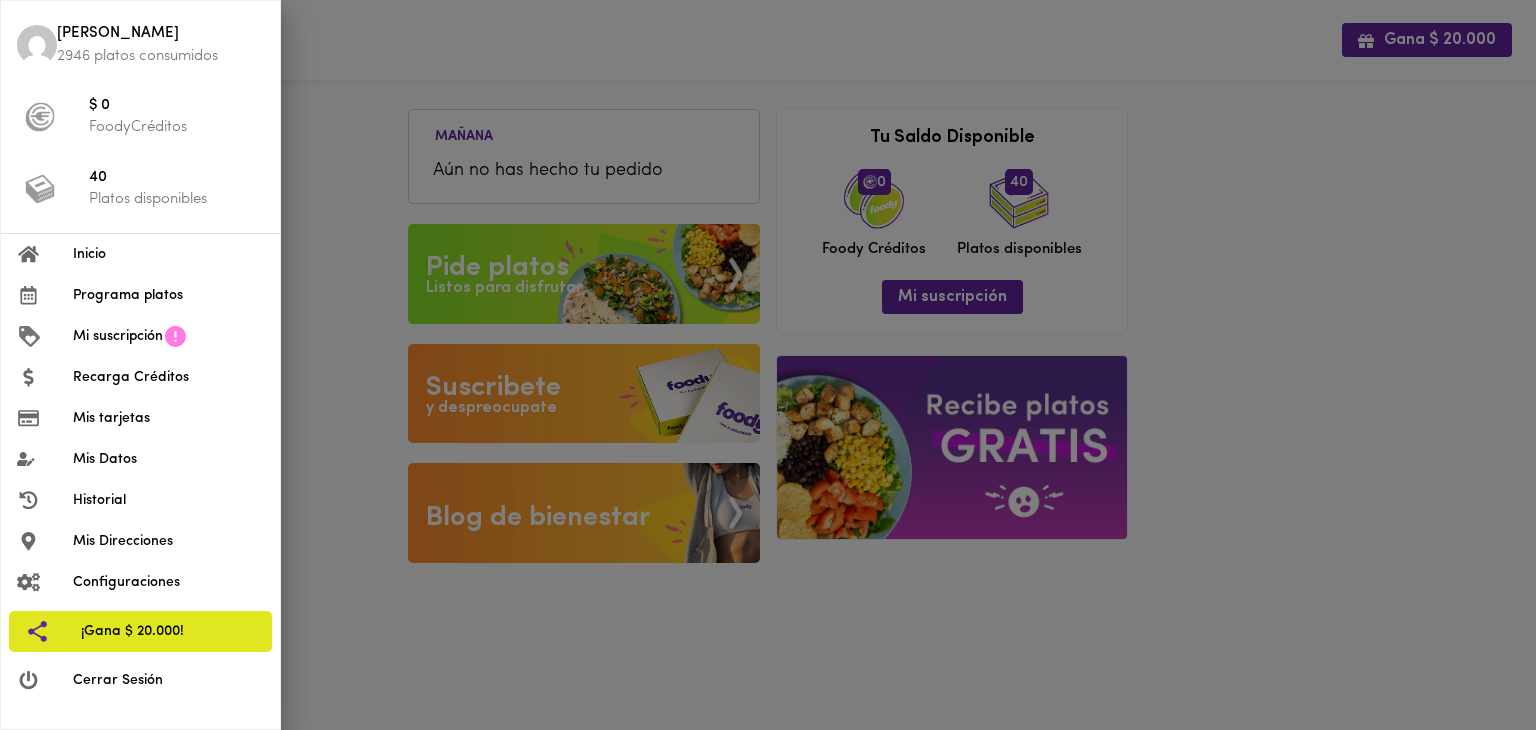 click on "Programa platos" at bounding box center (168, 295) 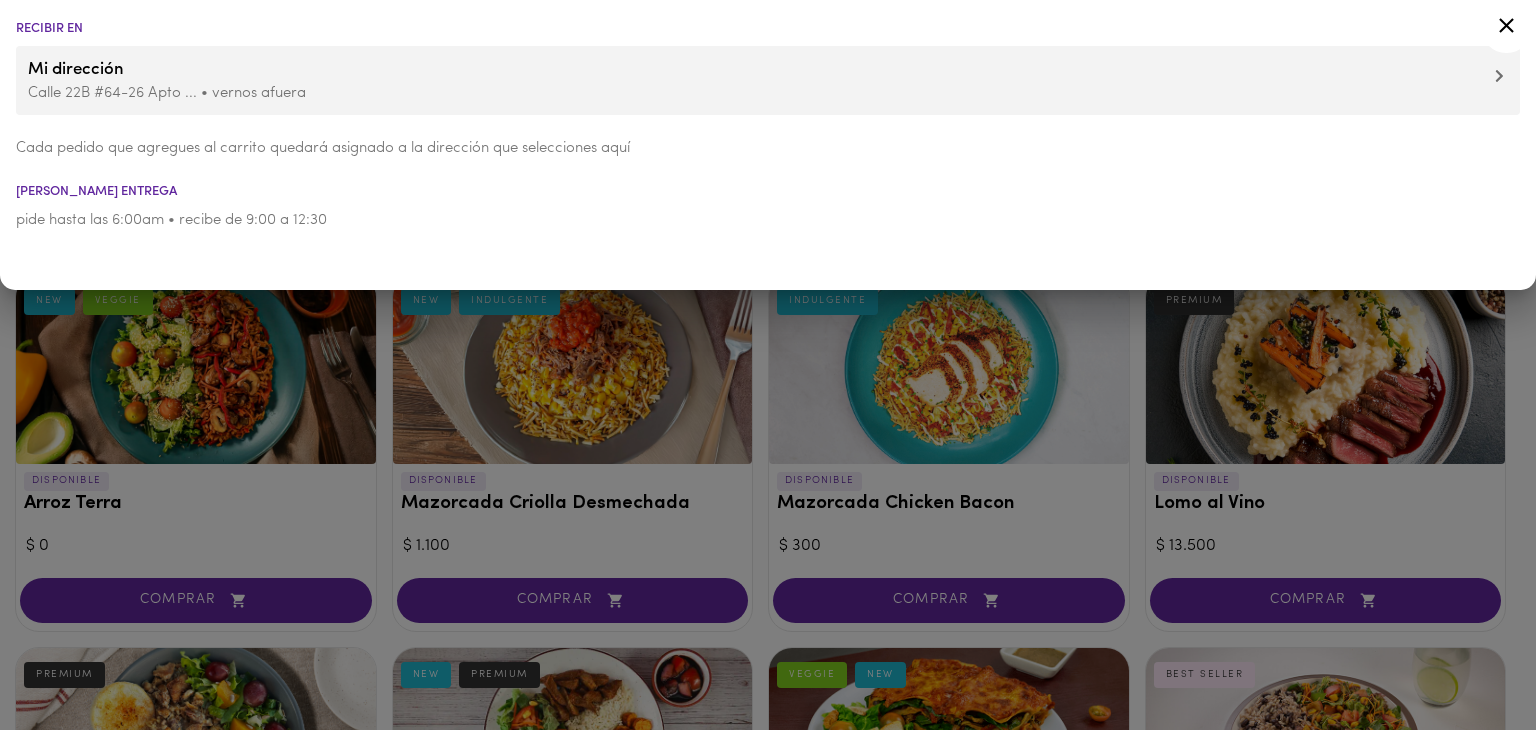 click at bounding box center [768, 365] 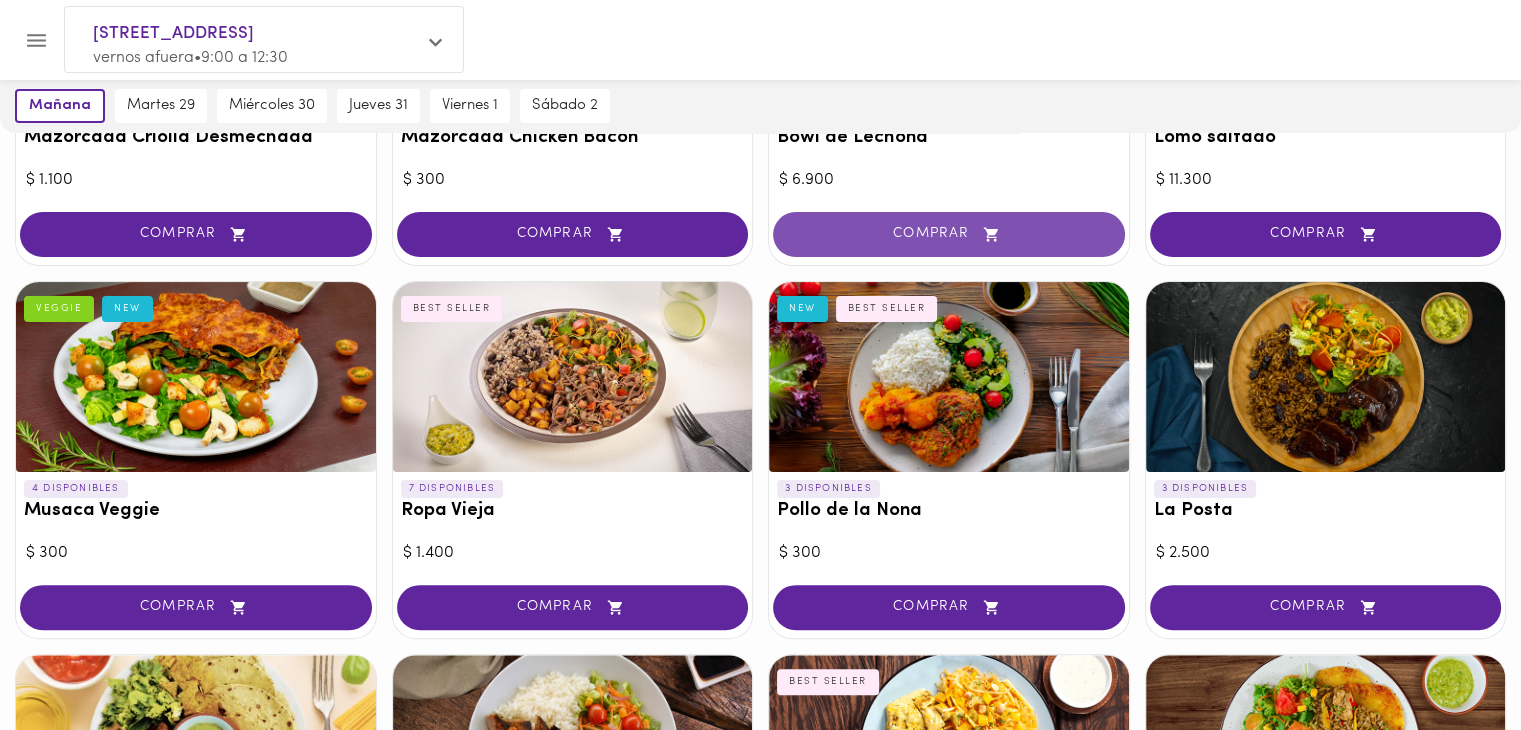scroll, scrollTop: 0, scrollLeft: 0, axis: both 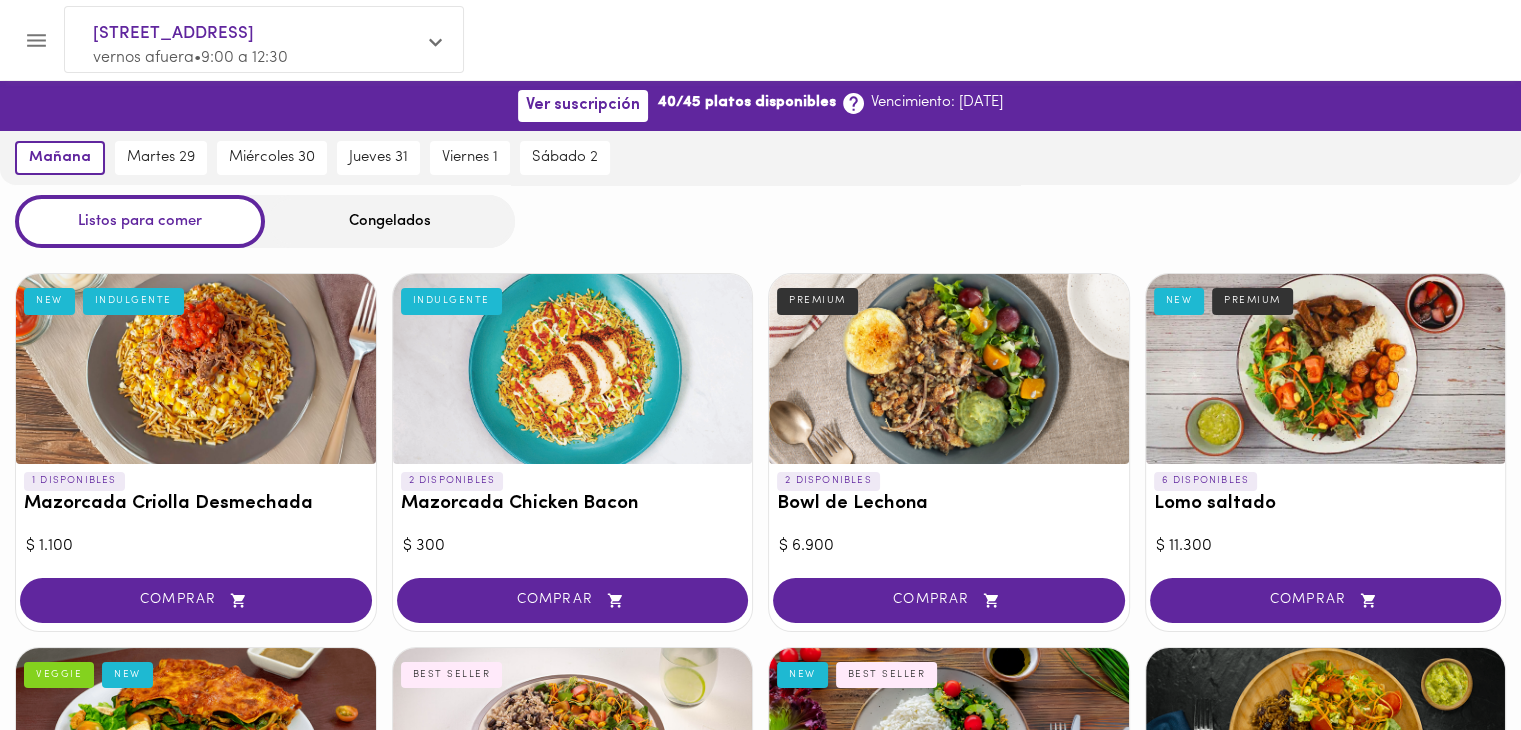 click on "COMPRAR" at bounding box center [1326, 600] 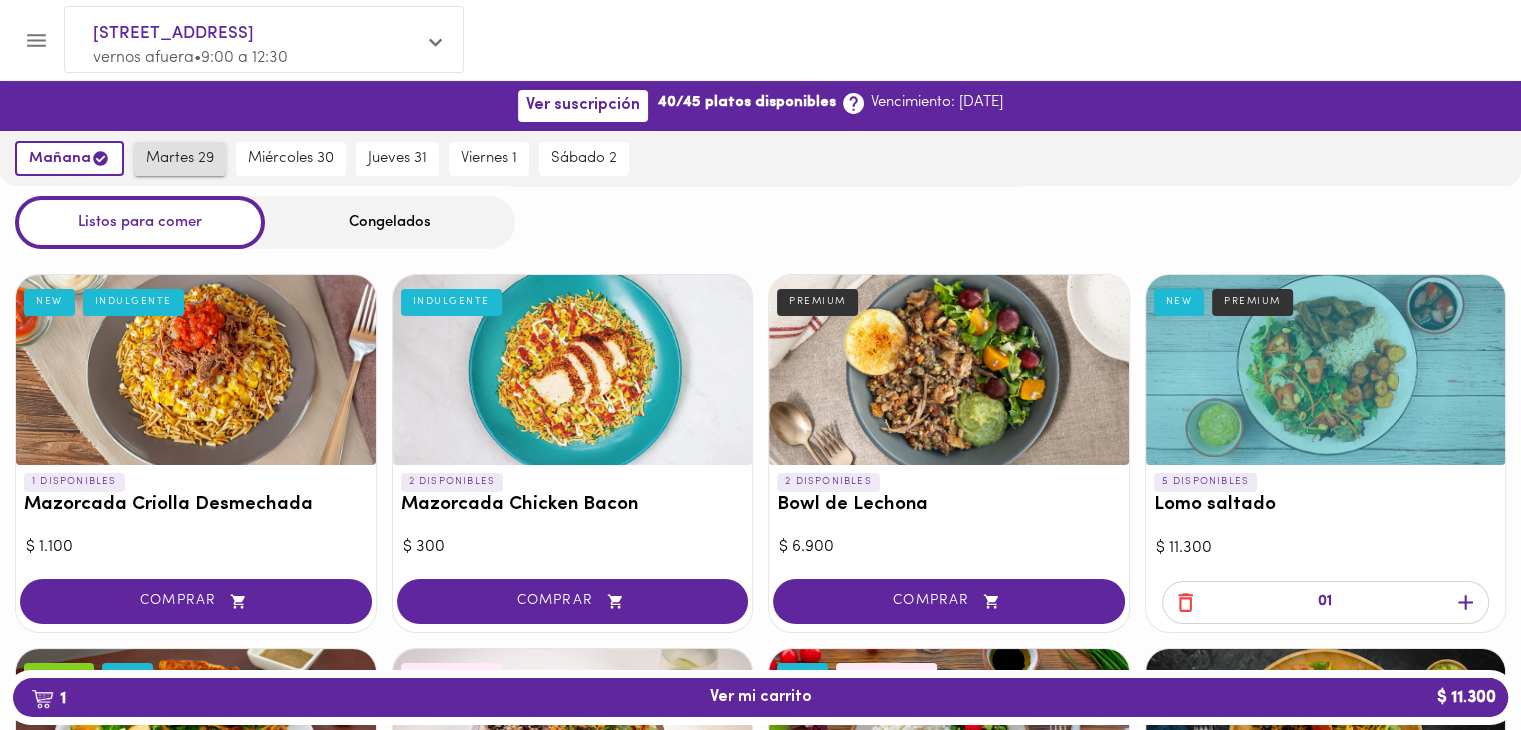 click on "martes 29" at bounding box center [180, 159] 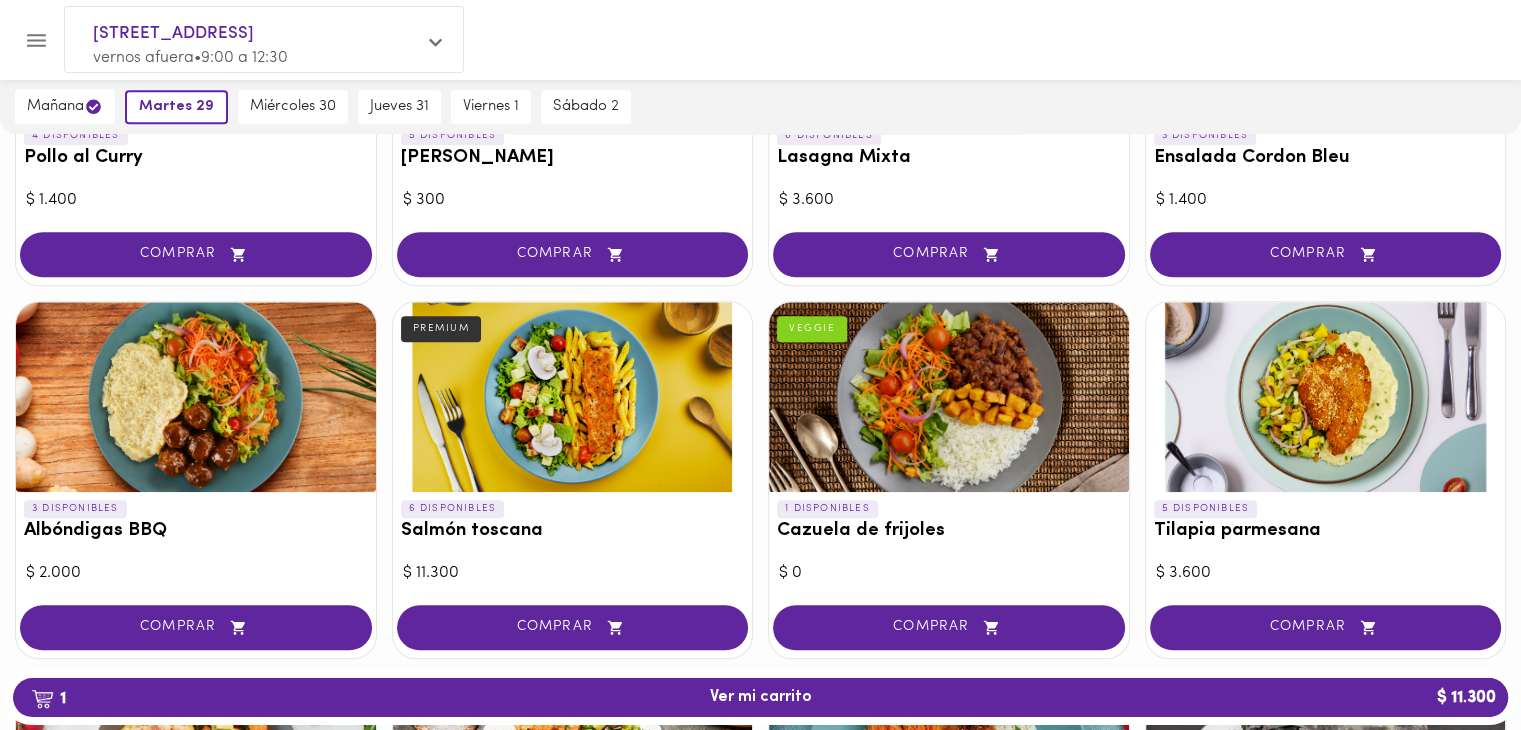 scroll, scrollTop: 1833, scrollLeft: 0, axis: vertical 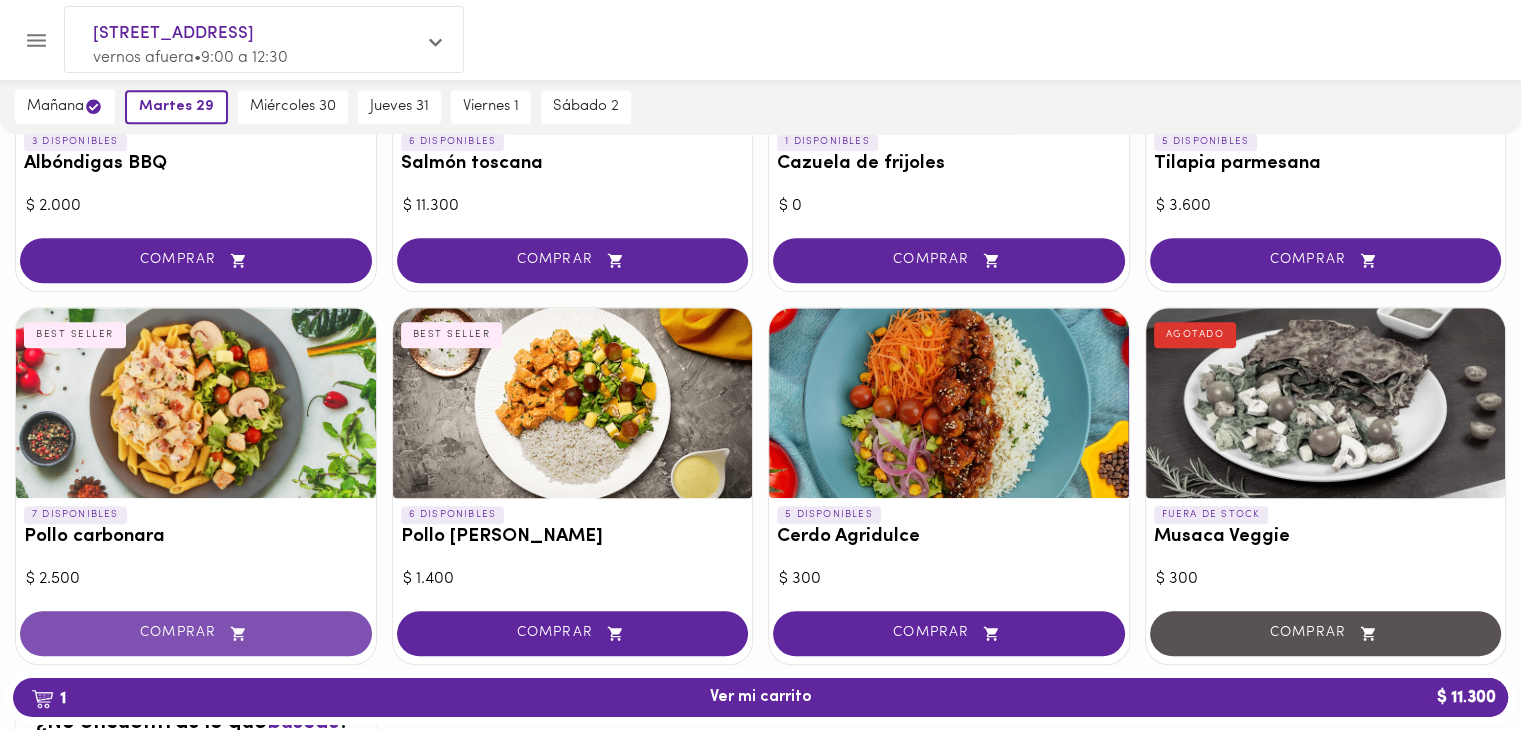 click 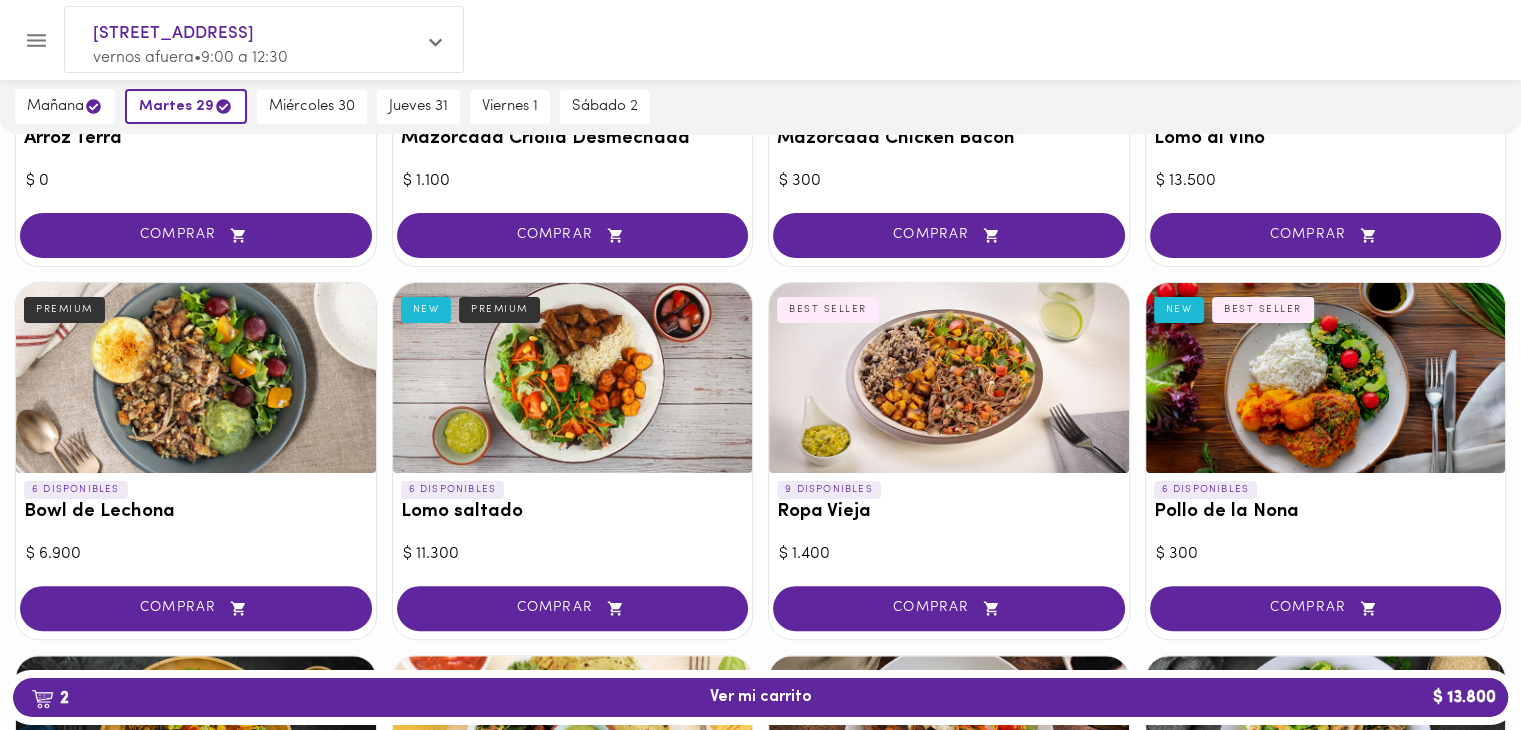 scroll, scrollTop: 1100, scrollLeft: 0, axis: vertical 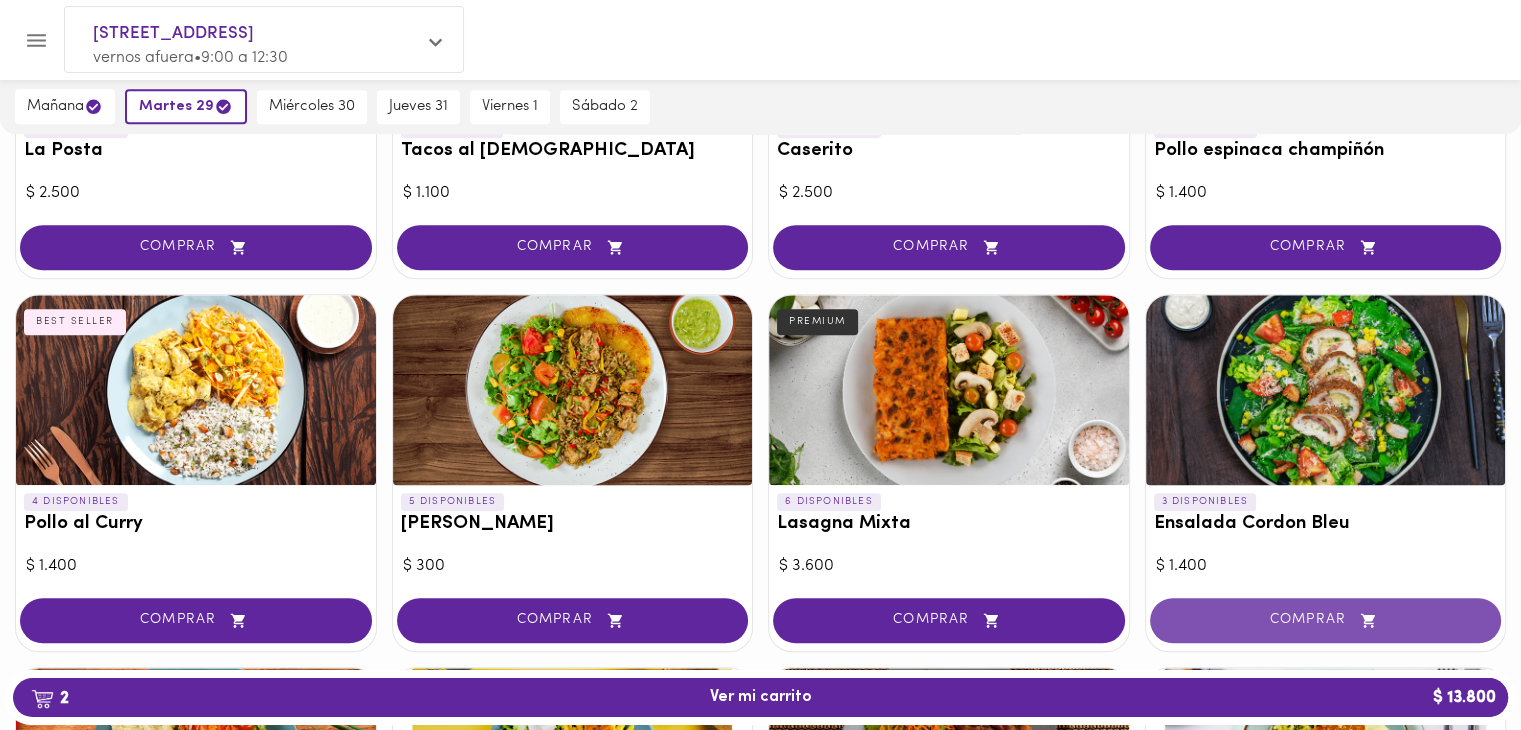 click on "COMPRAR" at bounding box center (1326, 620) 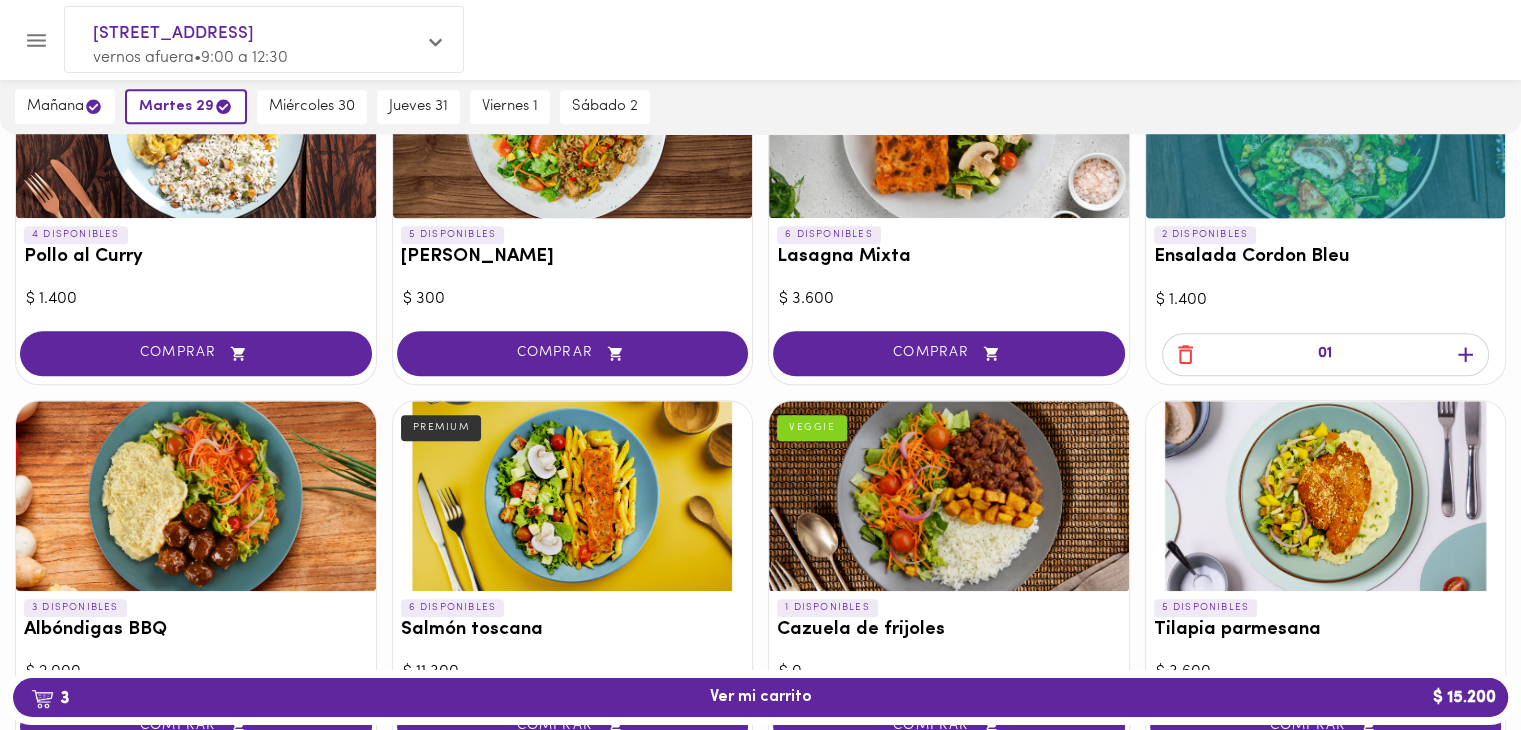scroll, scrollTop: 1833, scrollLeft: 0, axis: vertical 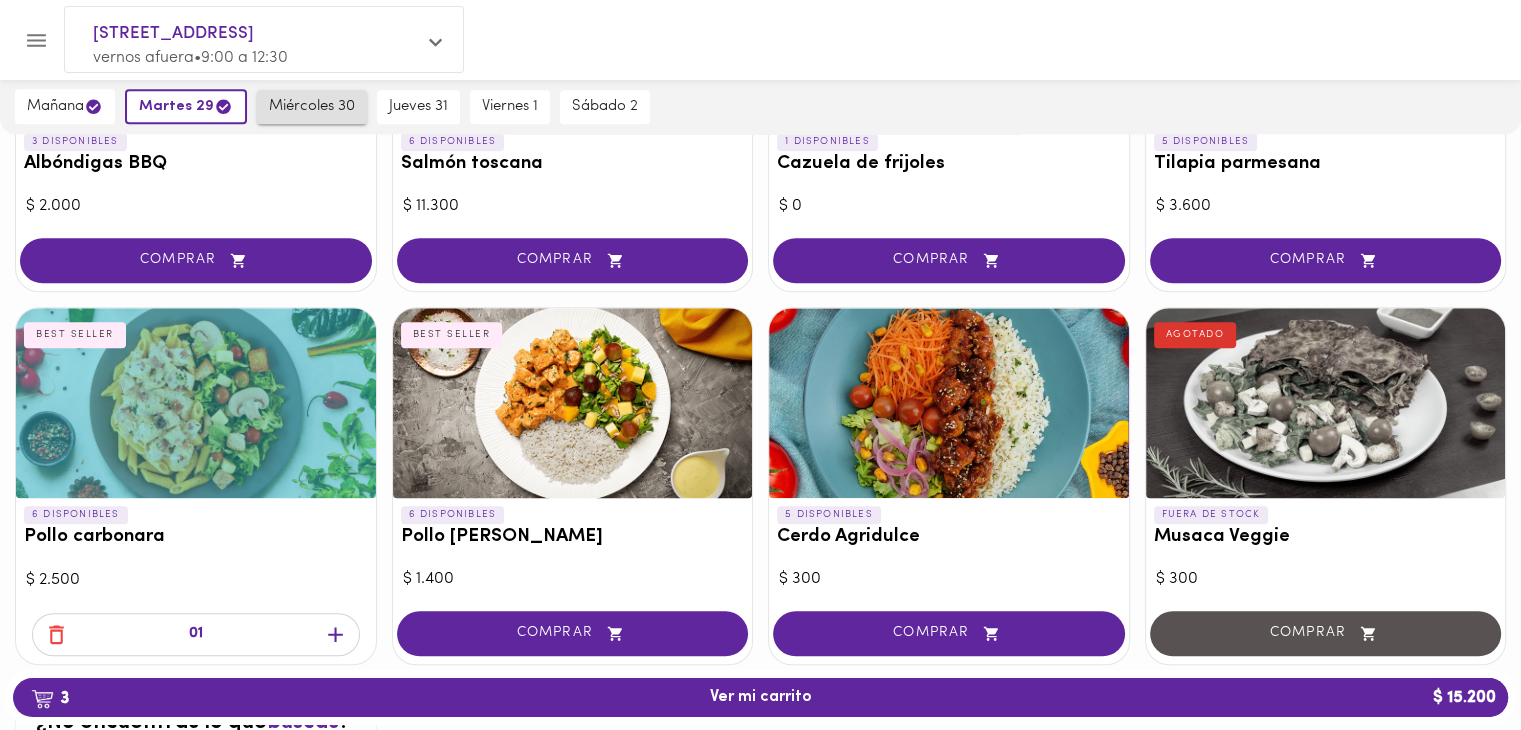 click on "miércoles 30" at bounding box center [312, 107] 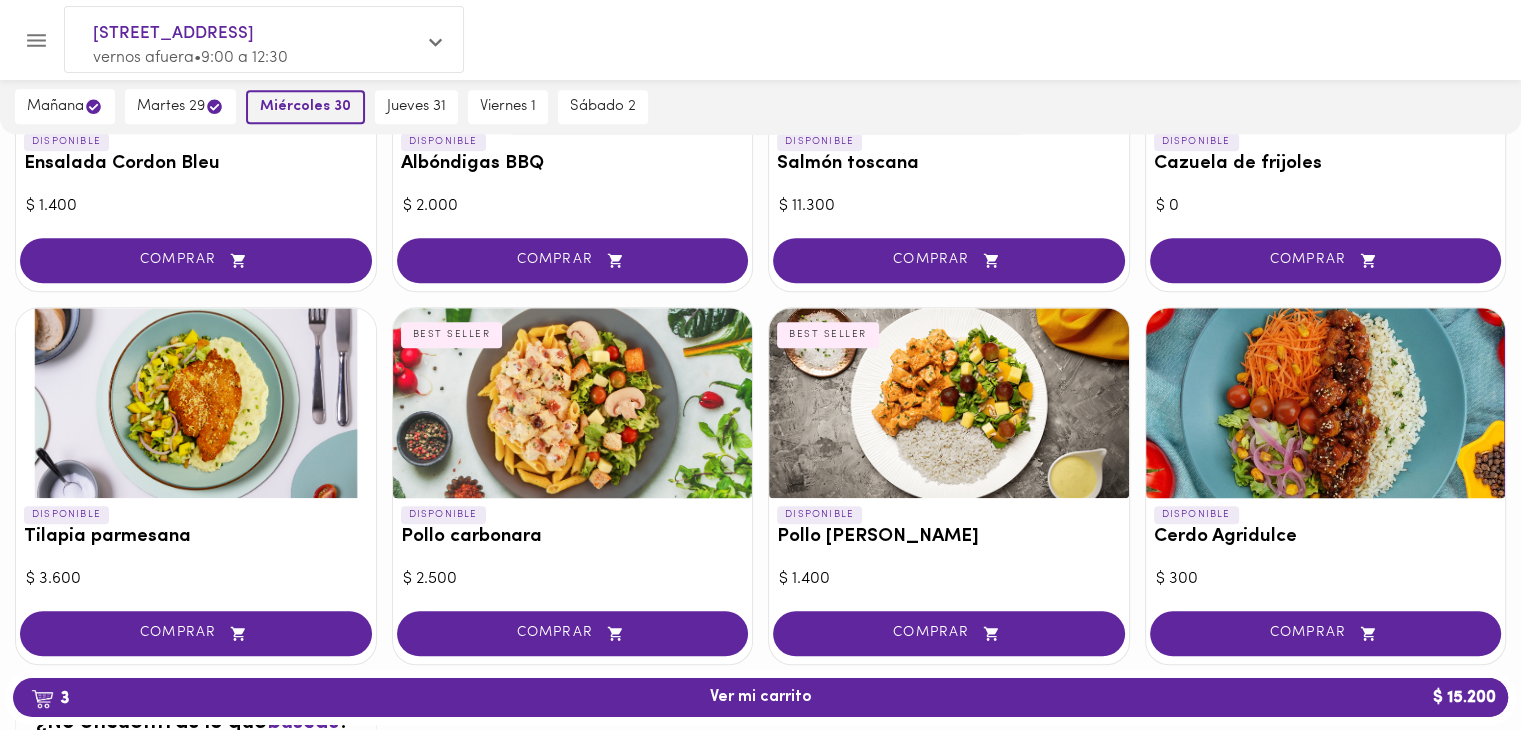scroll, scrollTop: 343, scrollLeft: 0, axis: vertical 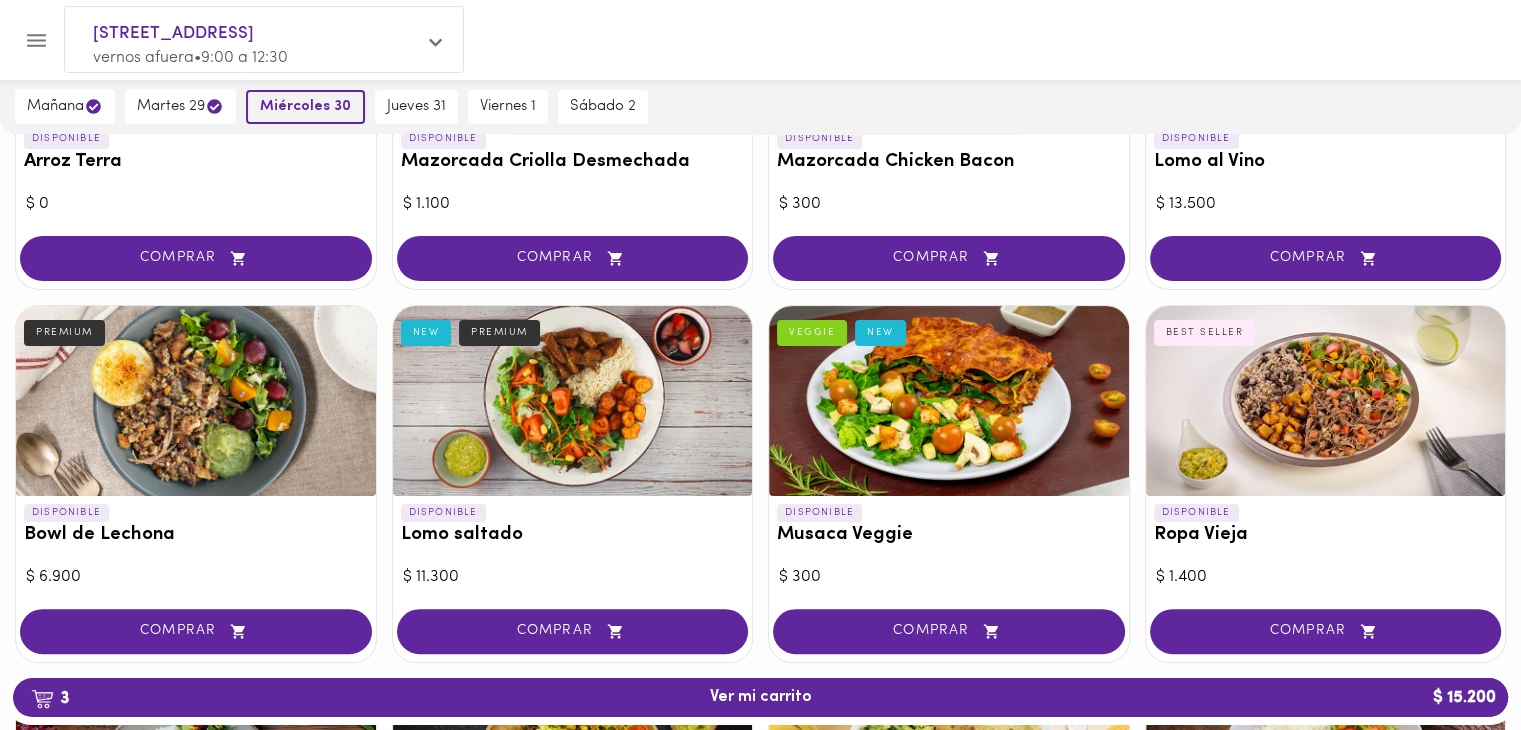 click on "miércoles 30" at bounding box center (305, 107) 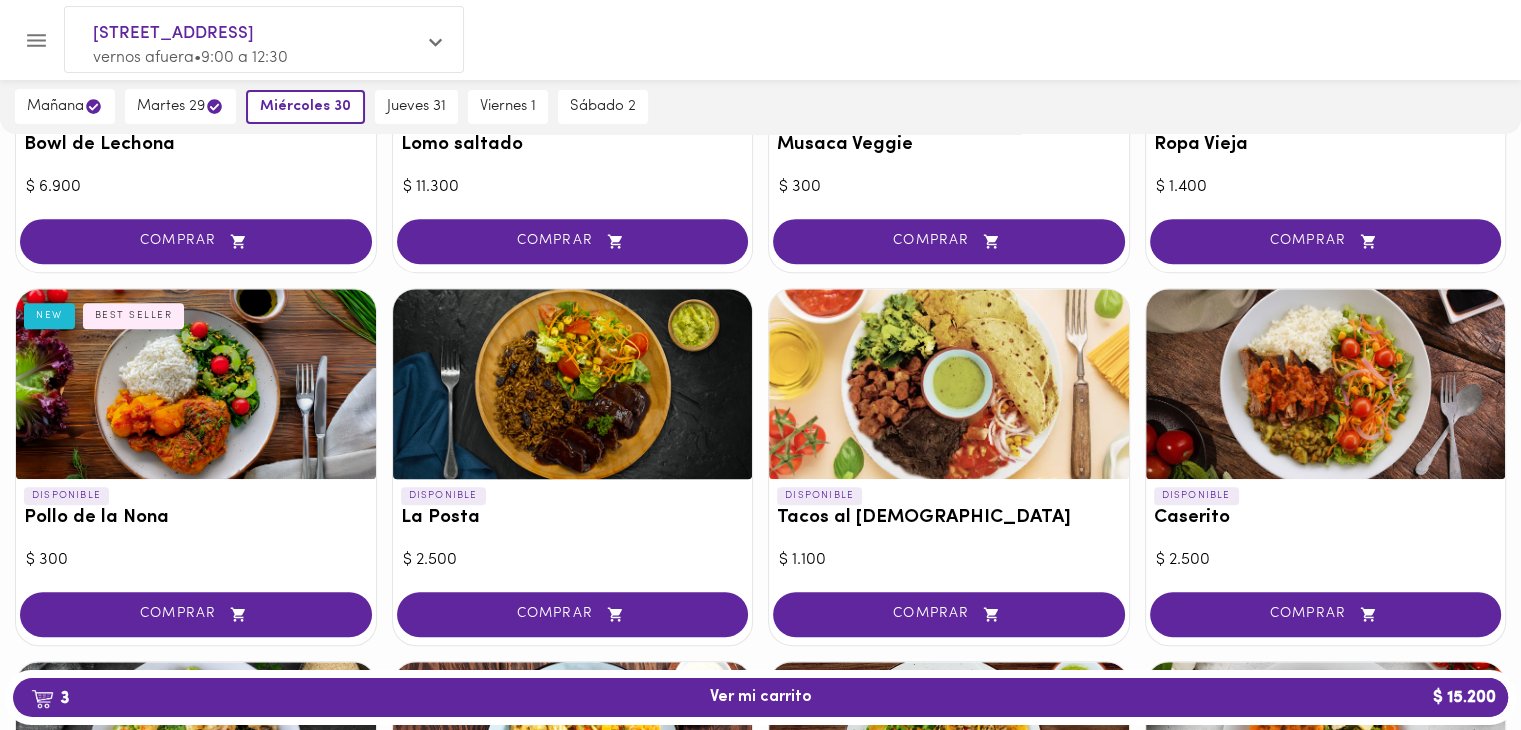 scroll, scrollTop: 1100, scrollLeft: 0, axis: vertical 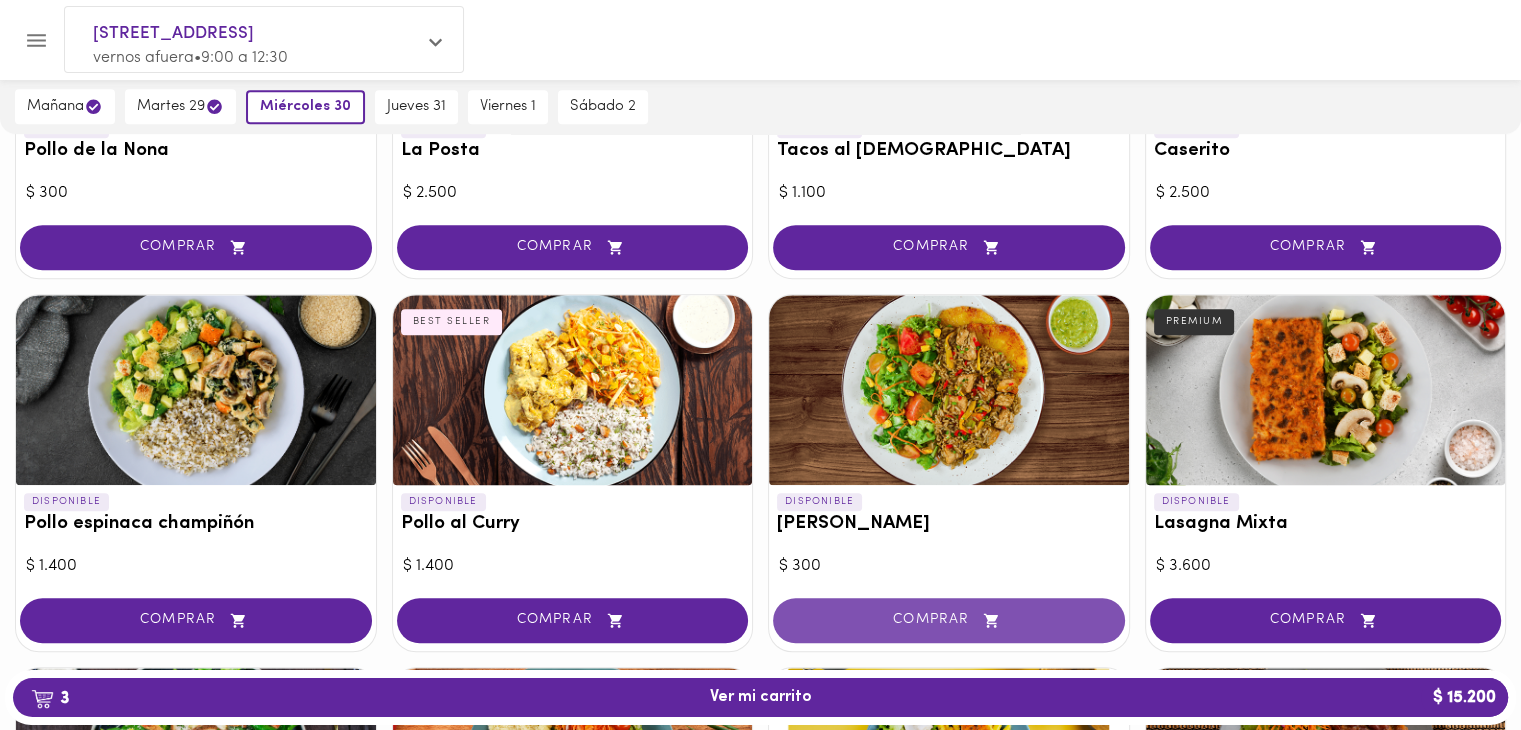 click on "COMPRAR" at bounding box center [949, 620] 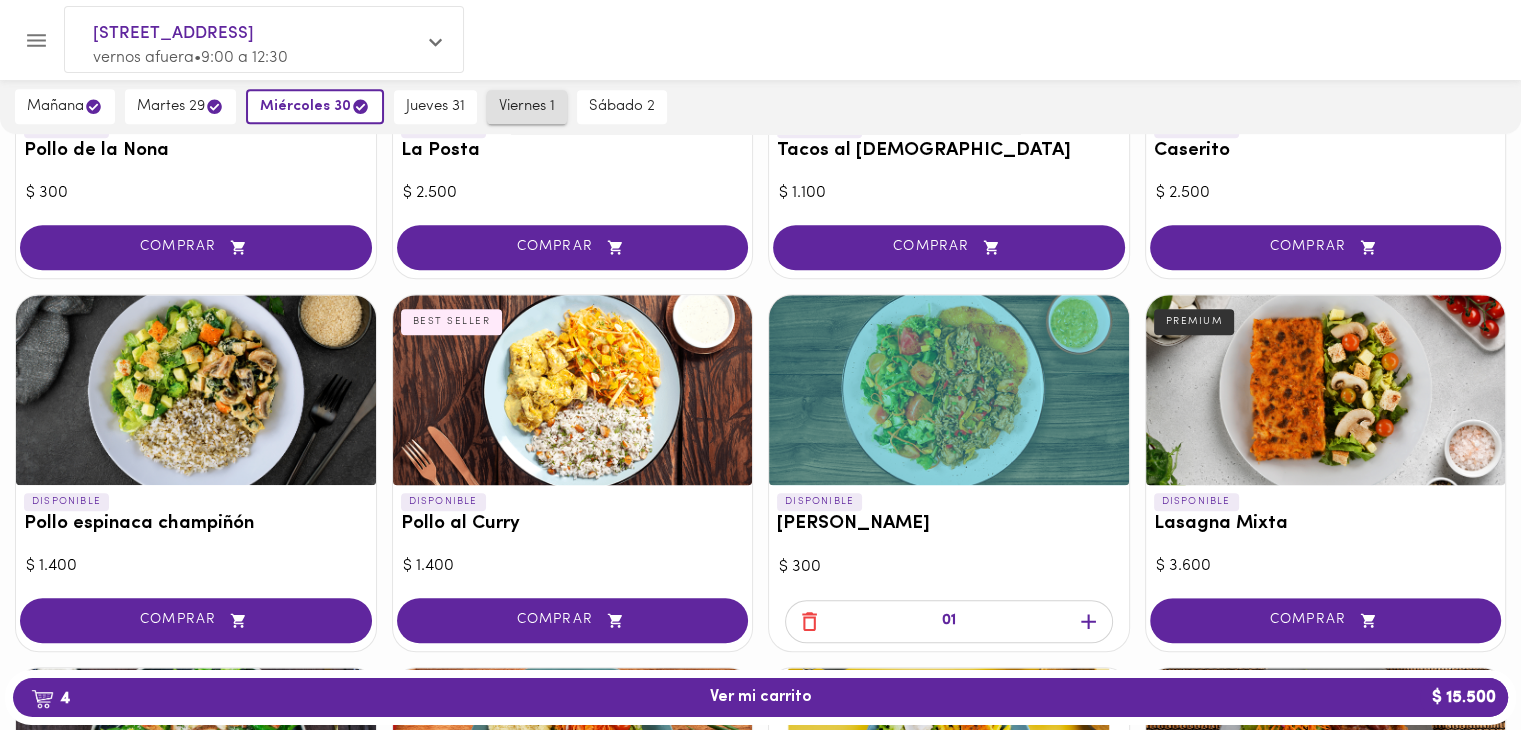 click on "viernes 1" at bounding box center [527, 107] 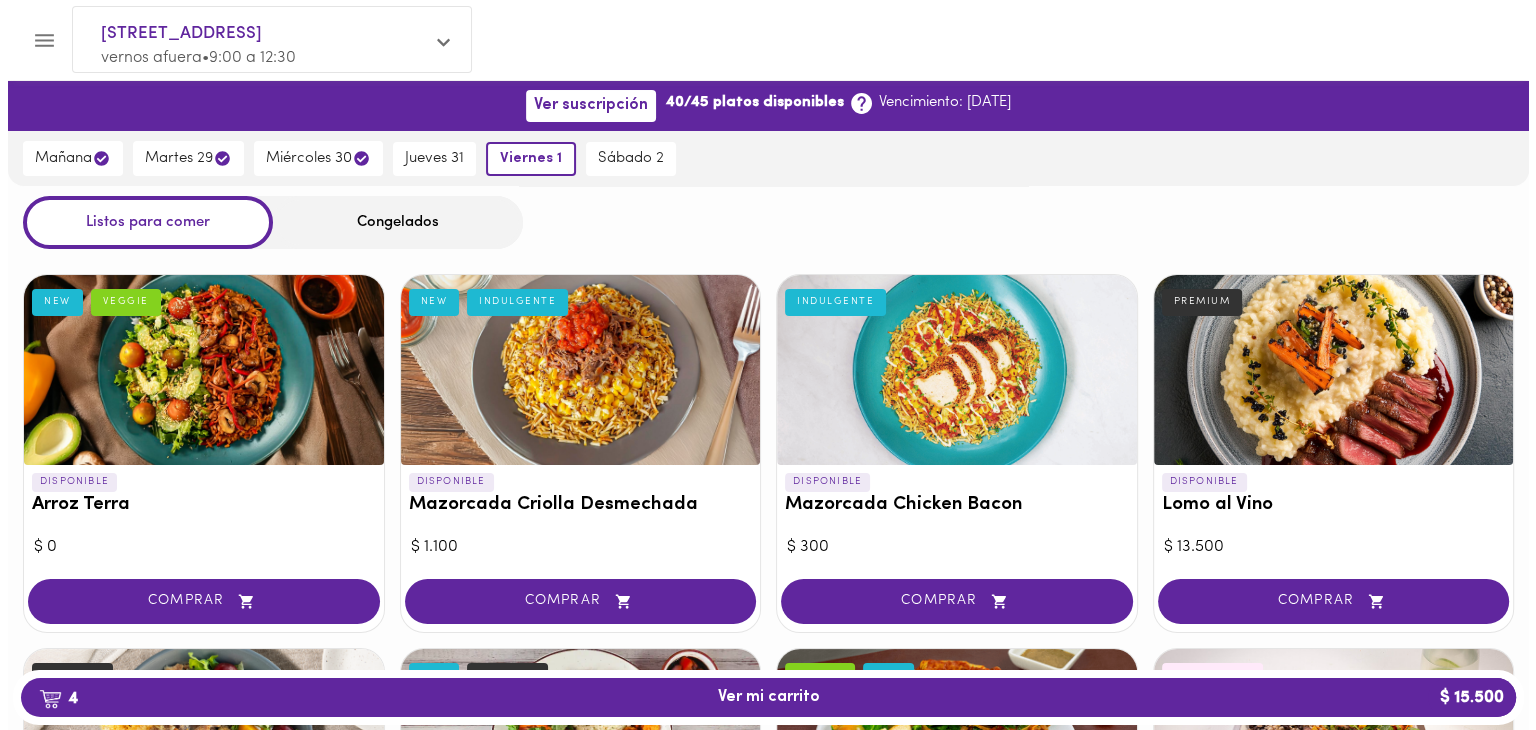 scroll, scrollTop: 366, scrollLeft: 0, axis: vertical 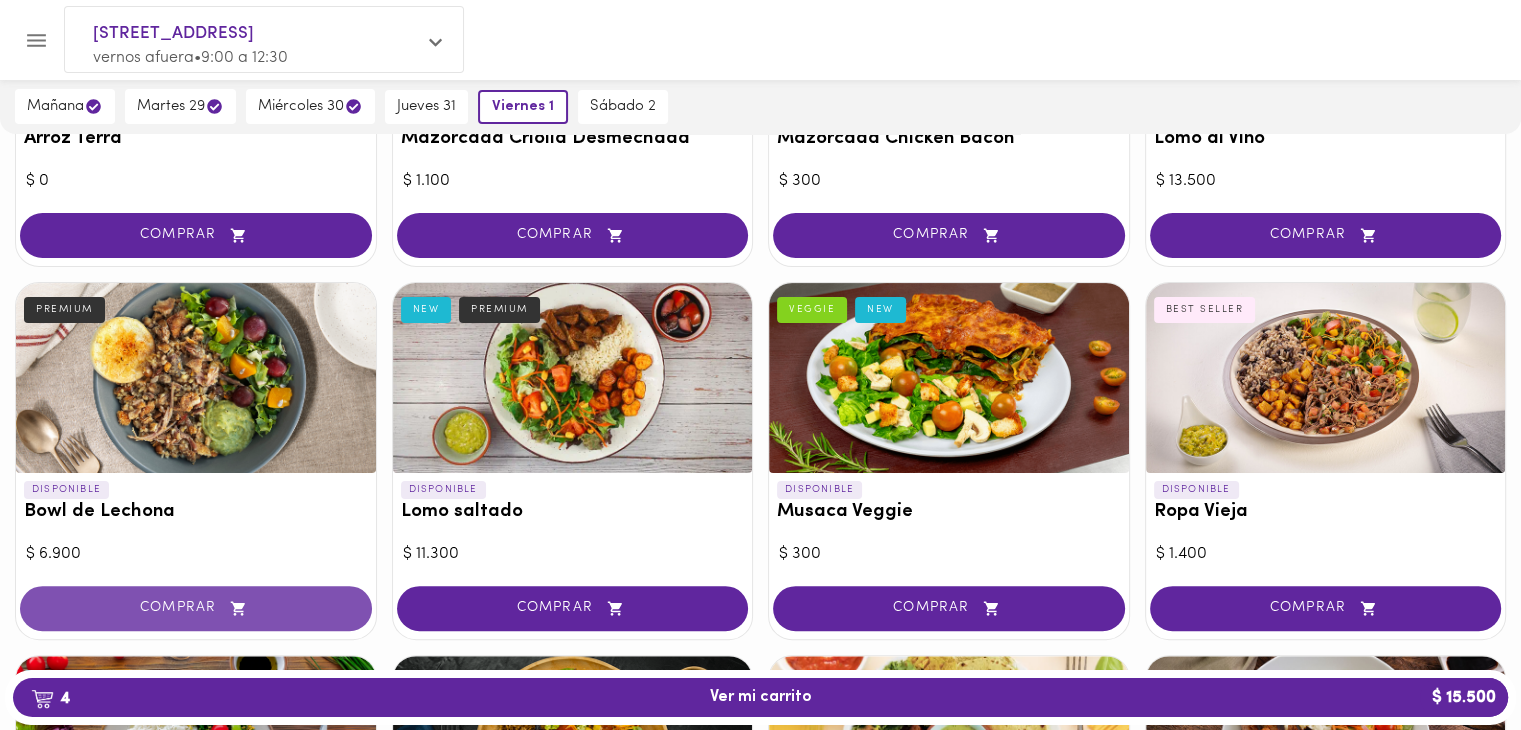 click on "COMPRAR" at bounding box center [196, 608] 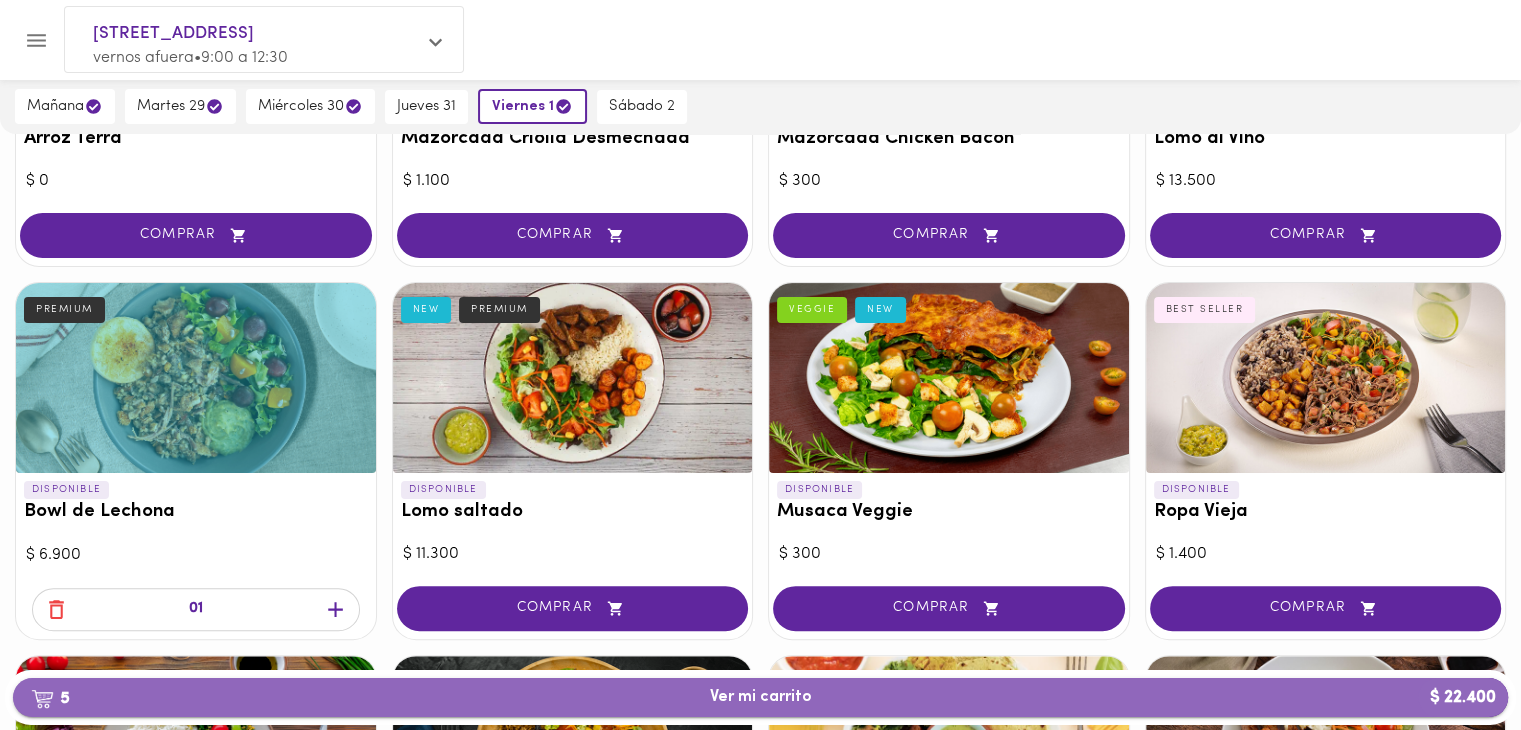click on "5 Ver mi carrito $ 22.400" at bounding box center (760, 697) 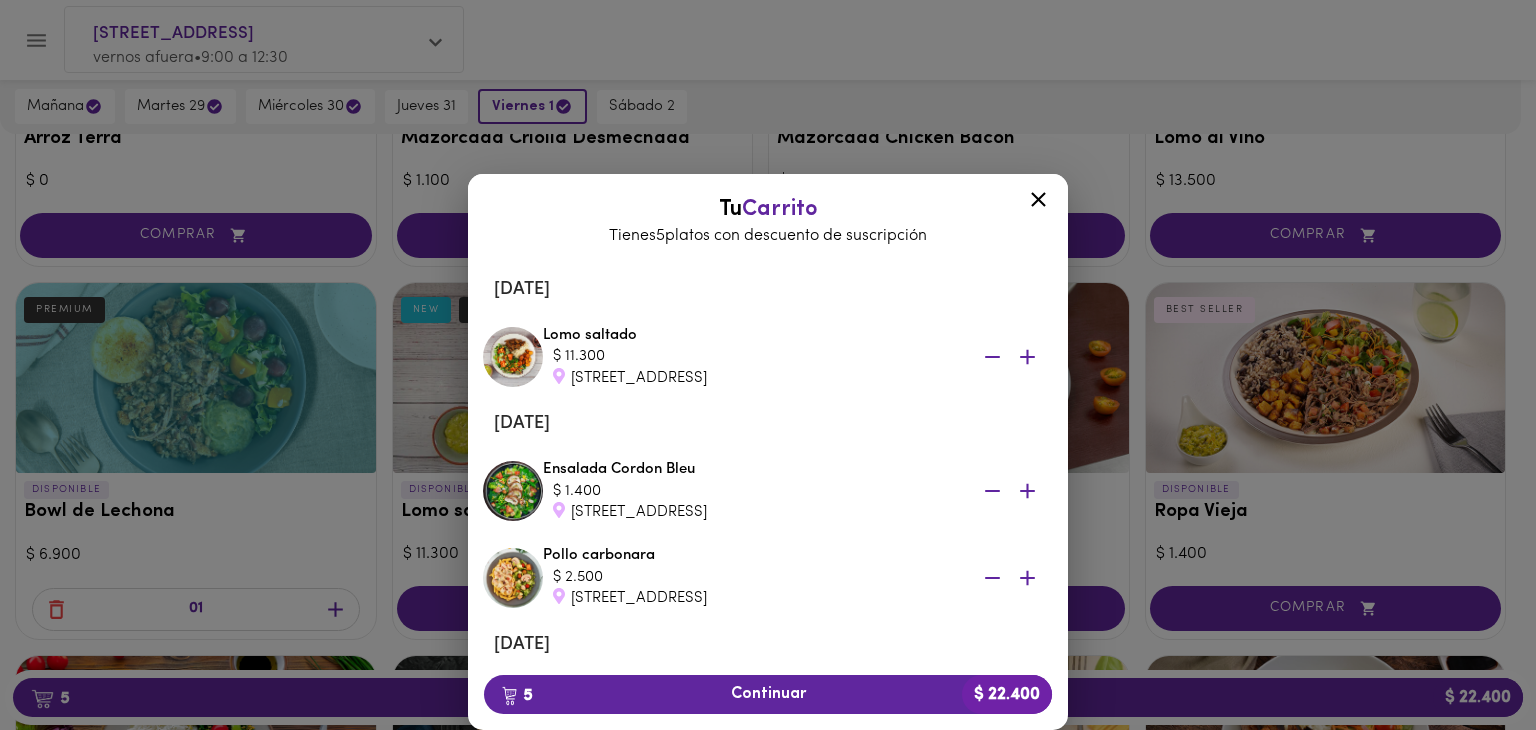 scroll, scrollTop: 360, scrollLeft: 0, axis: vertical 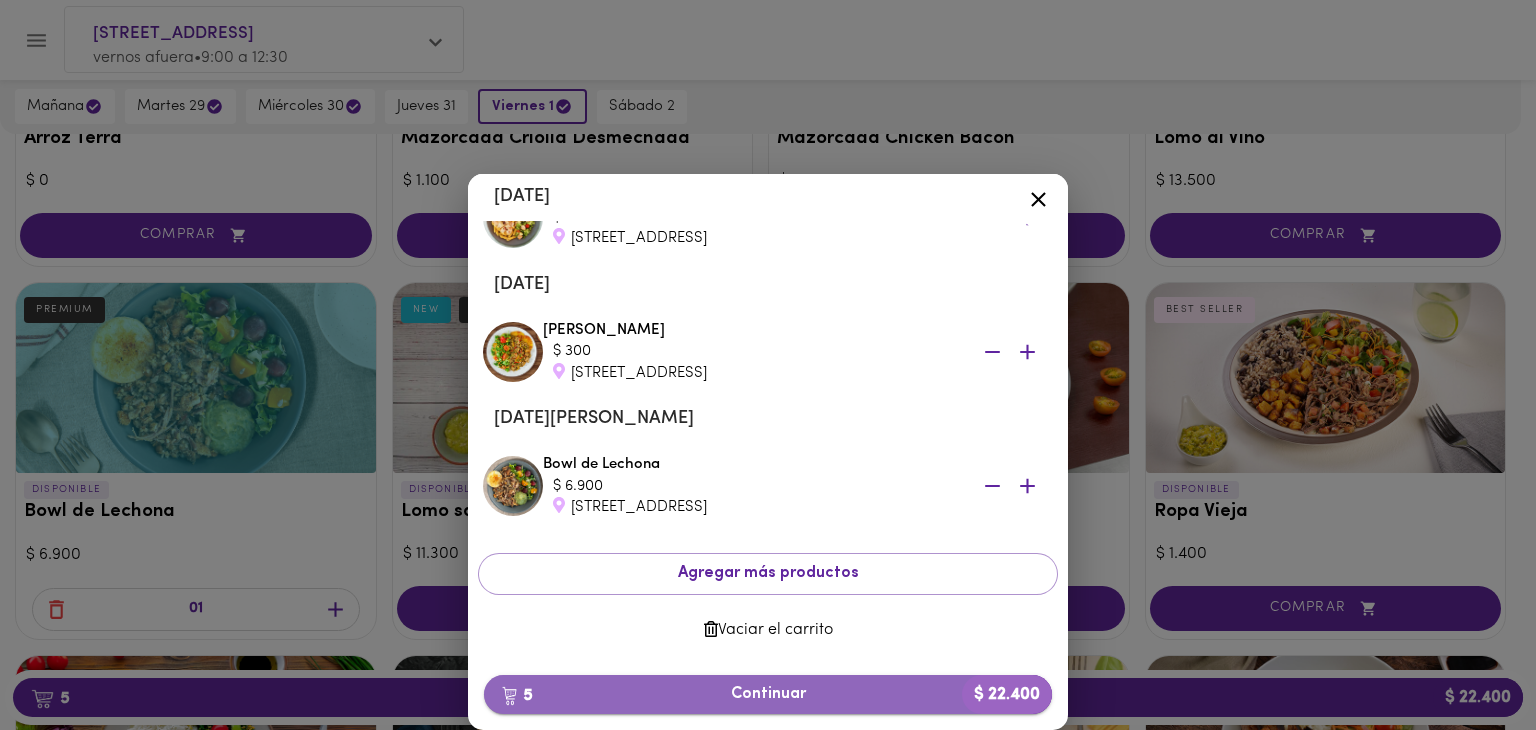 click on "5 Continuar $ 22.400" at bounding box center (768, 694) 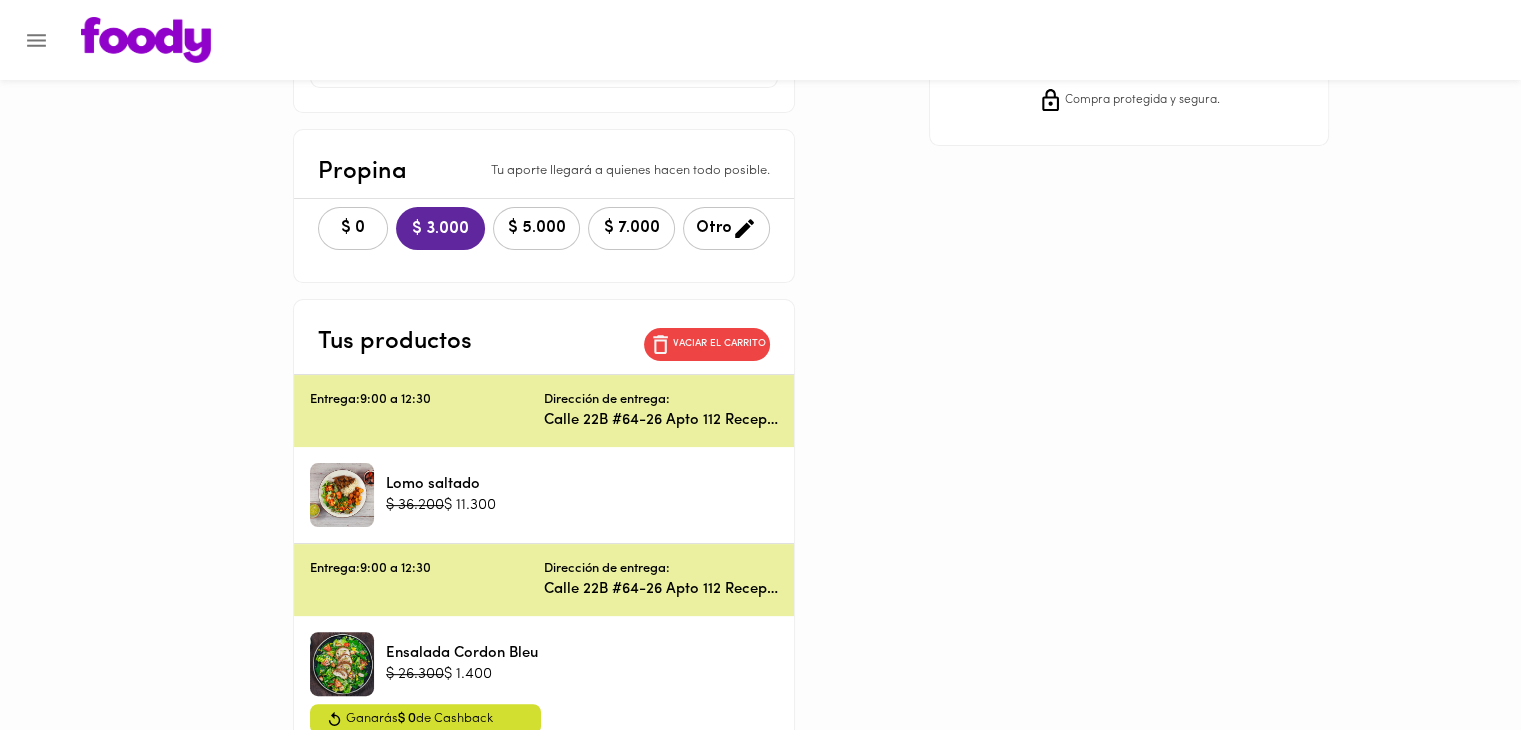 scroll, scrollTop: 0, scrollLeft: 0, axis: both 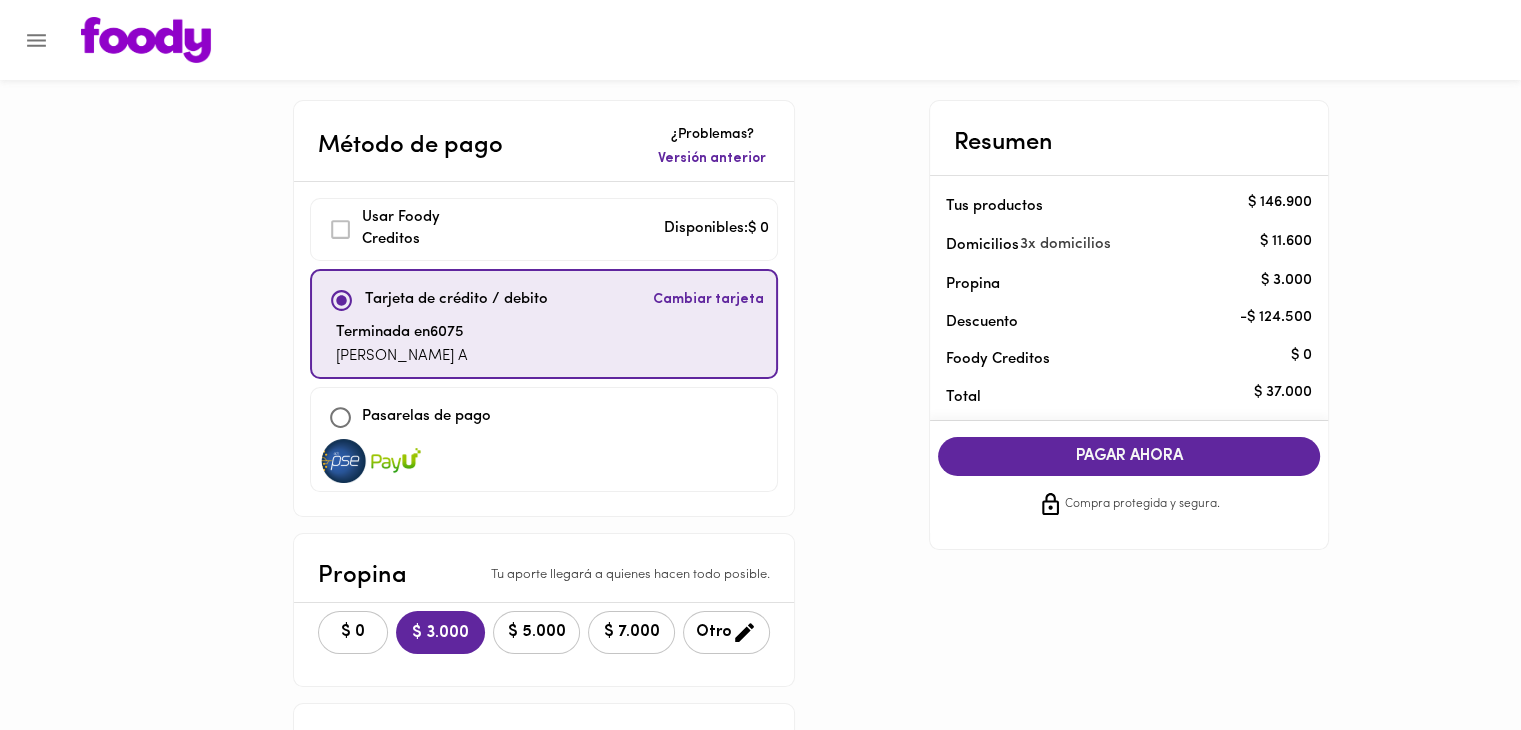 click on "PAGAR AHORA" at bounding box center (1129, 456) 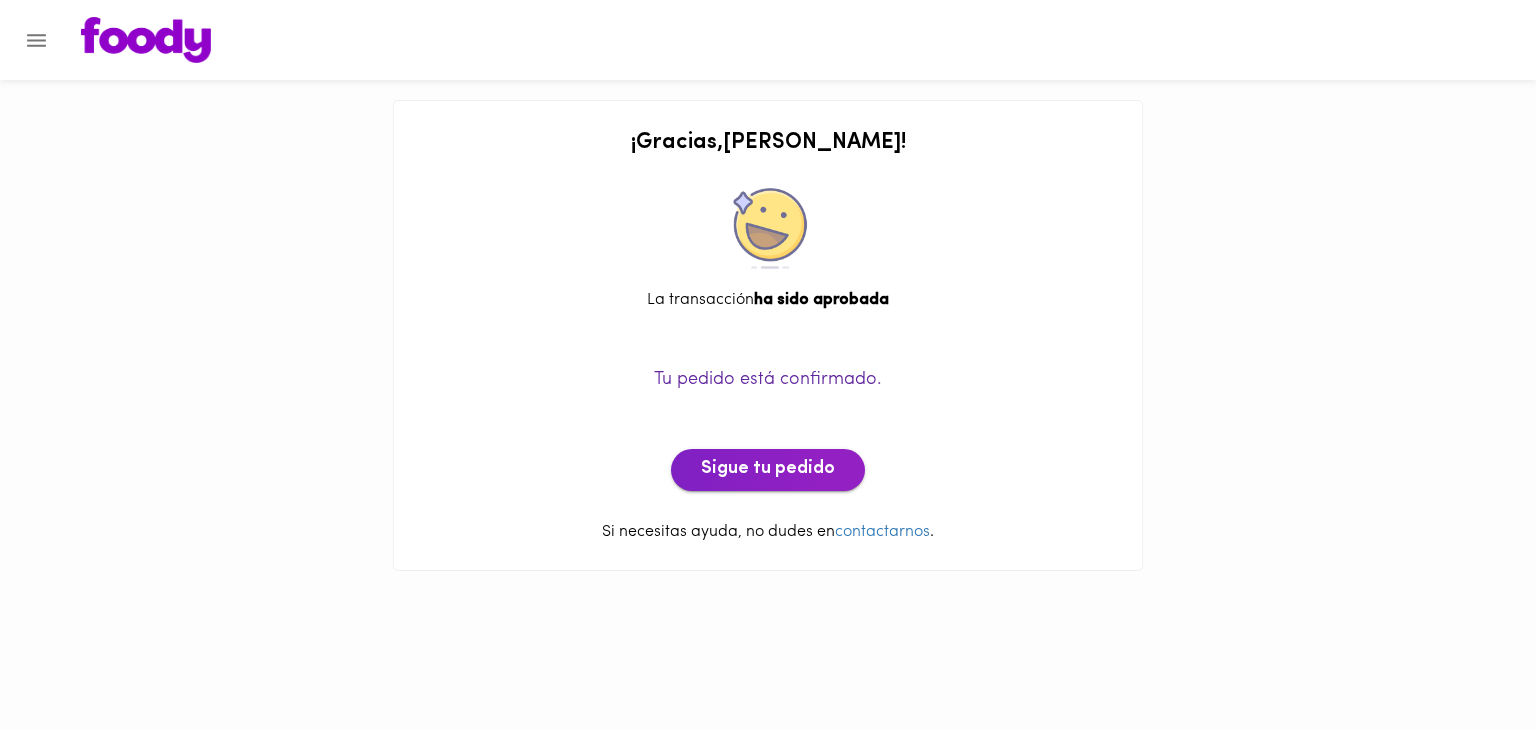 click on "Sigue tu pedido" at bounding box center (768, 470) 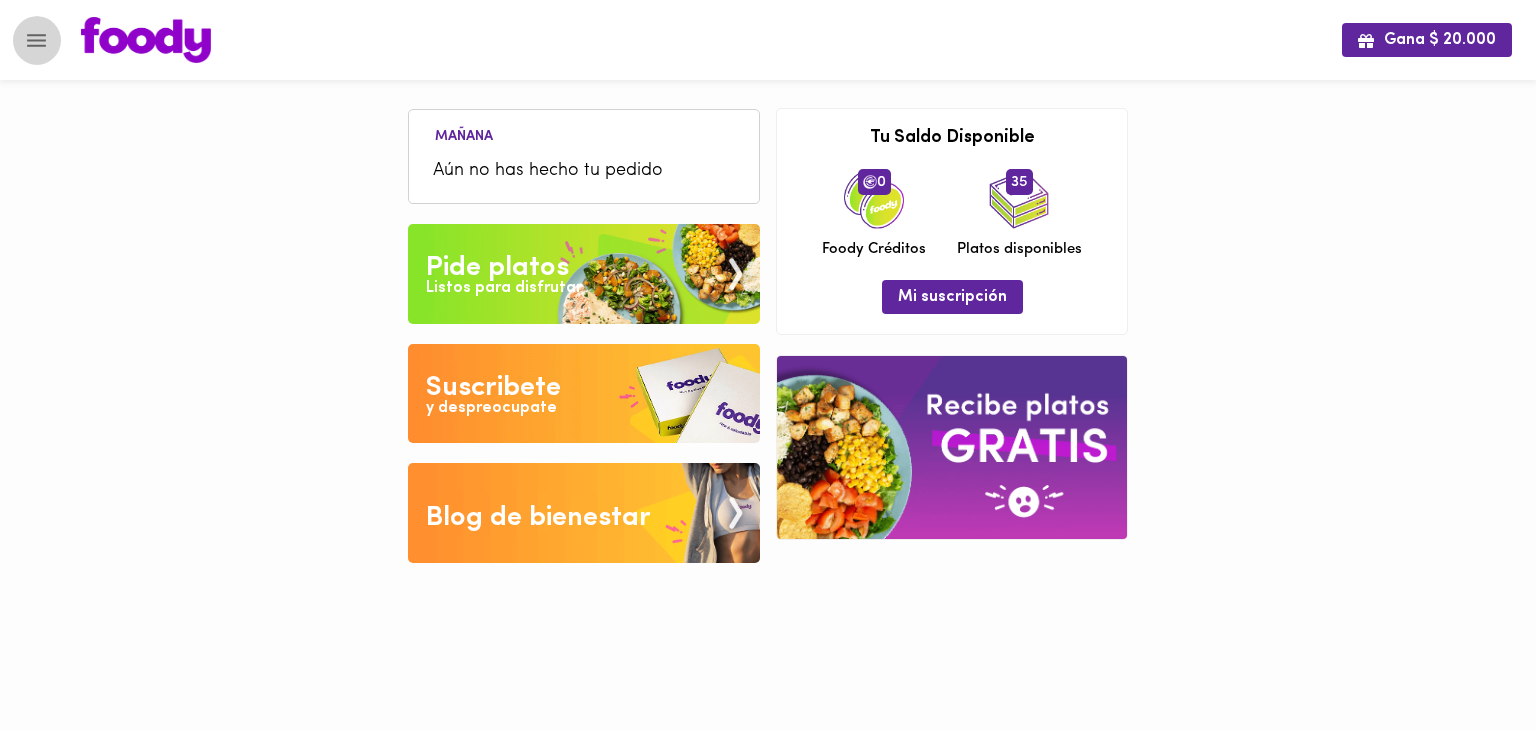 click 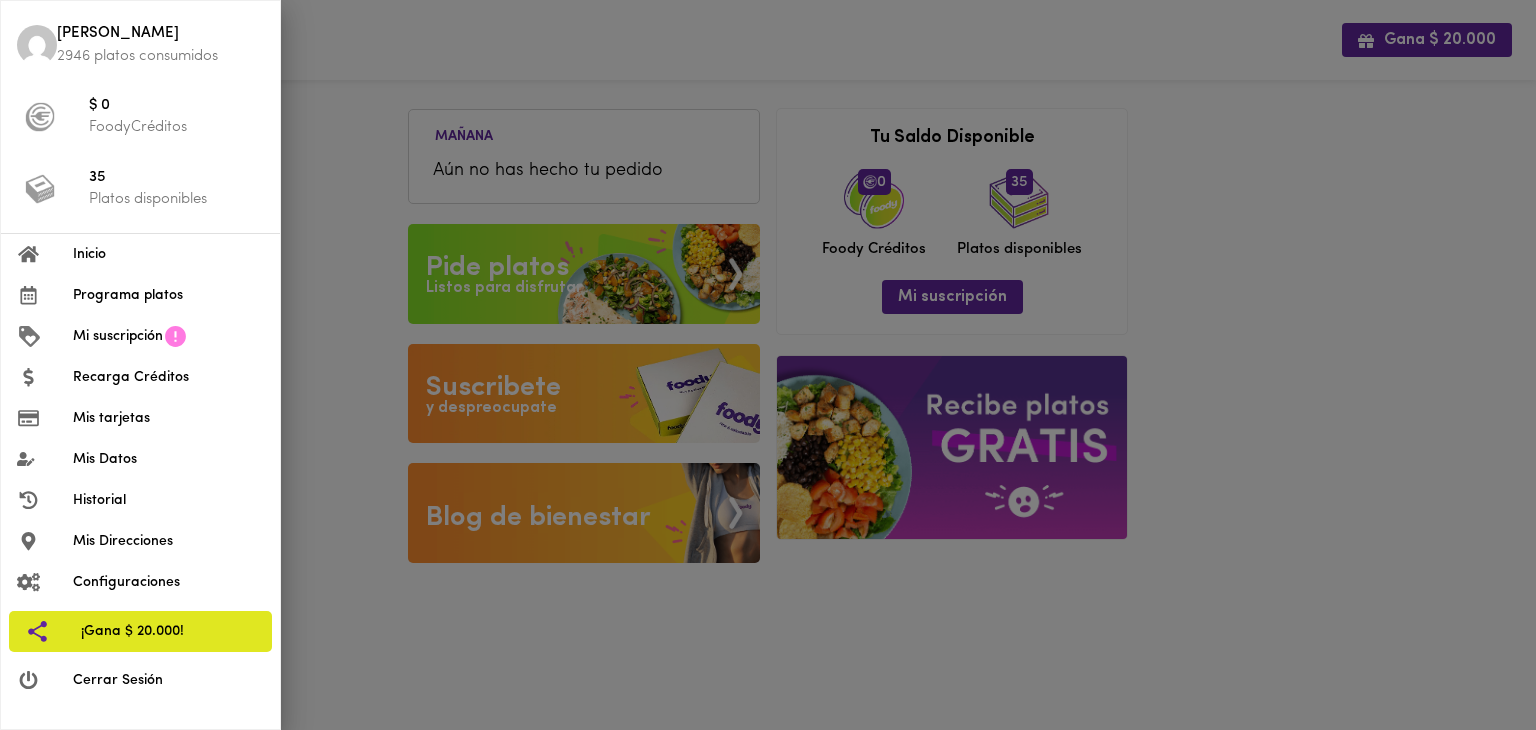 click on "Inicio" at bounding box center [168, 254] 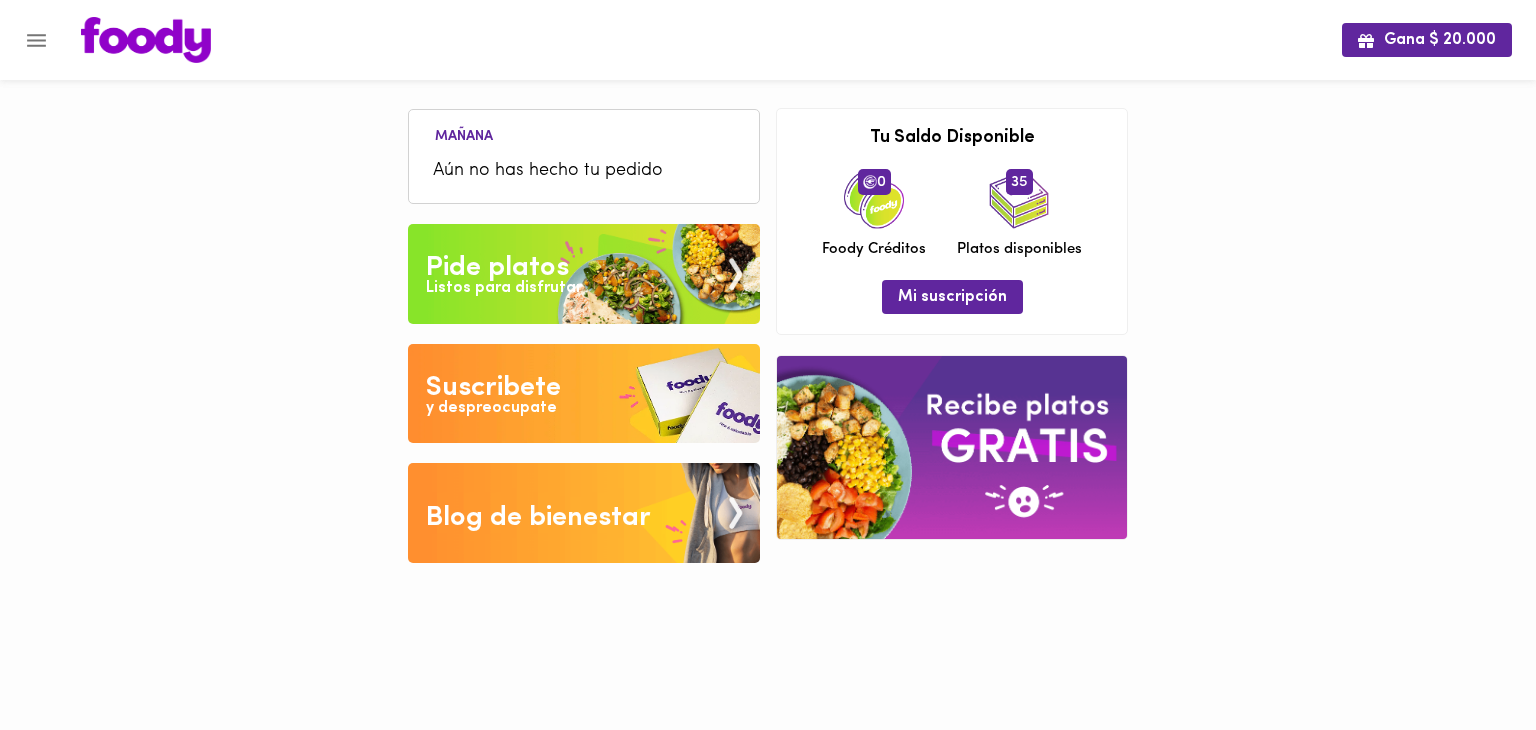 click 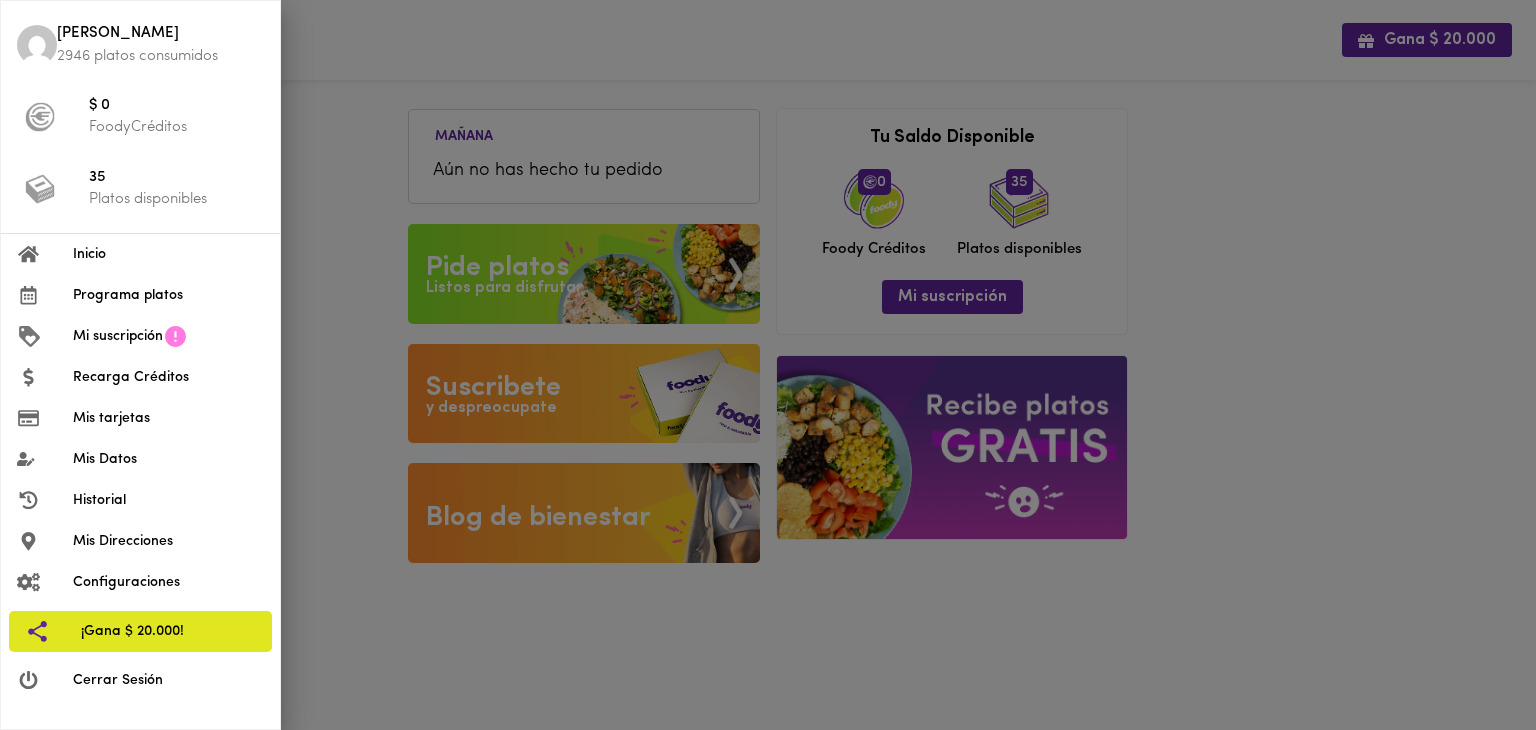 click on "Programa platos" at bounding box center (168, 295) 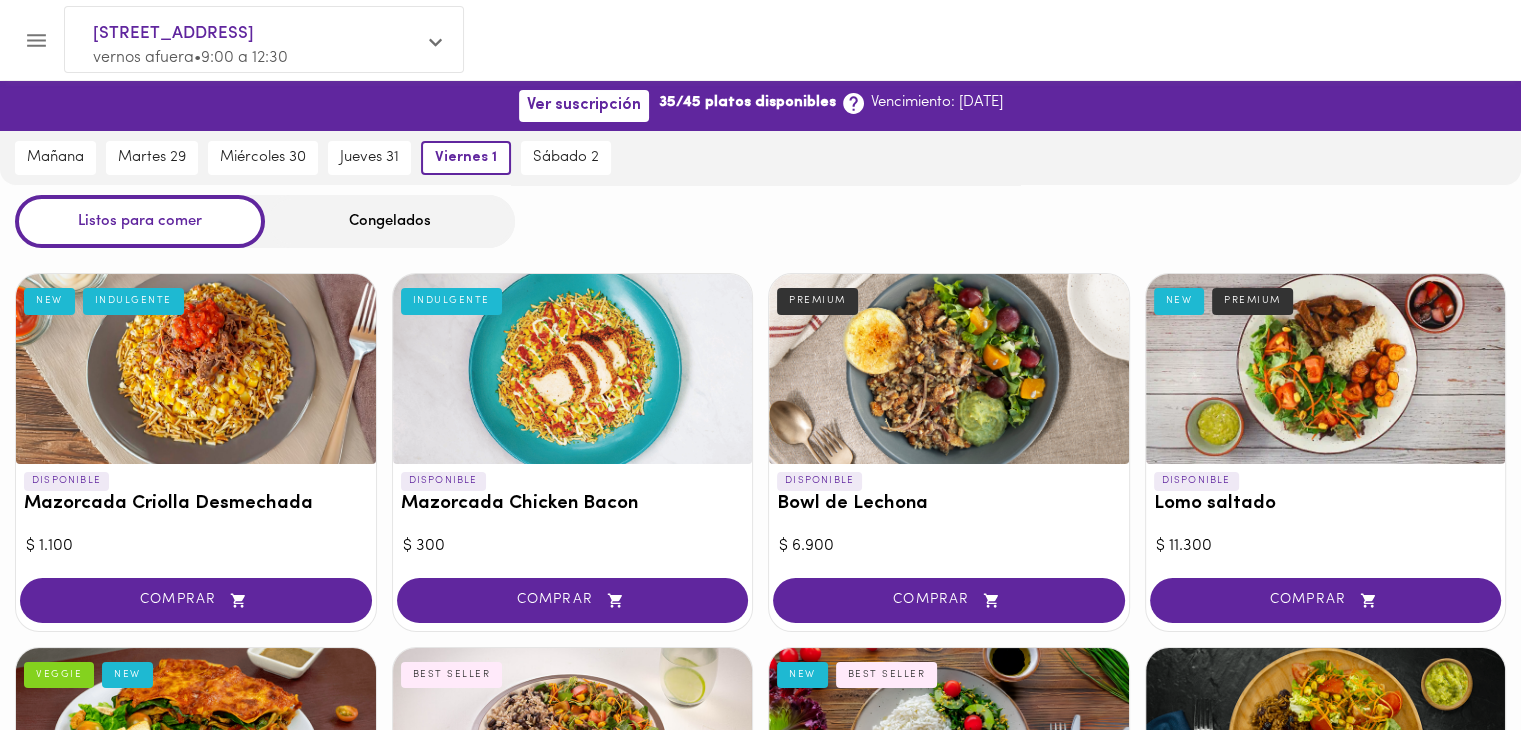 click 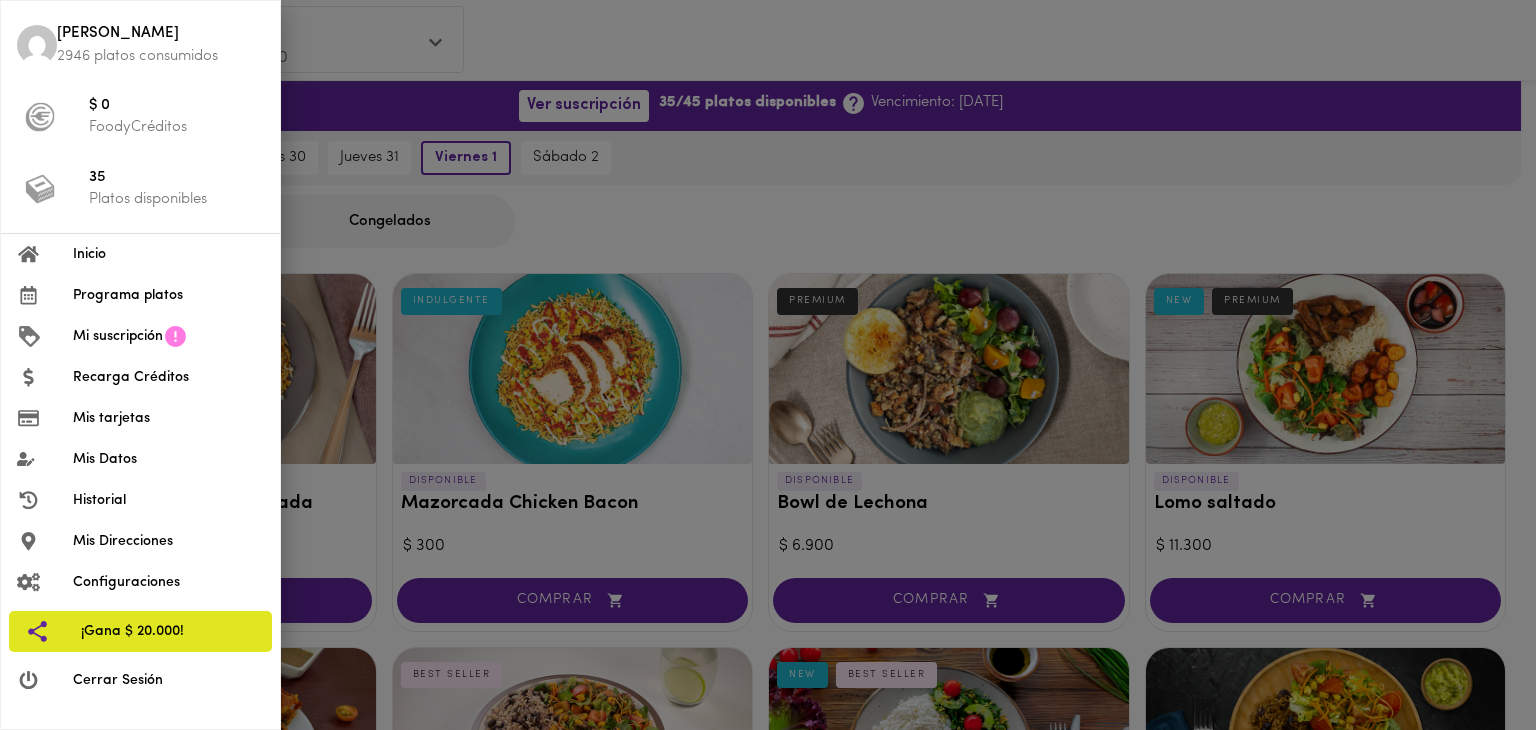 click on "Inicio" at bounding box center (168, 254) 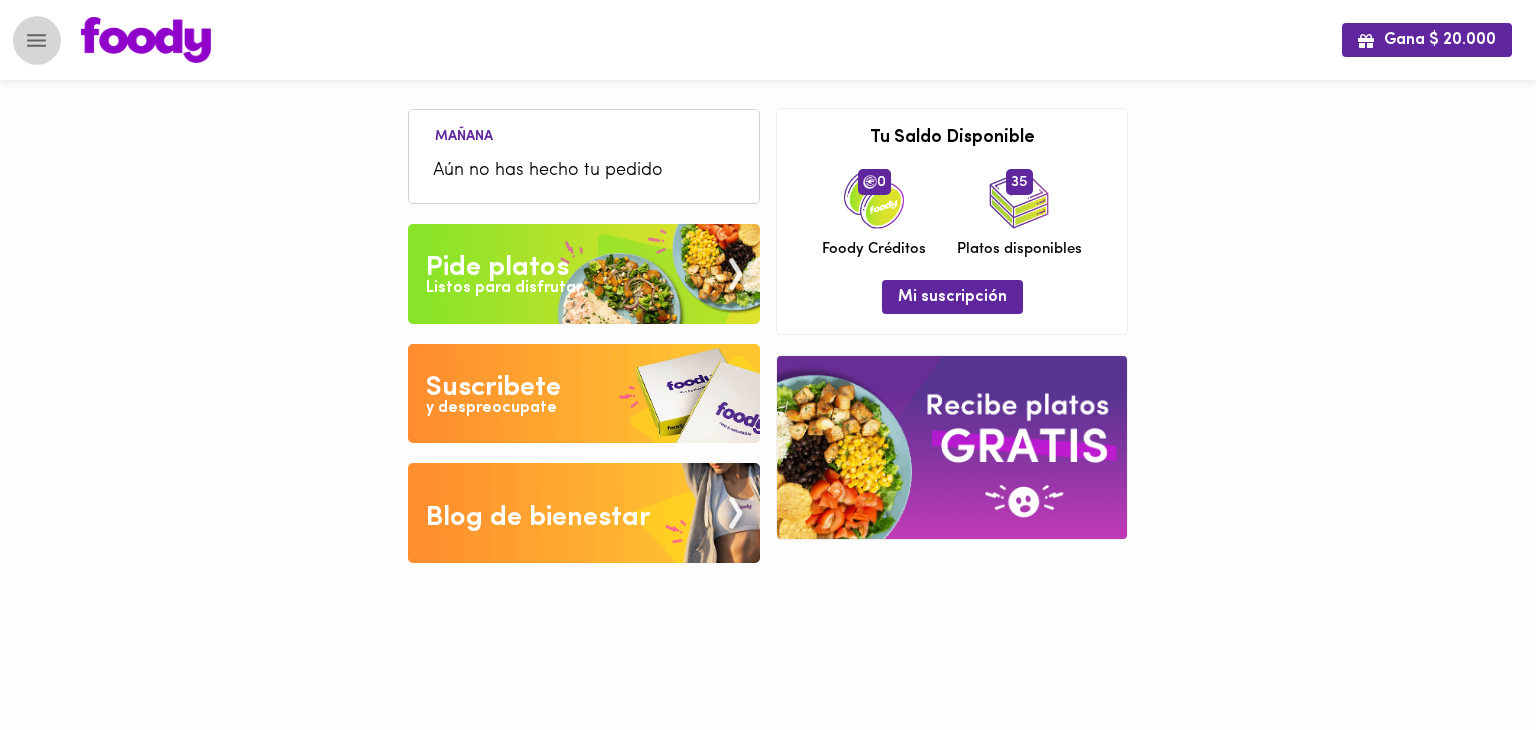 click 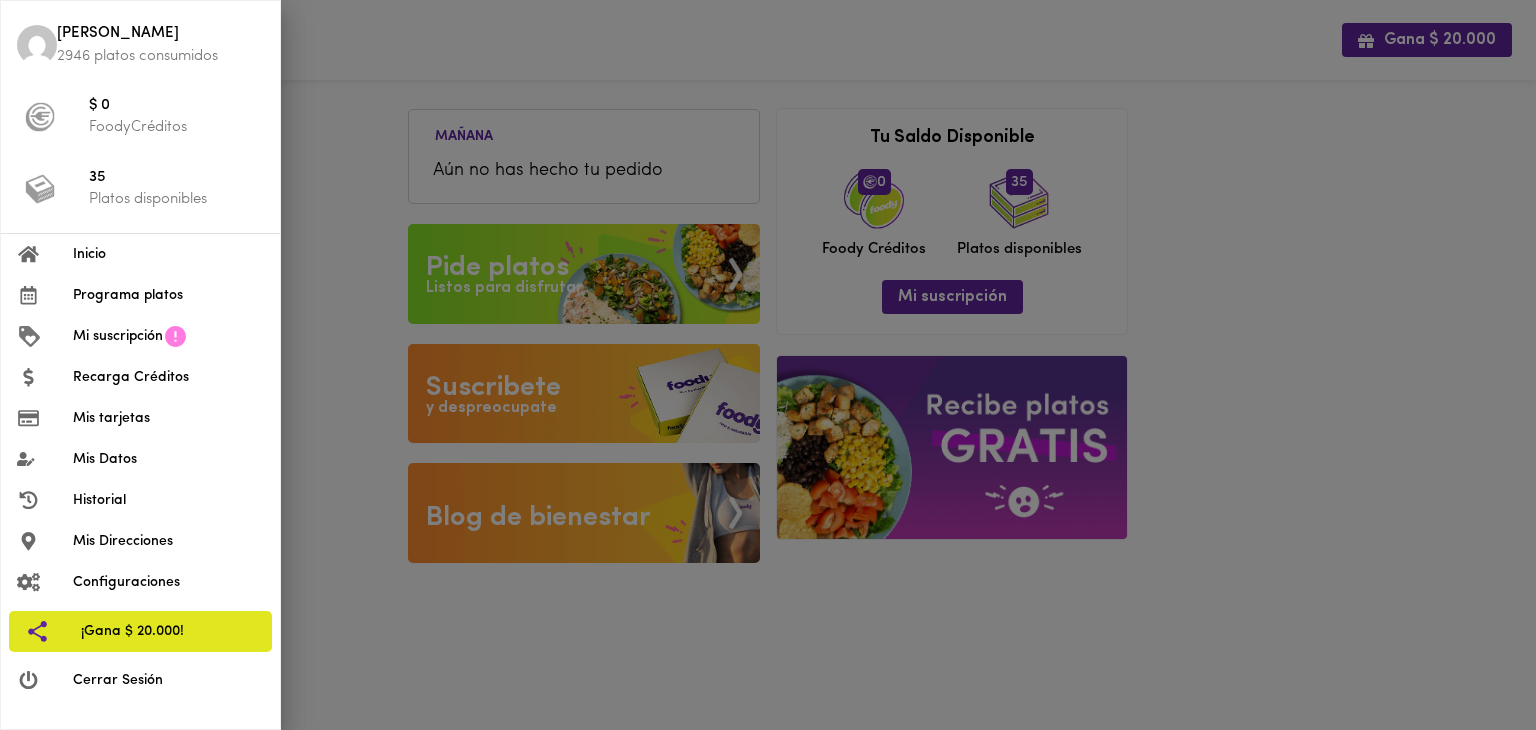 click on "Programa platos" at bounding box center [168, 295] 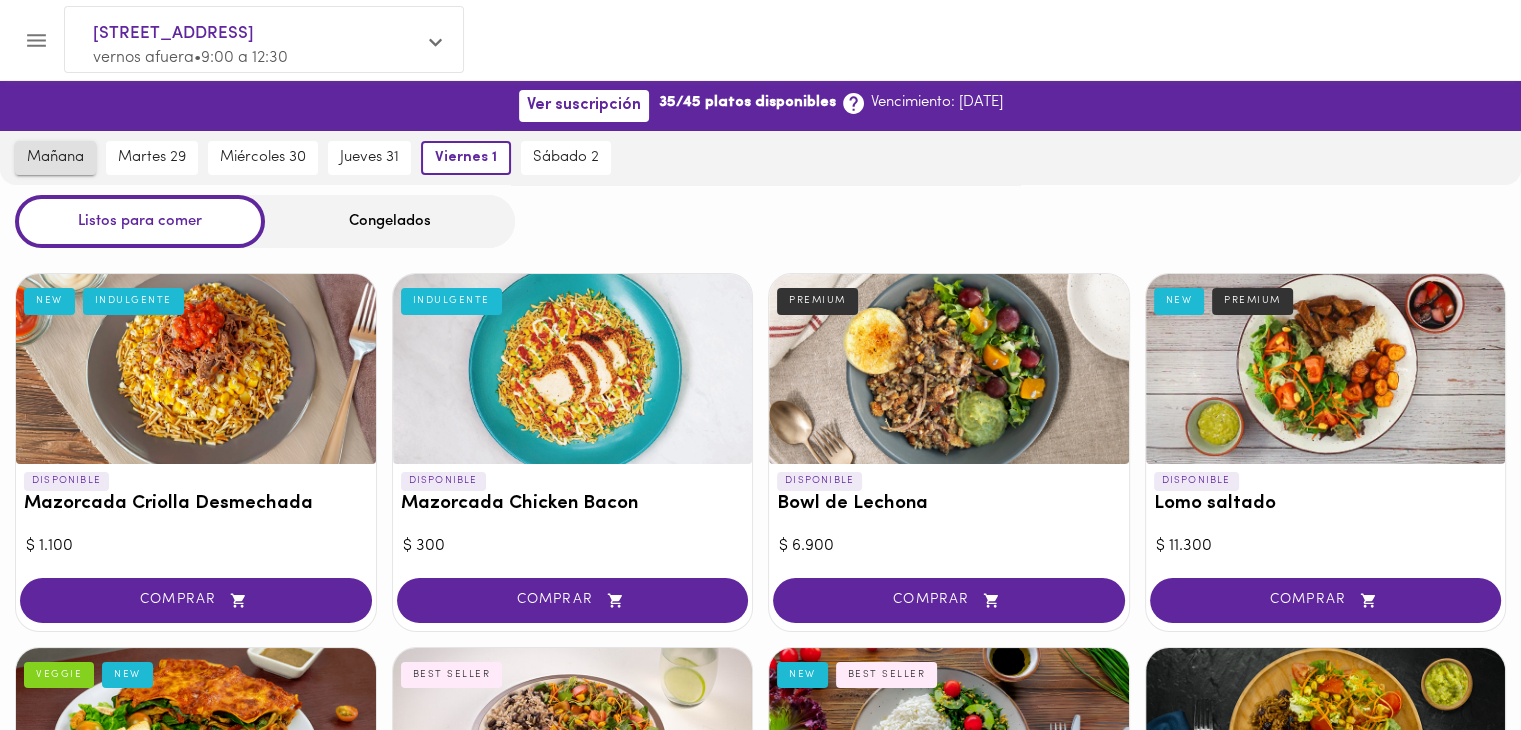 click on "mañana" at bounding box center [55, 158] 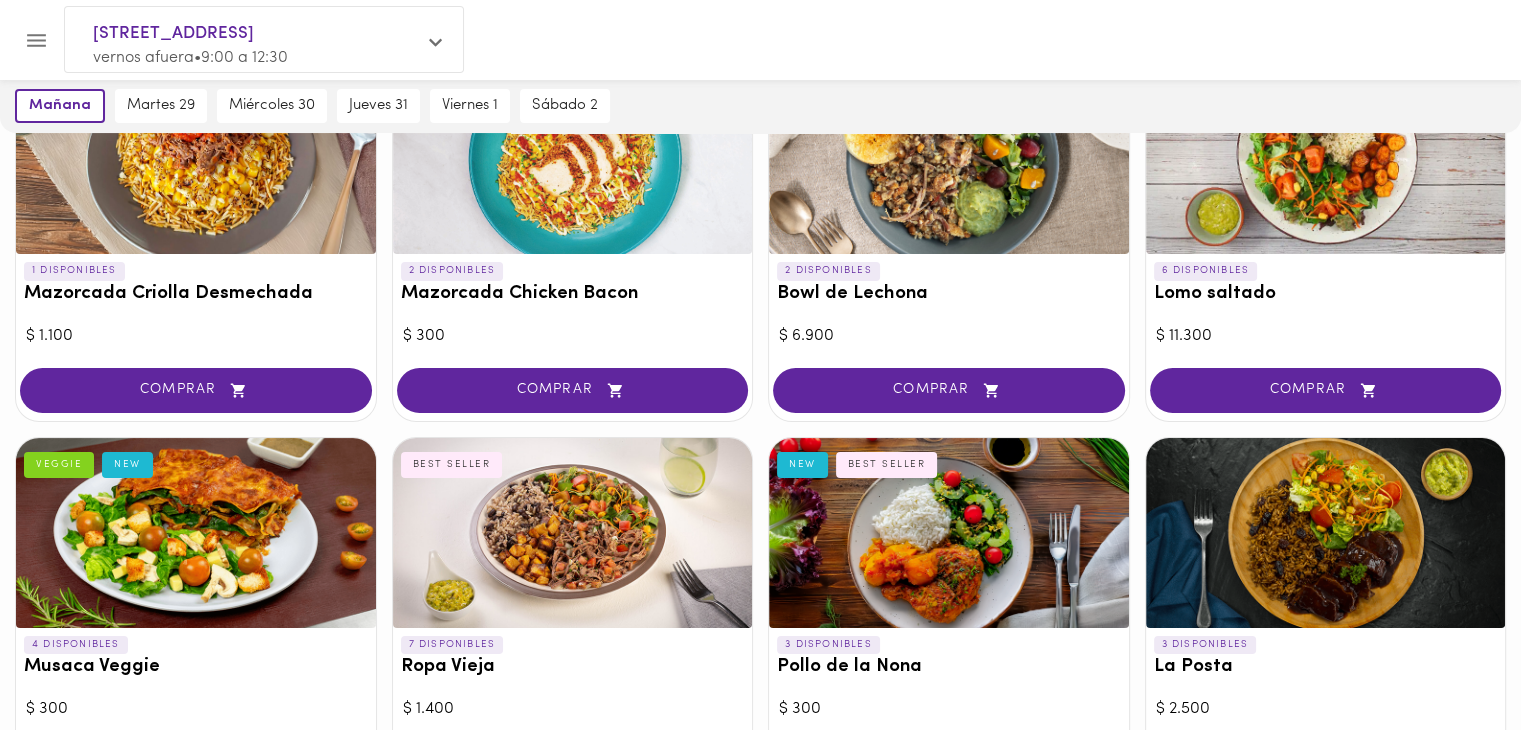 scroll, scrollTop: 0, scrollLeft: 0, axis: both 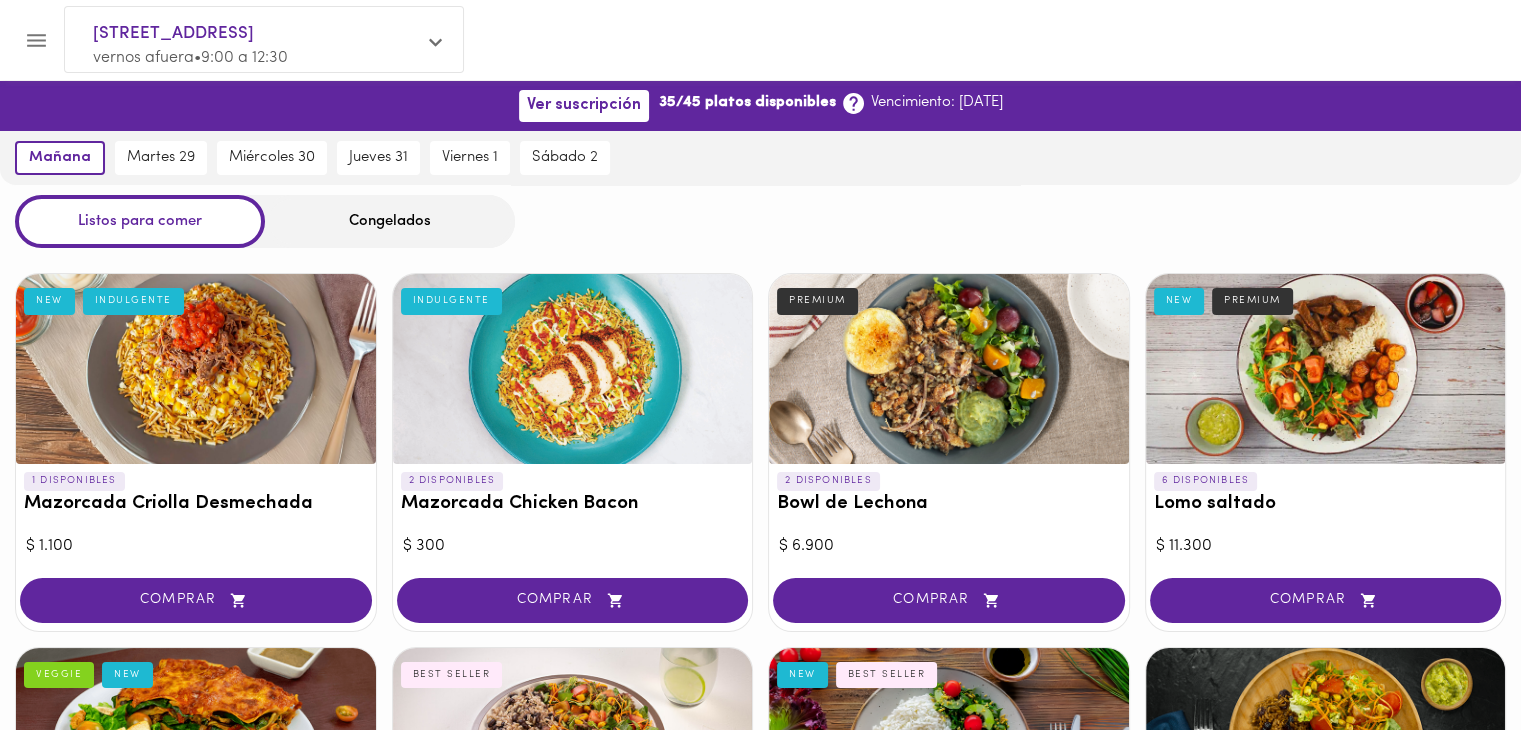 click 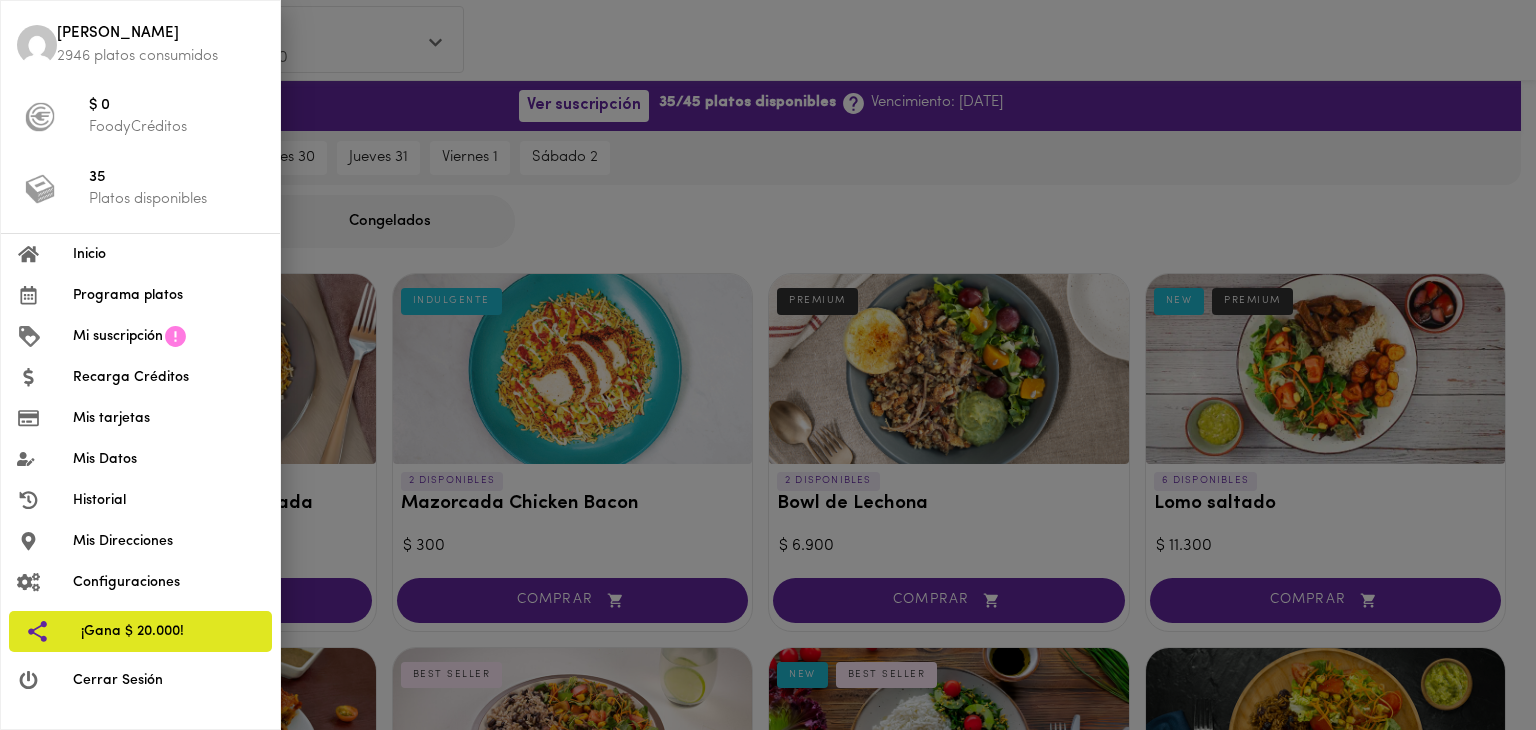 click on "Programa platos" at bounding box center (168, 295) 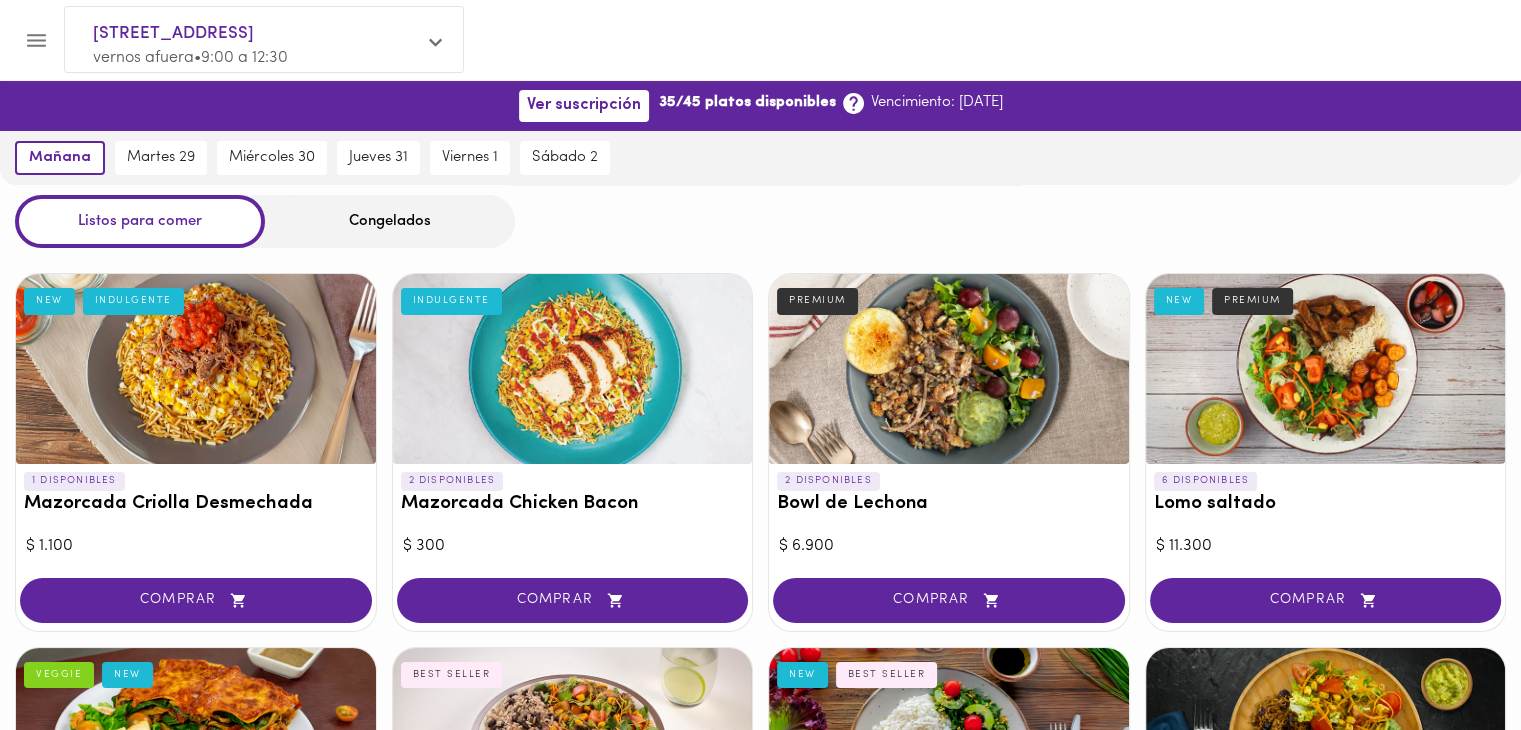 click 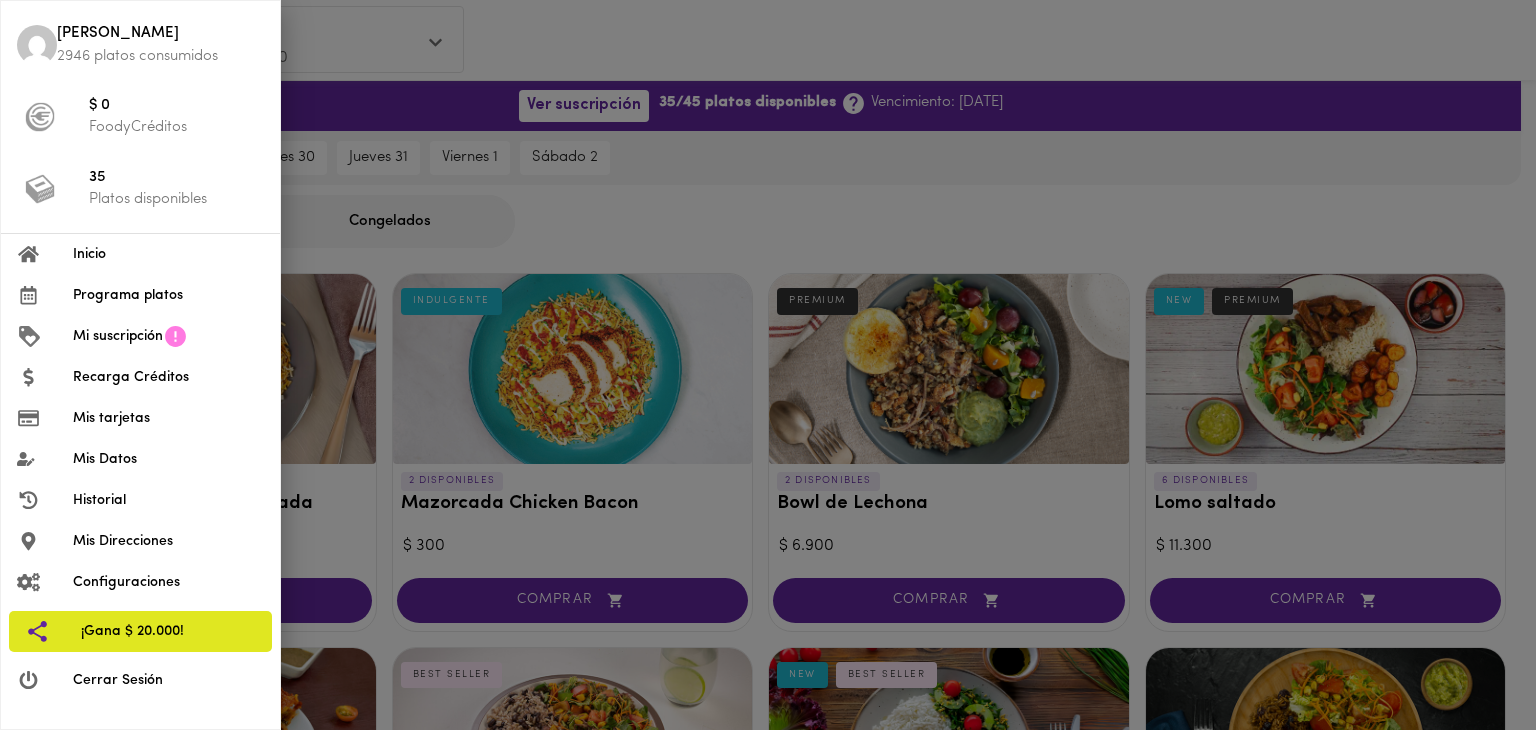 click on "Inicio" at bounding box center [140, 254] 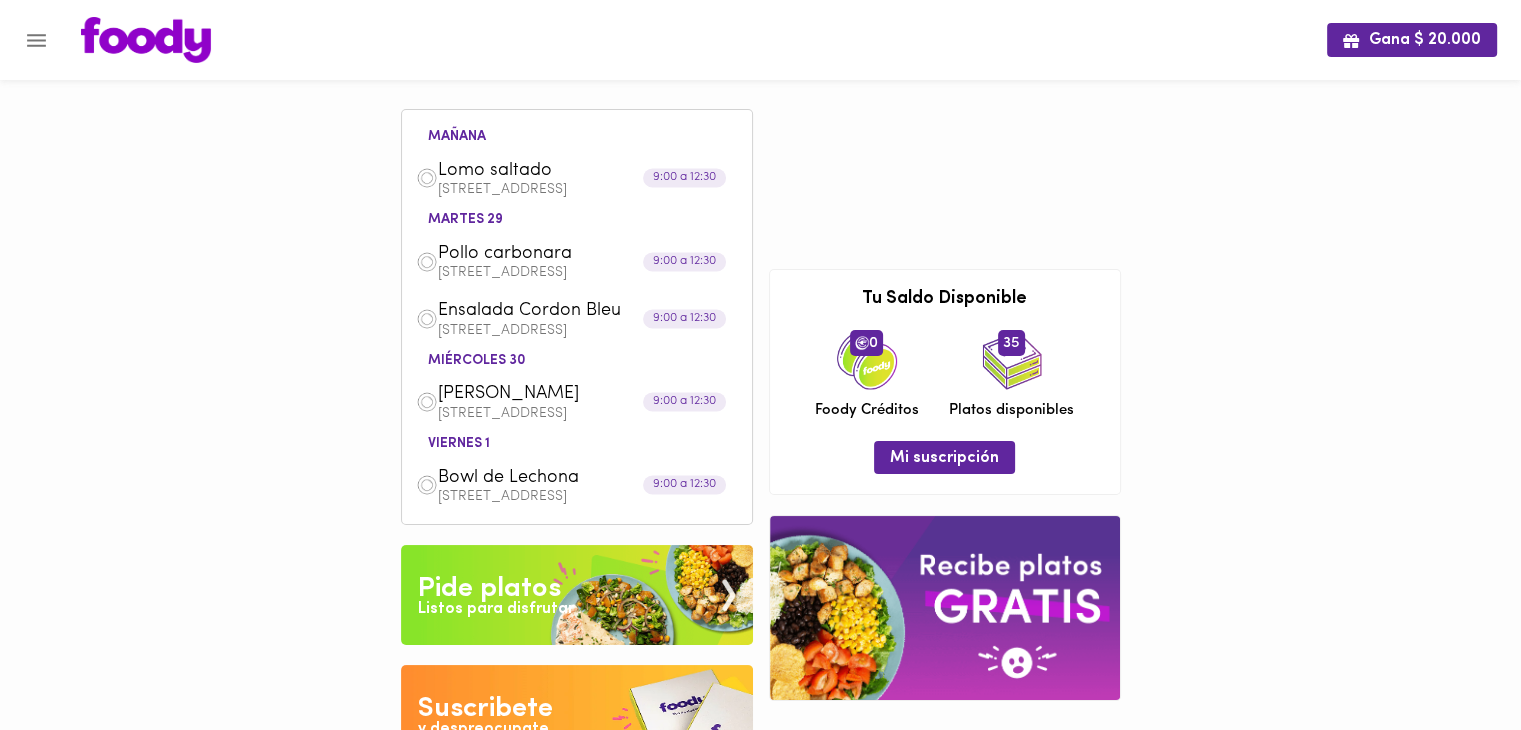 click 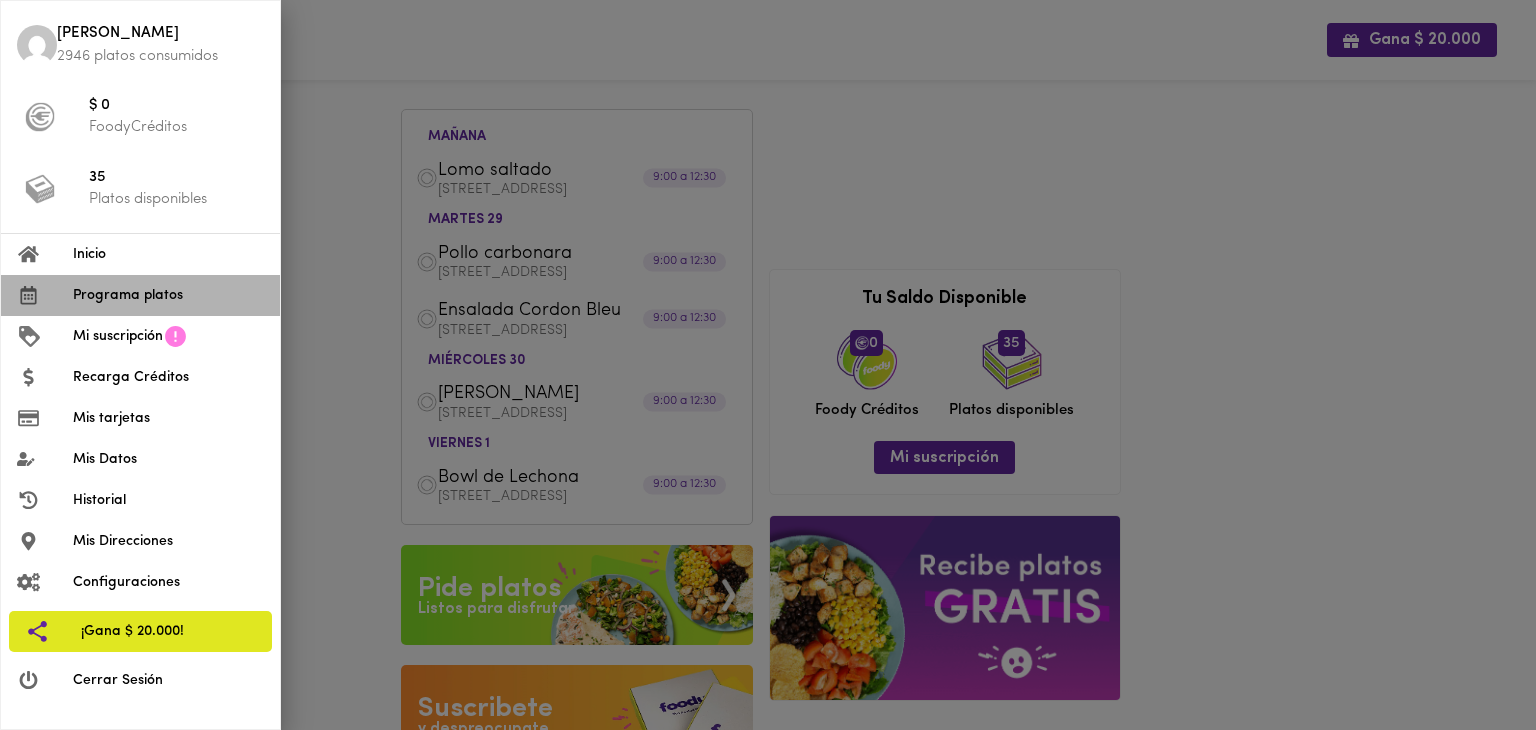 click on "Programa platos" at bounding box center (168, 295) 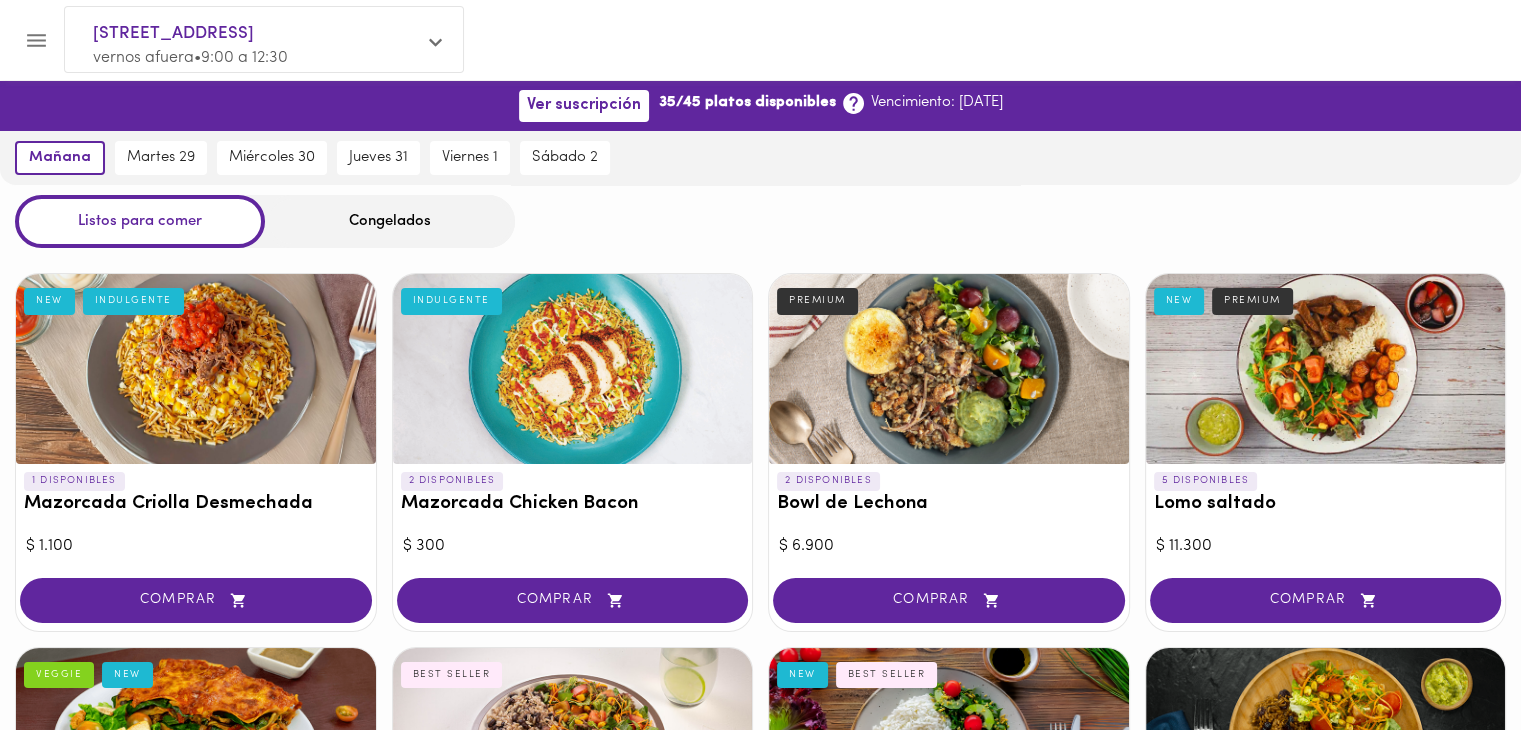 click on "Congelados" at bounding box center (390, 221) 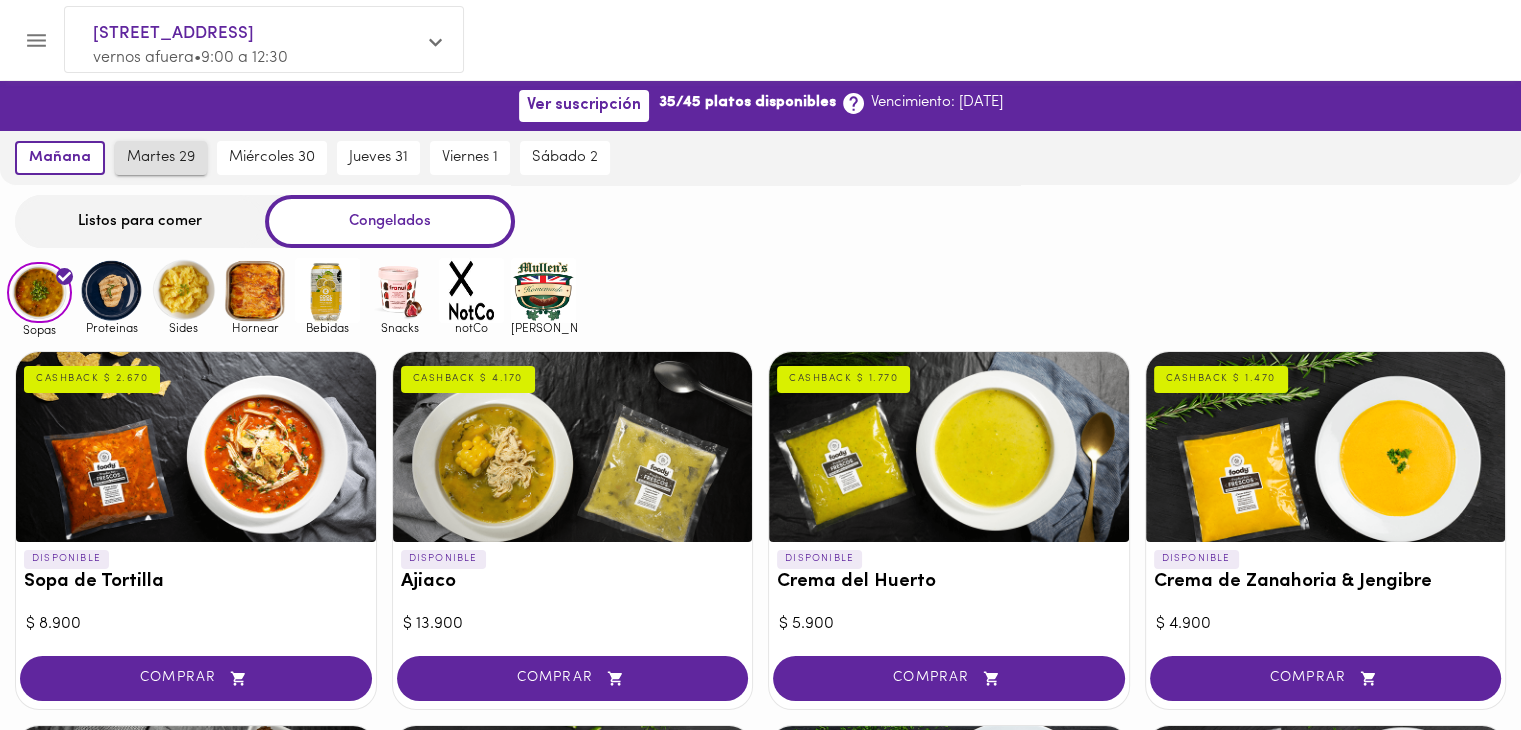 click on "martes 29" at bounding box center [161, 158] 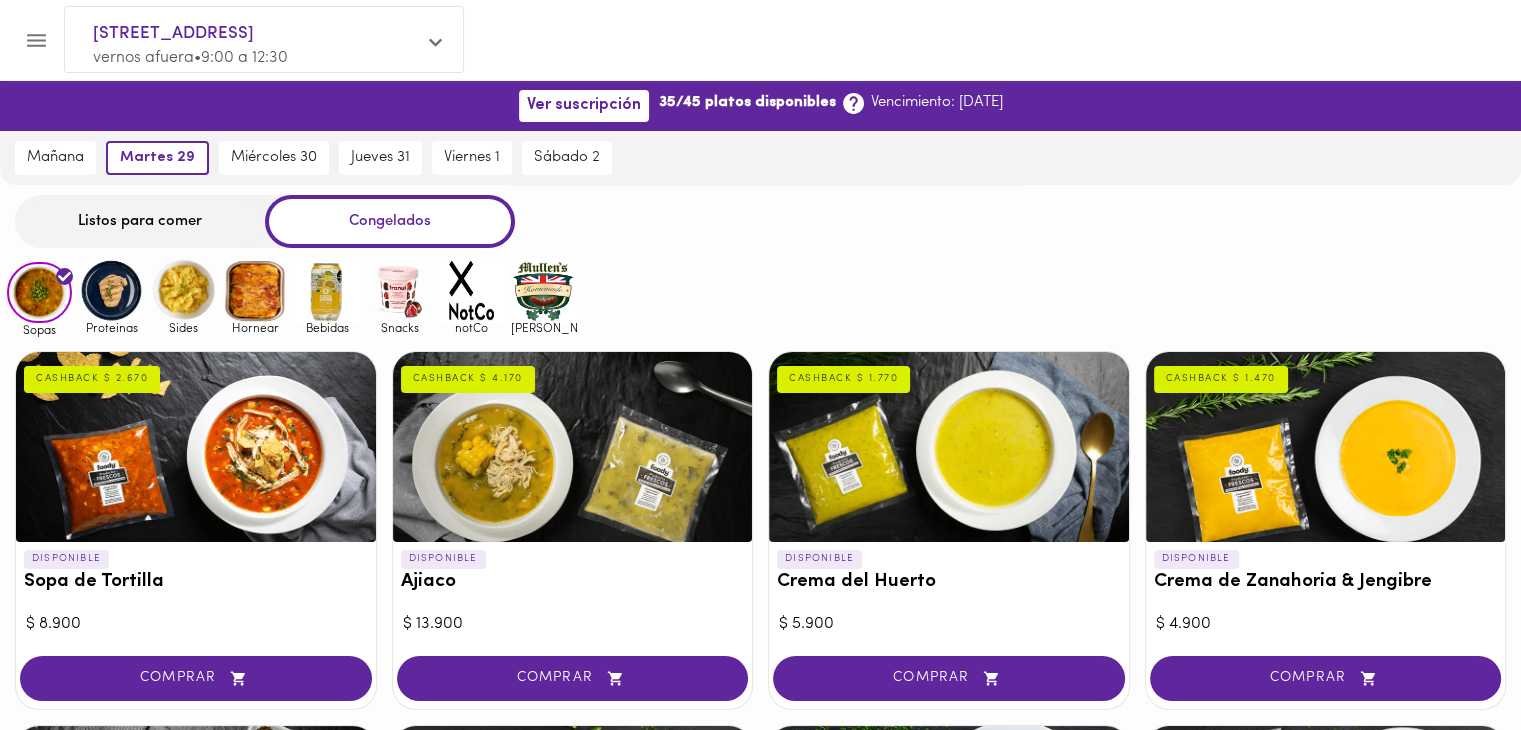 click at bounding box center [111, 290] 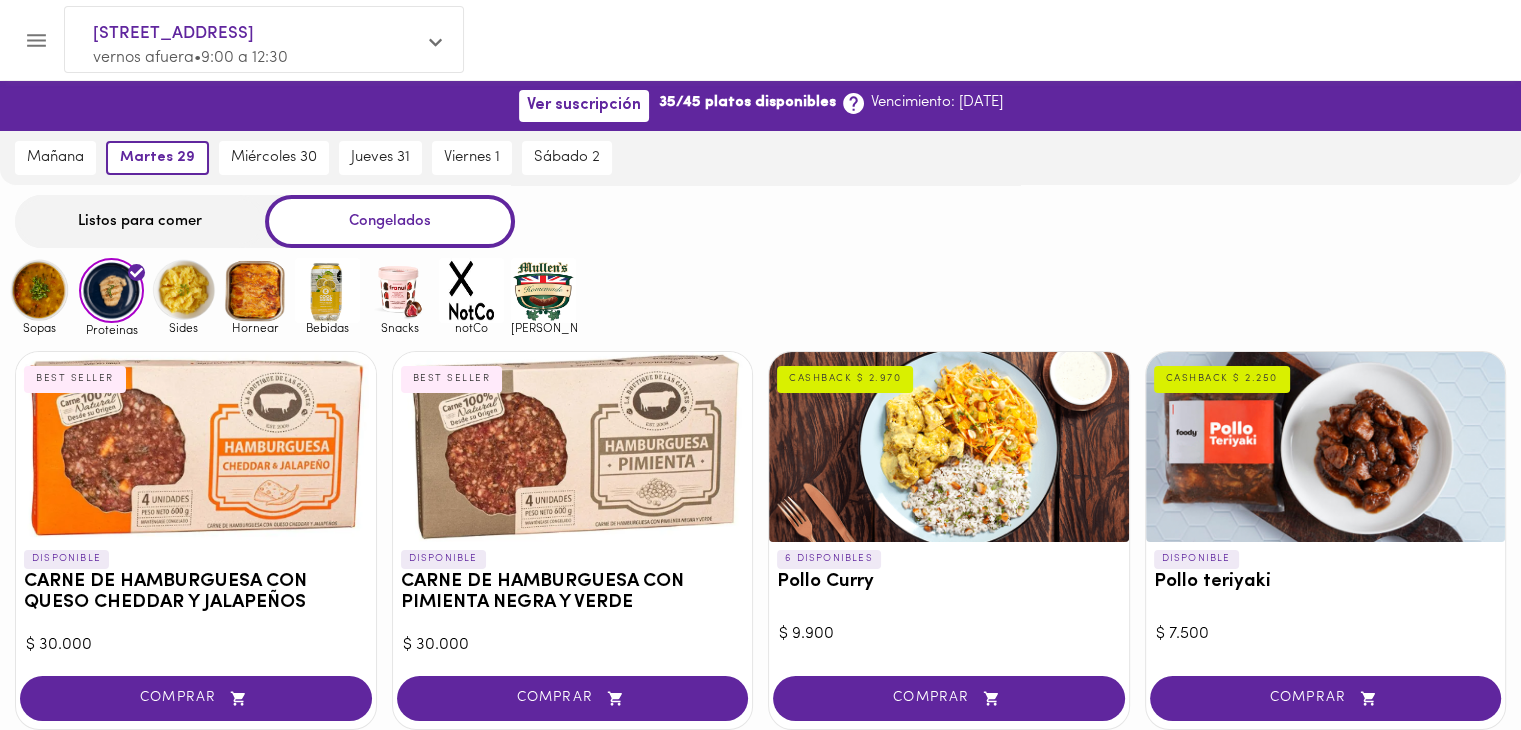 scroll, scrollTop: 366, scrollLeft: 0, axis: vertical 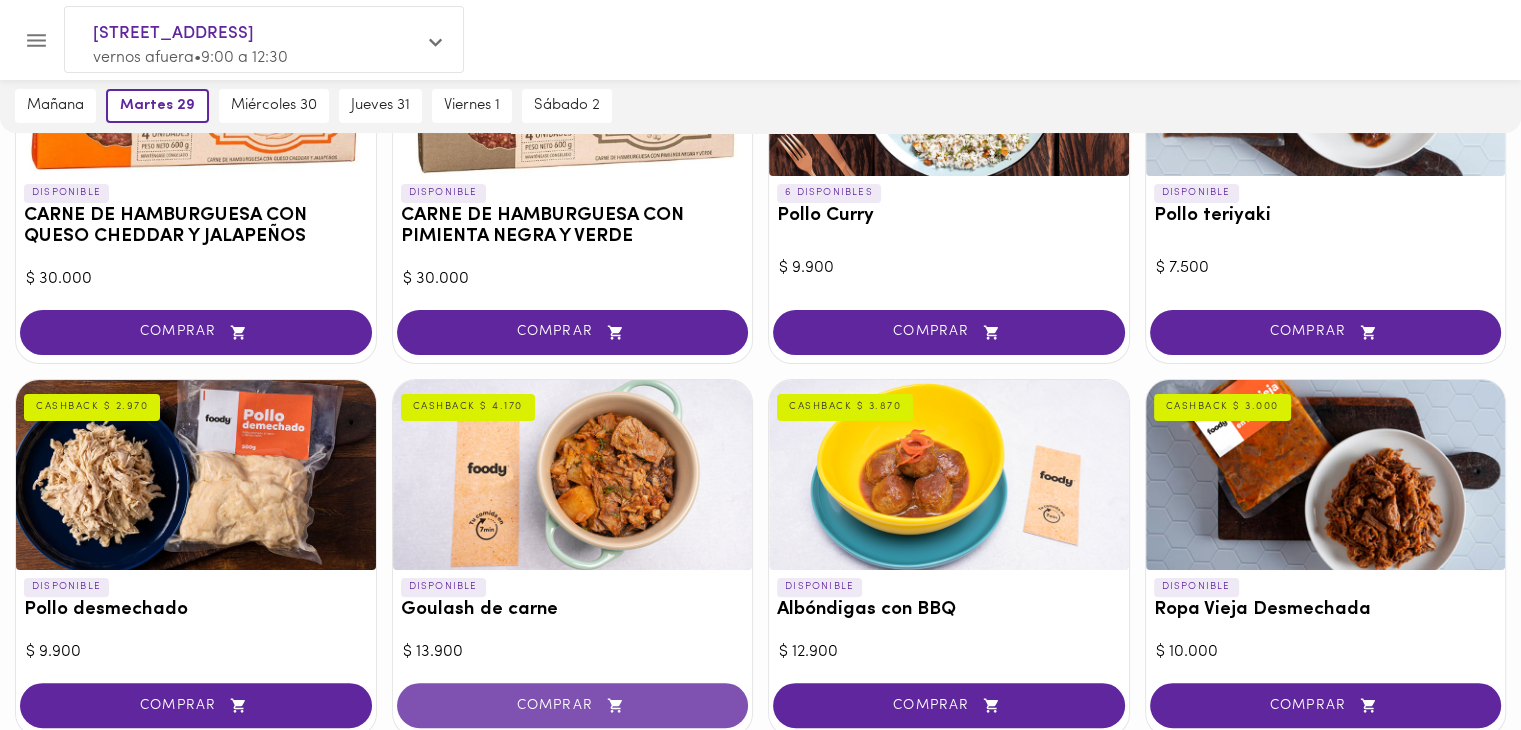 click on "COMPRAR" at bounding box center (573, 705) 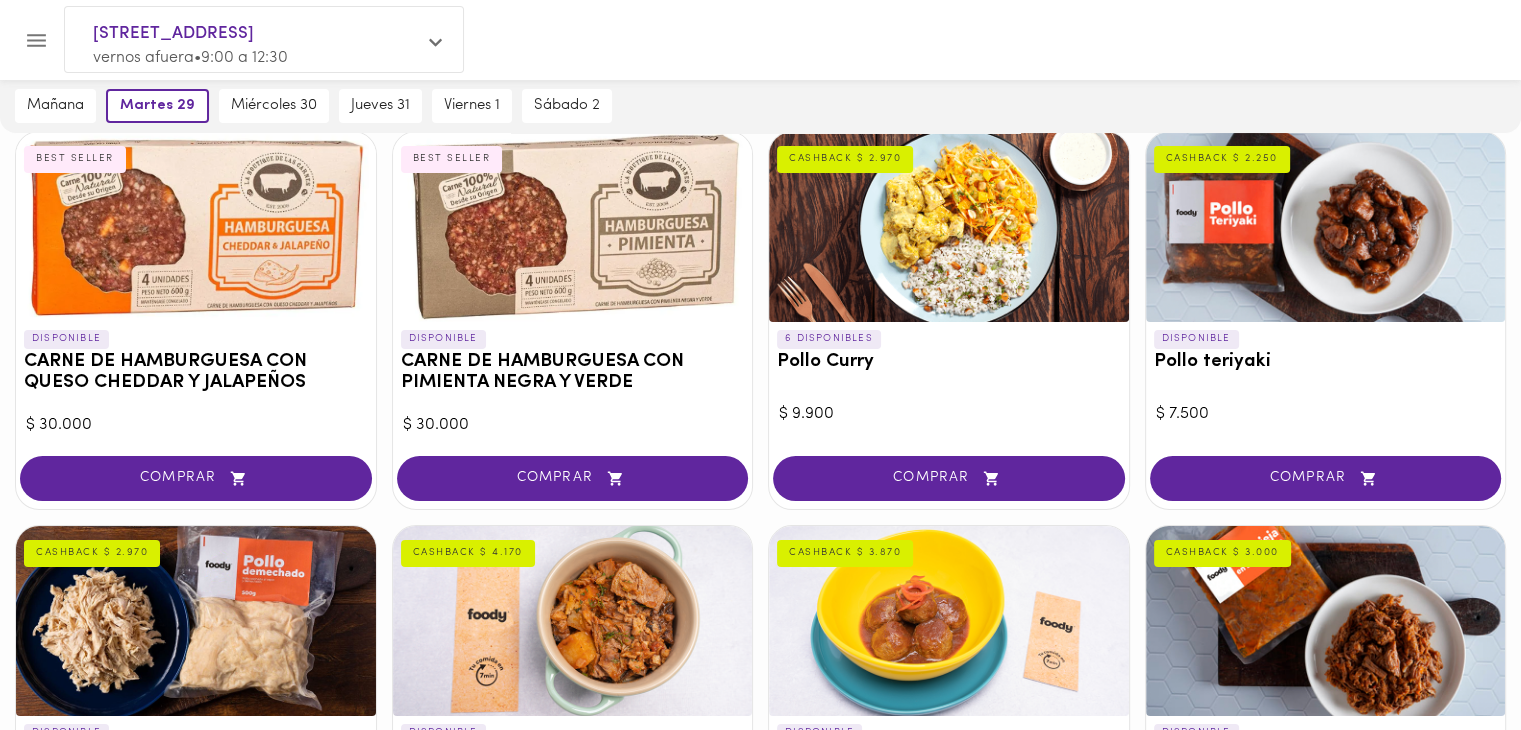 scroll, scrollTop: 148, scrollLeft: 0, axis: vertical 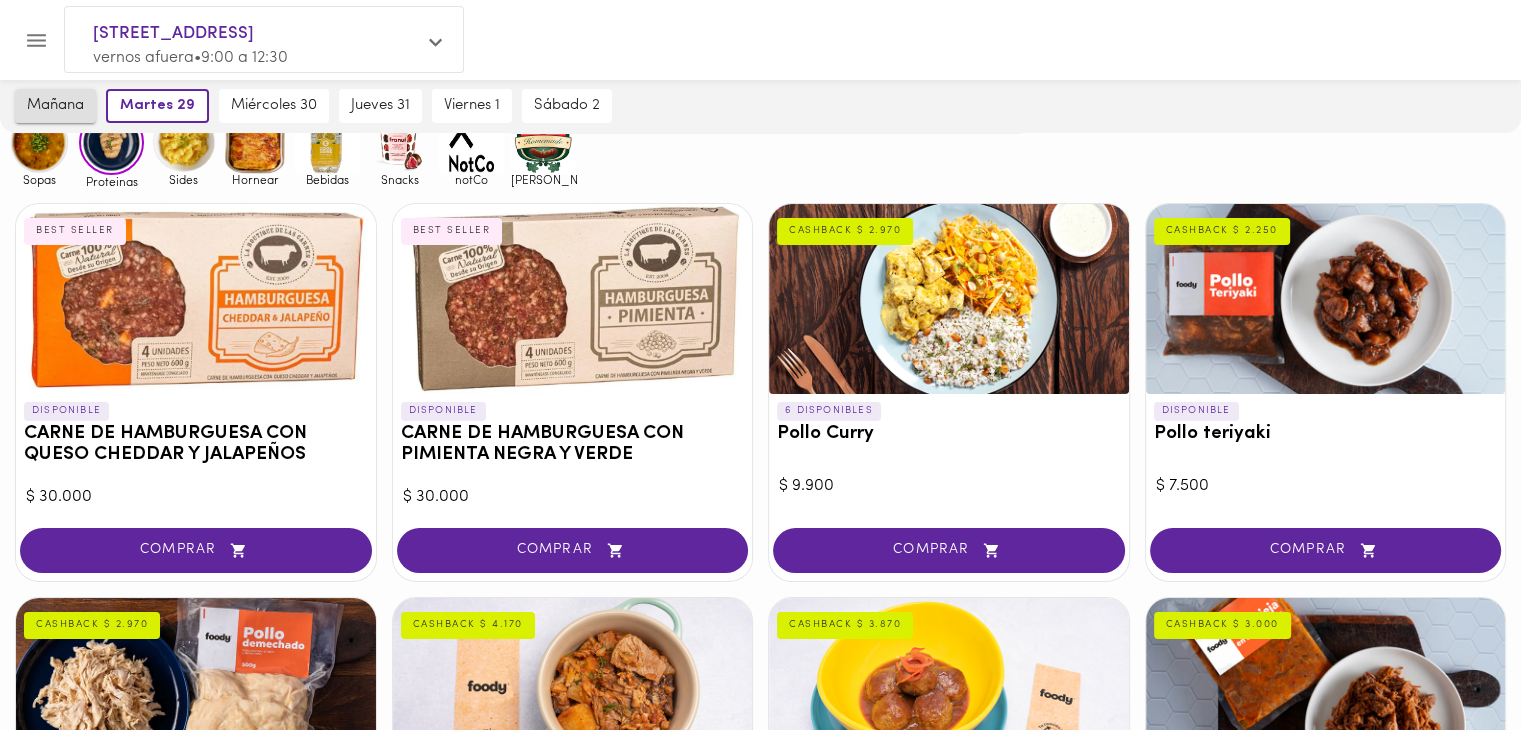 click on "mañana" at bounding box center [55, 106] 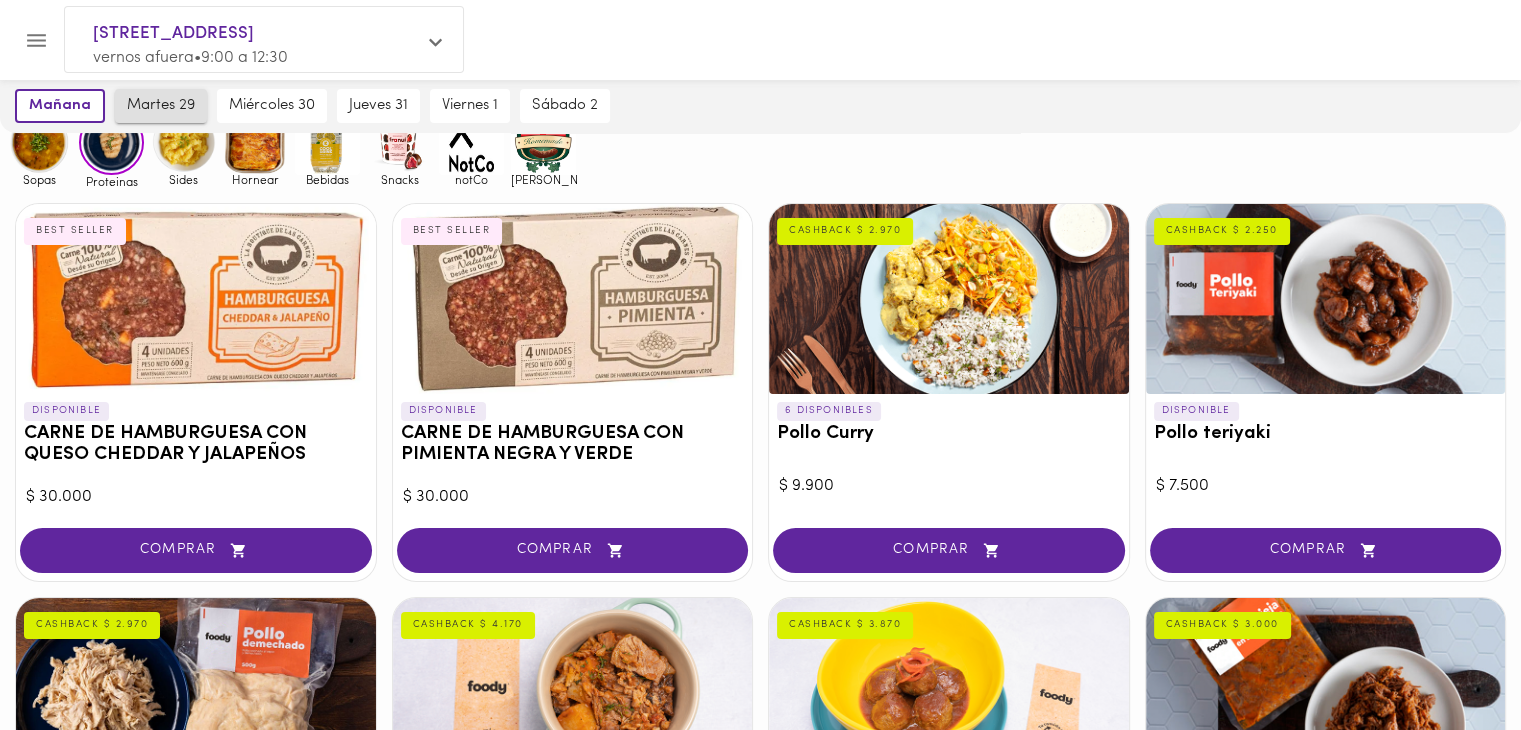 click on "martes 29" at bounding box center (161, 106) 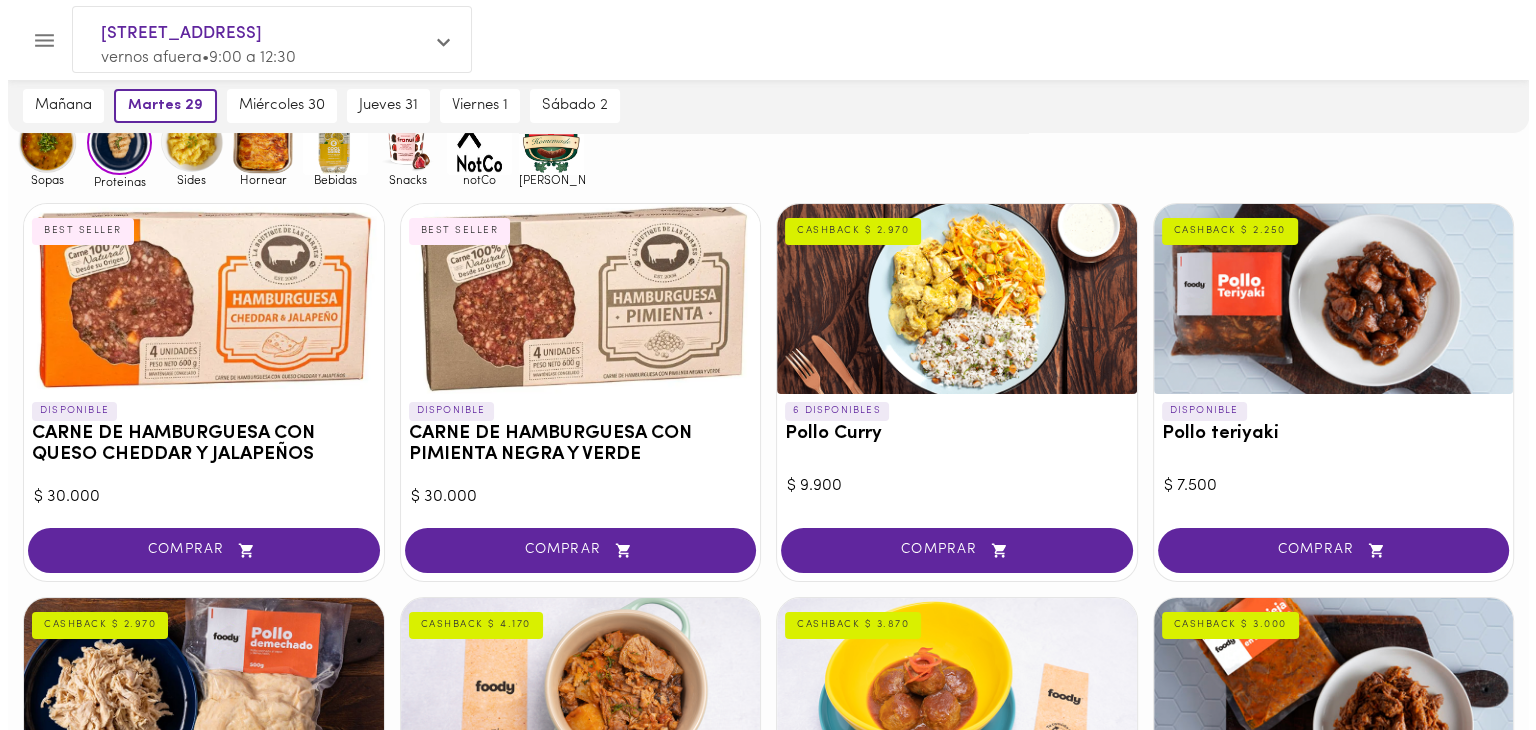 scroll, scrollTop: 515, scrollLeft: 0, axis: vertical 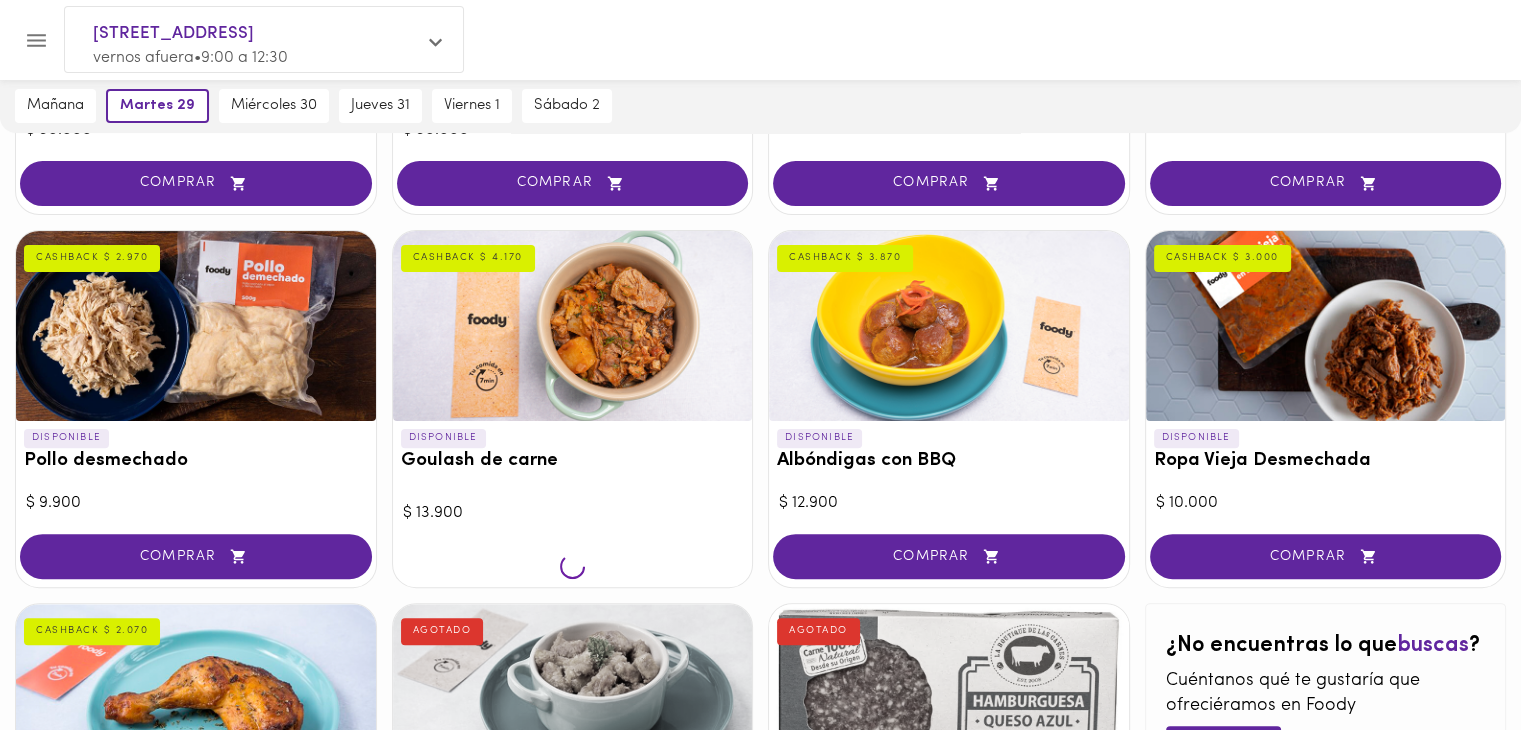 click at bounding box center [36, 40] 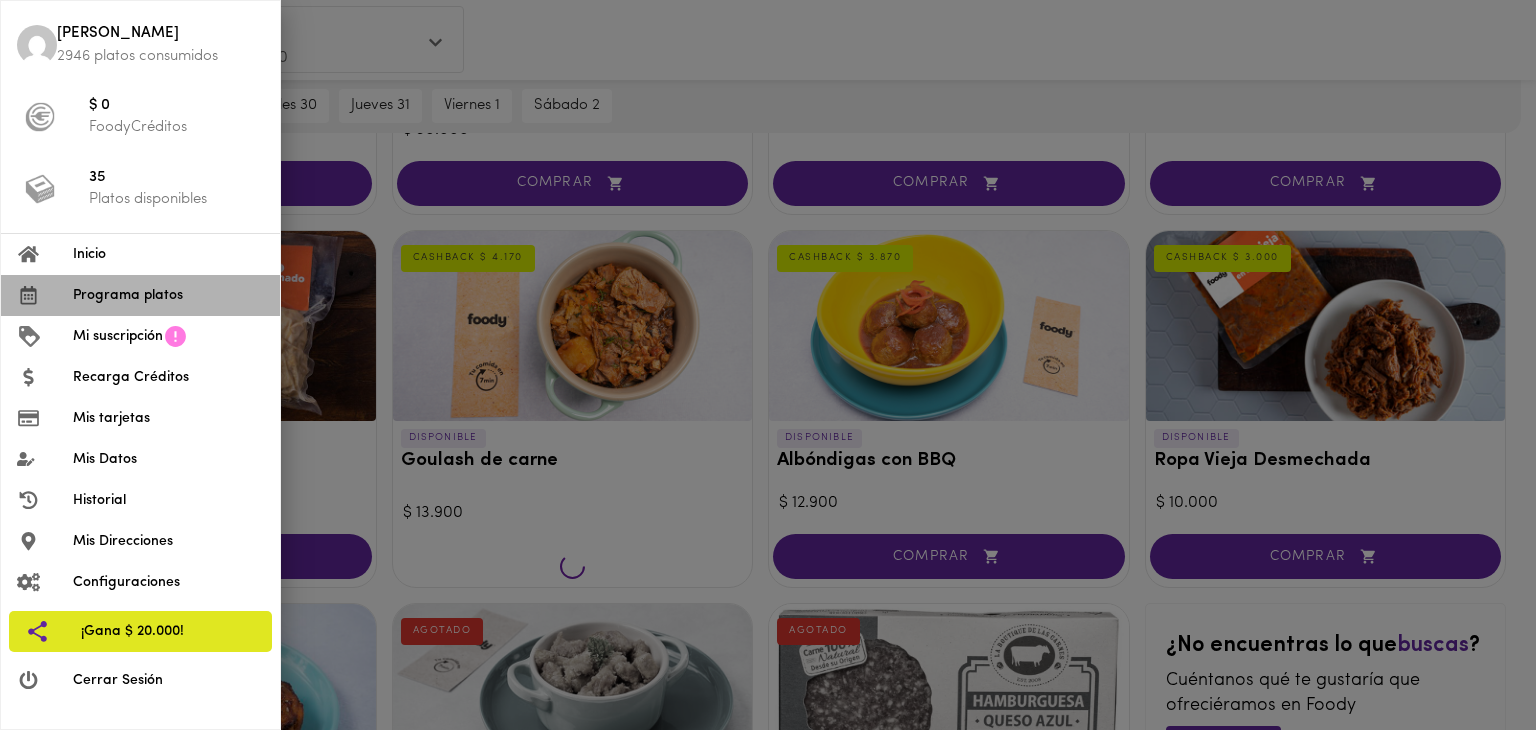 click on "Programa platos" at bounding box center [168, 295] 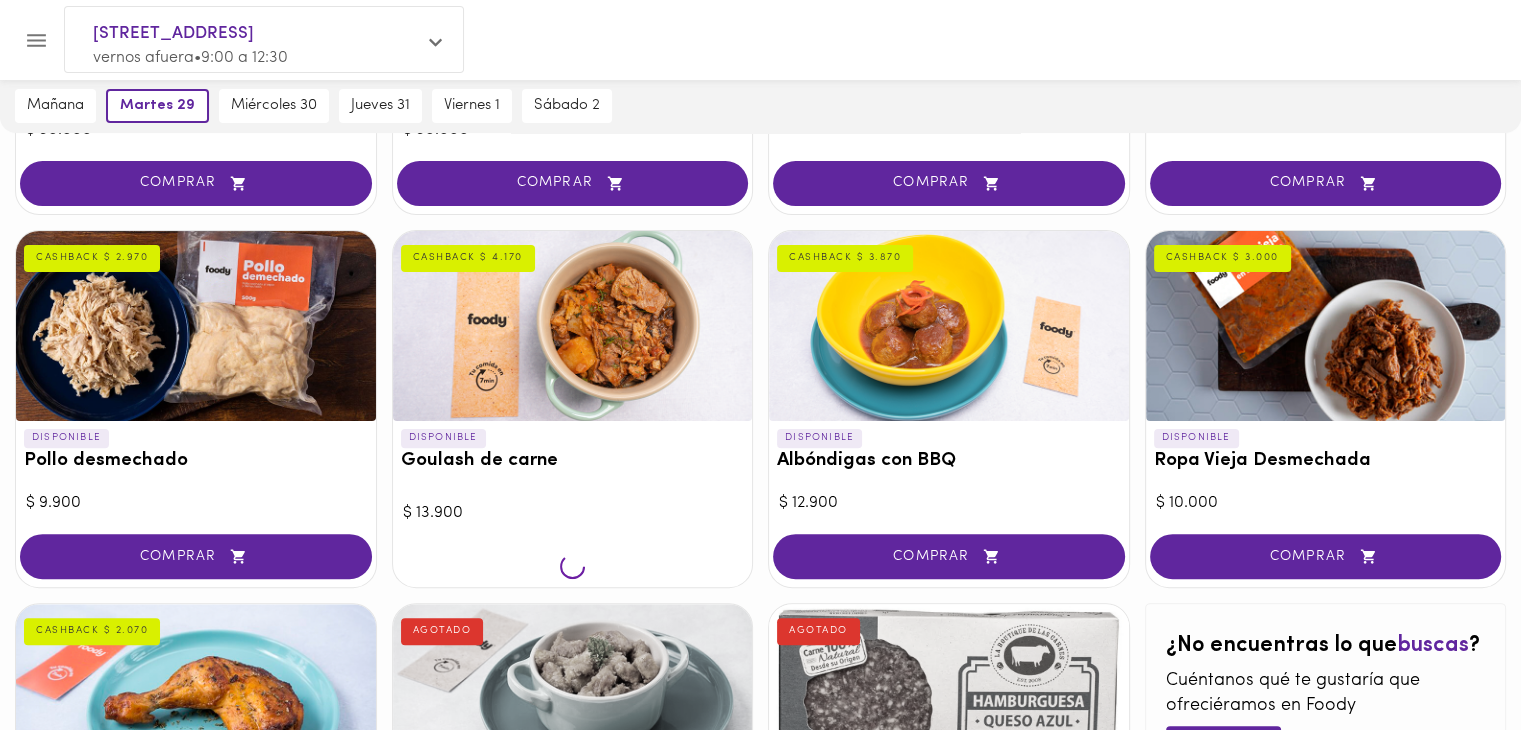 click 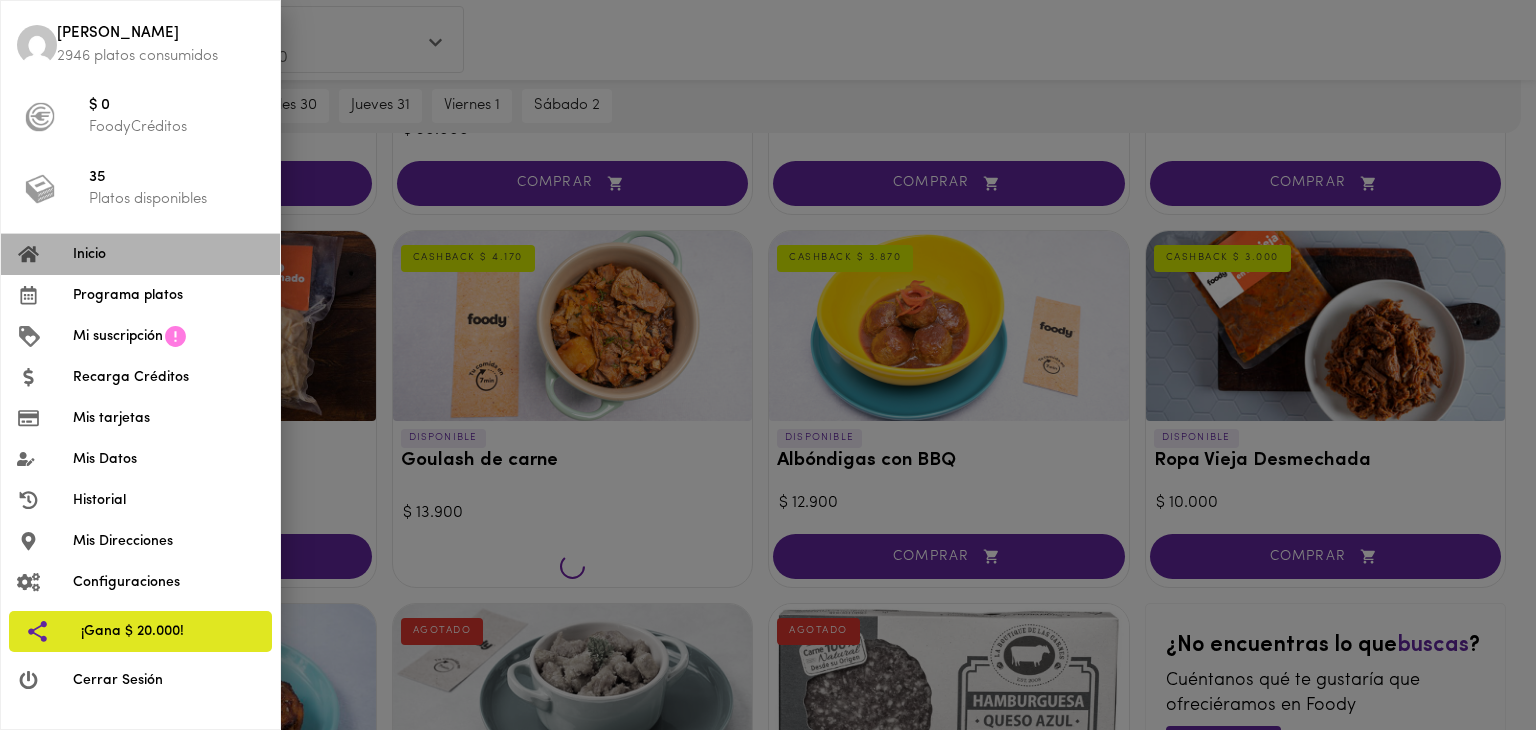 click on "Inicio" at bounding box center (168, 254) 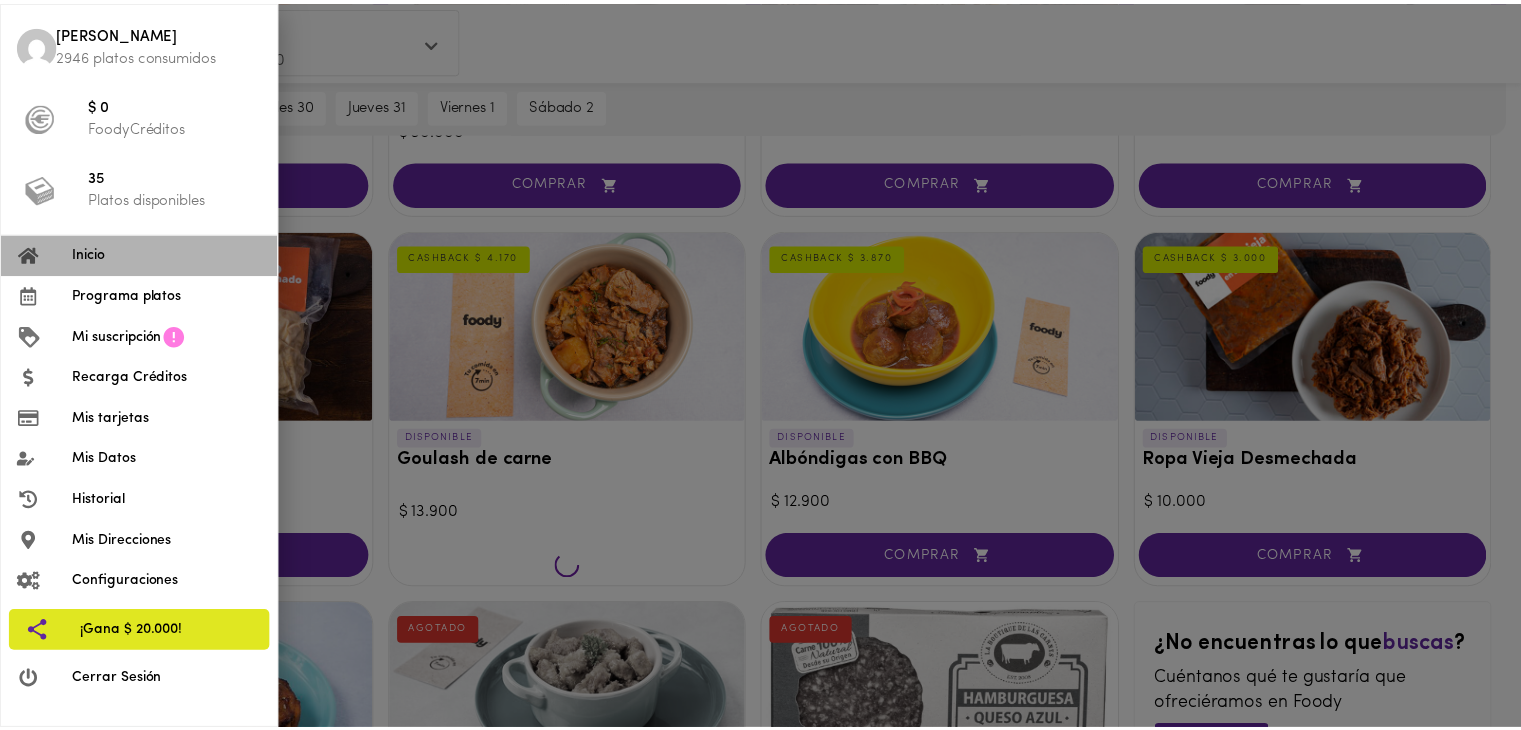 scroll, scrollTop: 0, scrollLeft: 0, axis: both 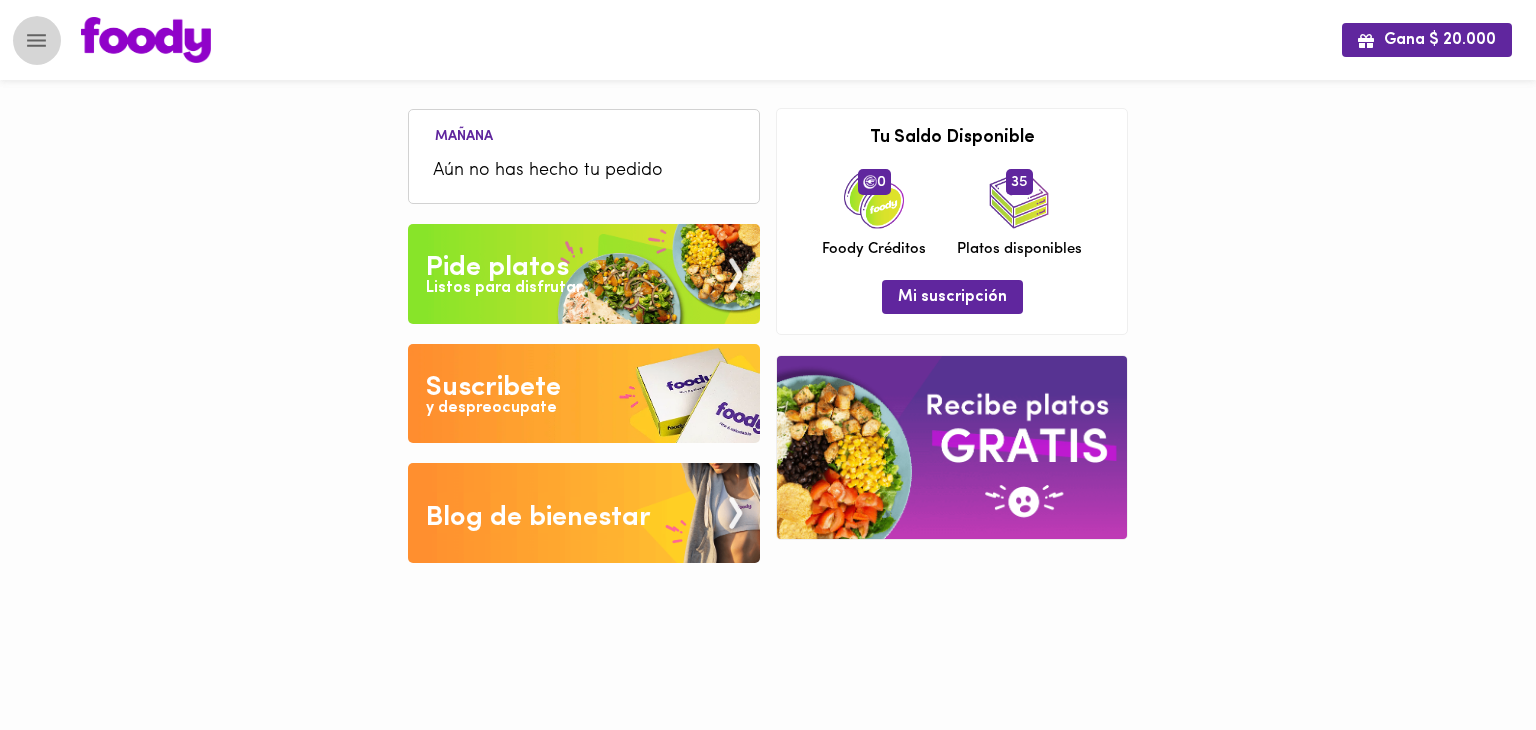 click 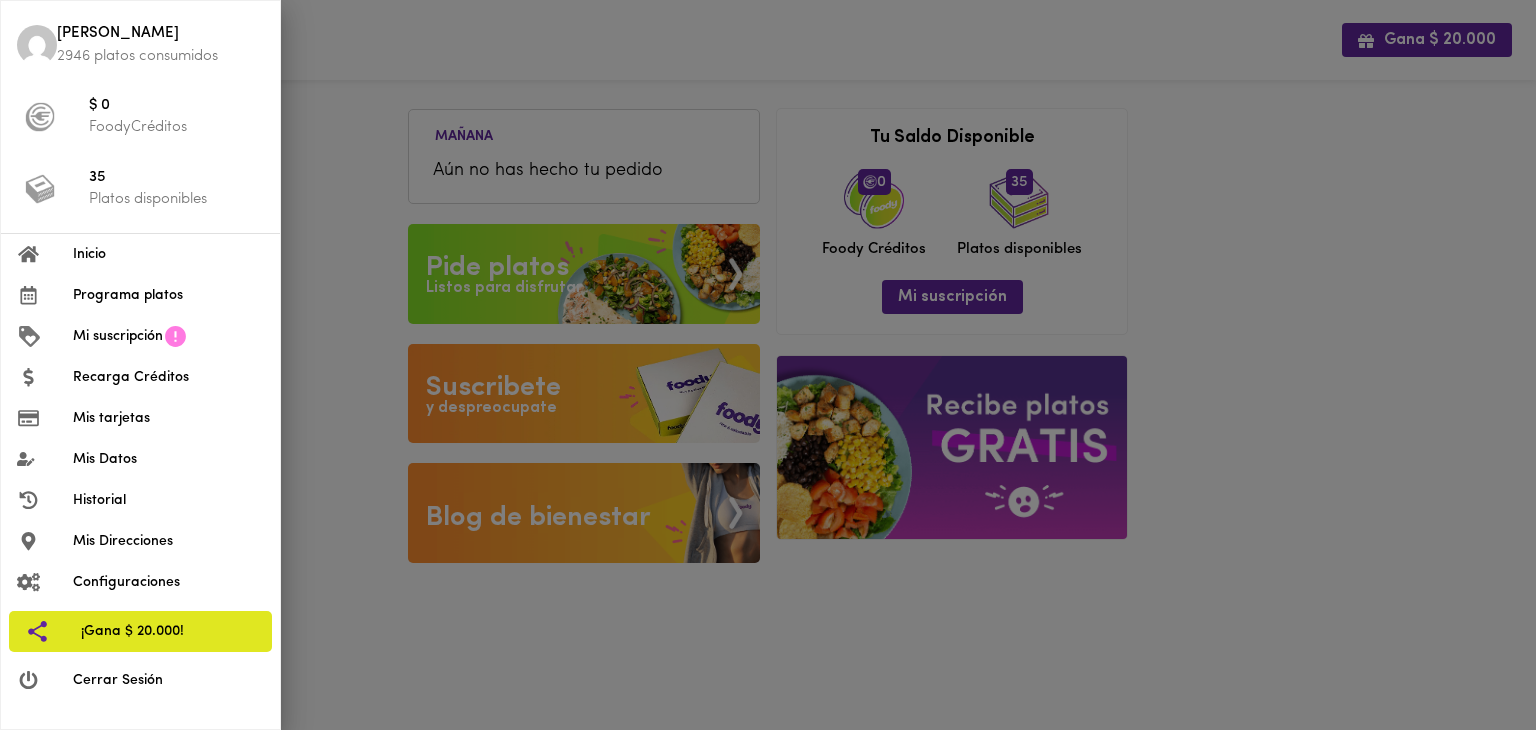click on "Programa platos" at bounding box center [168, 295] 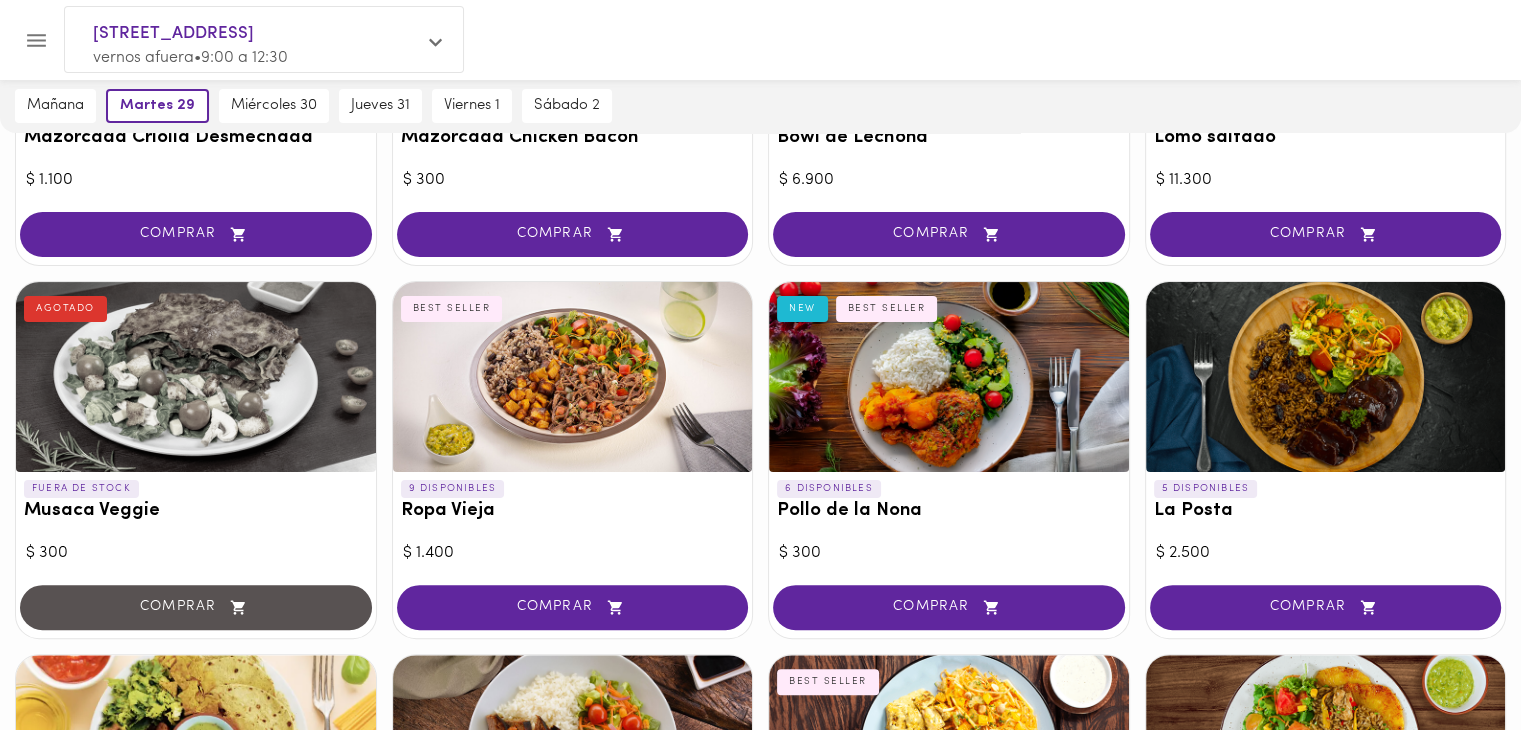 scroll, scrollTop: 0, scrollLeft: 0, axis: both 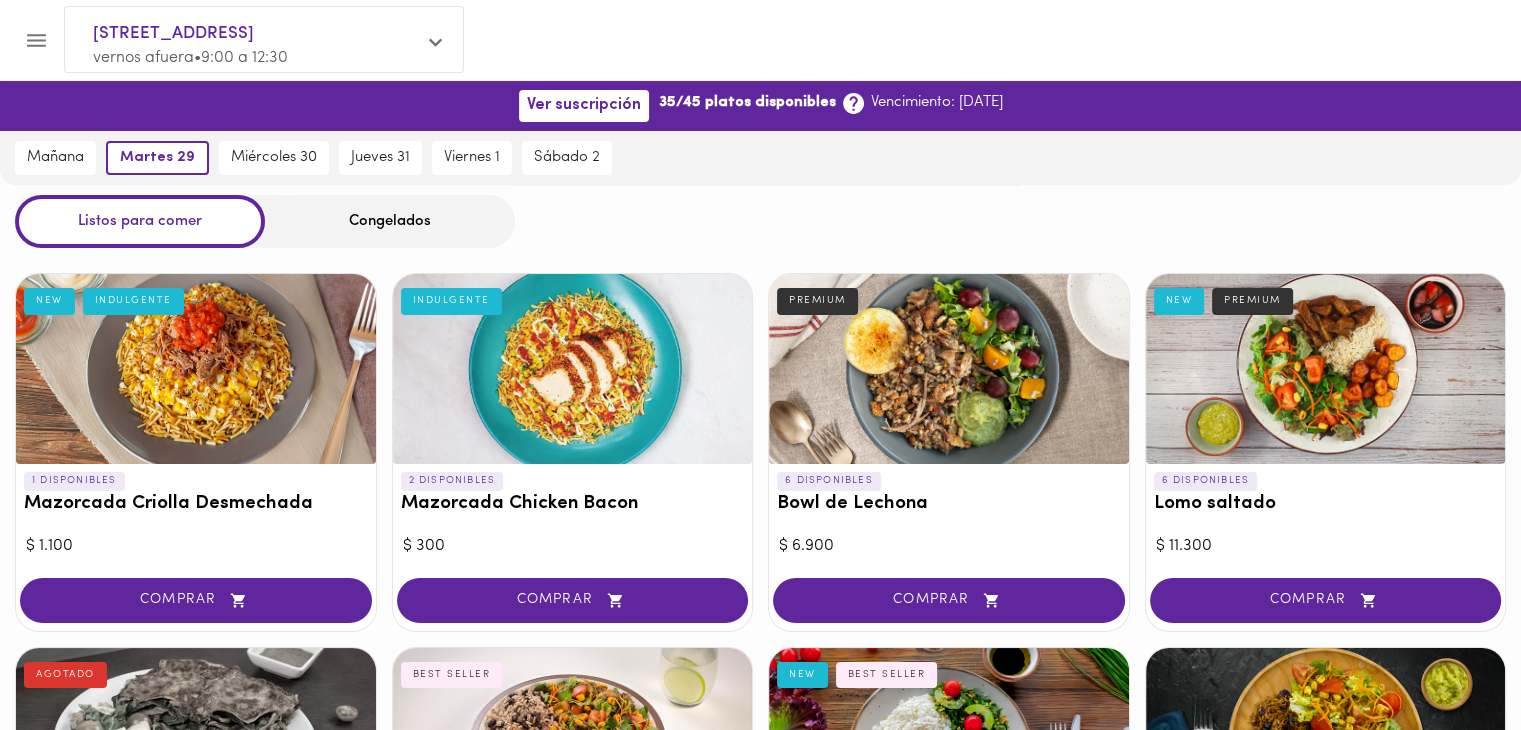 click on "Congelados" at bounding box center [390, 221] 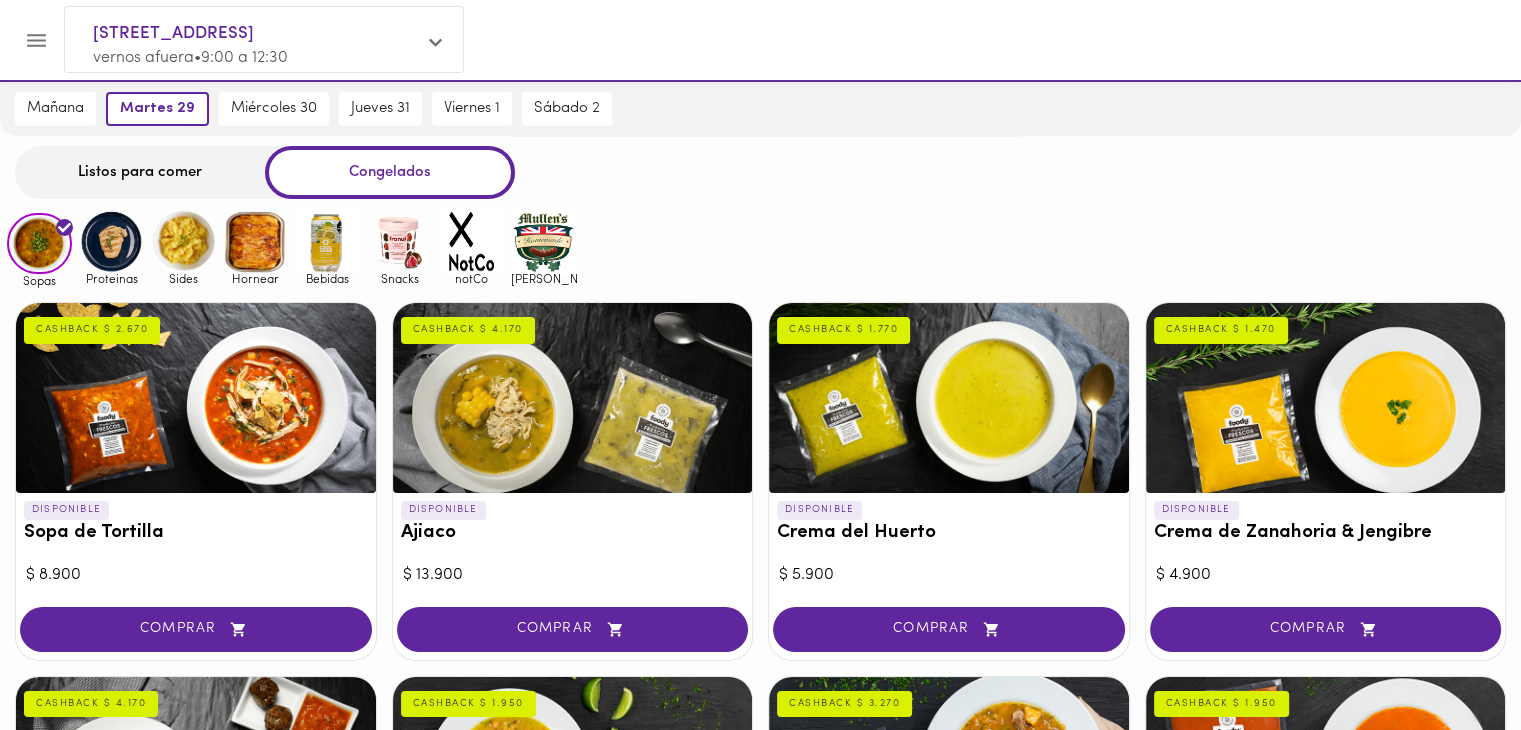 scroll, scrollTop: 0, scrollLeft: 0, axis: both 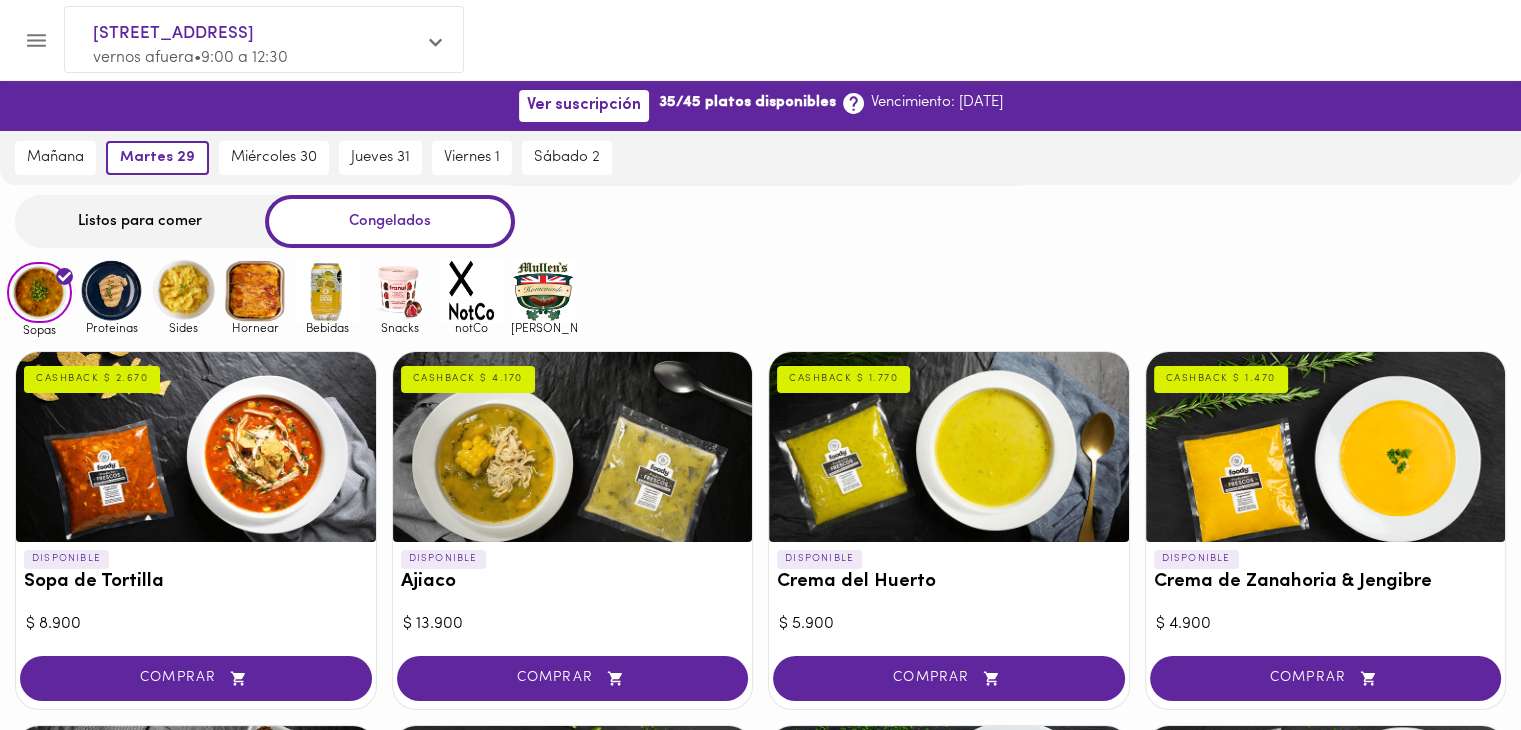 click at bounding box center (111, 290) 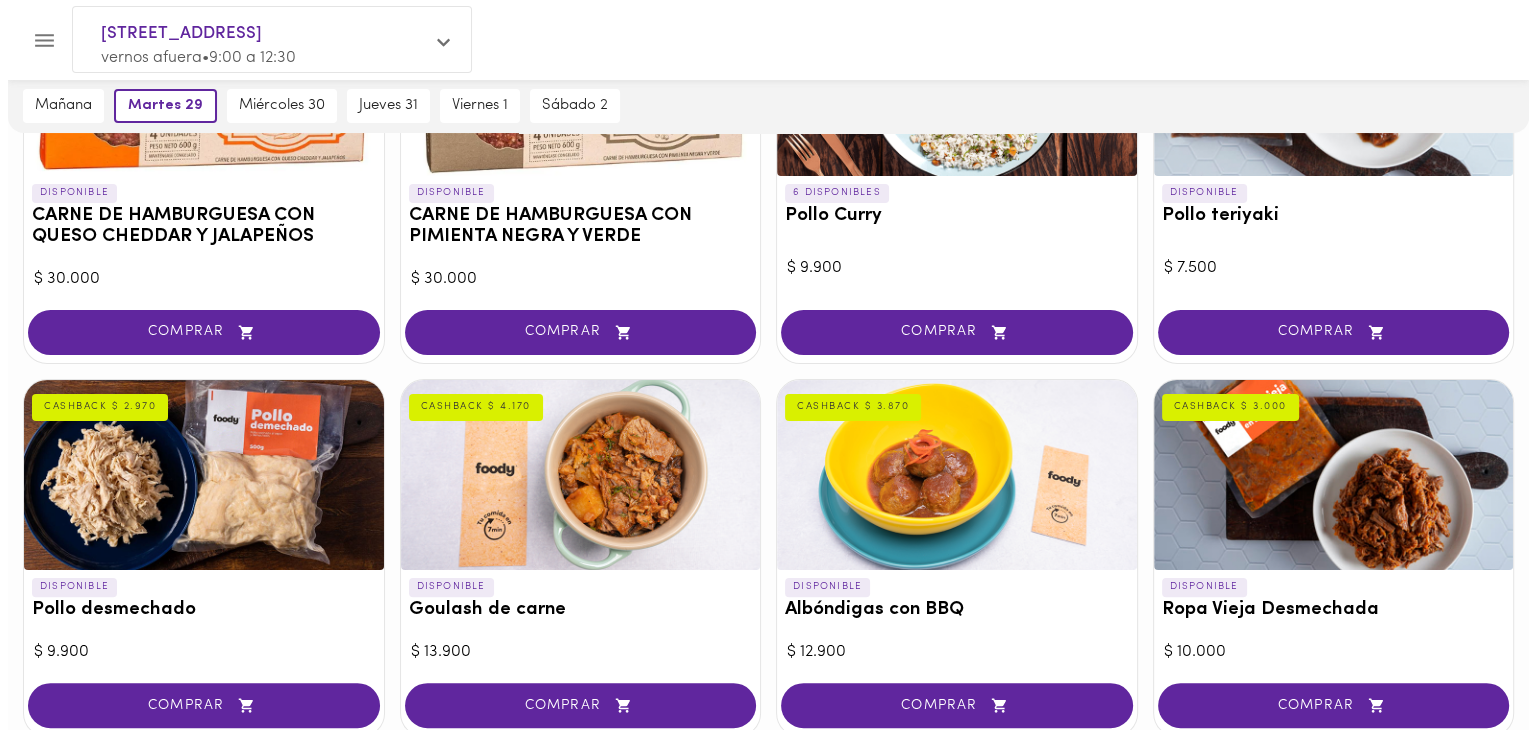 scroll, scrollTop: 733, scrollLeft: 0, axis: vertical 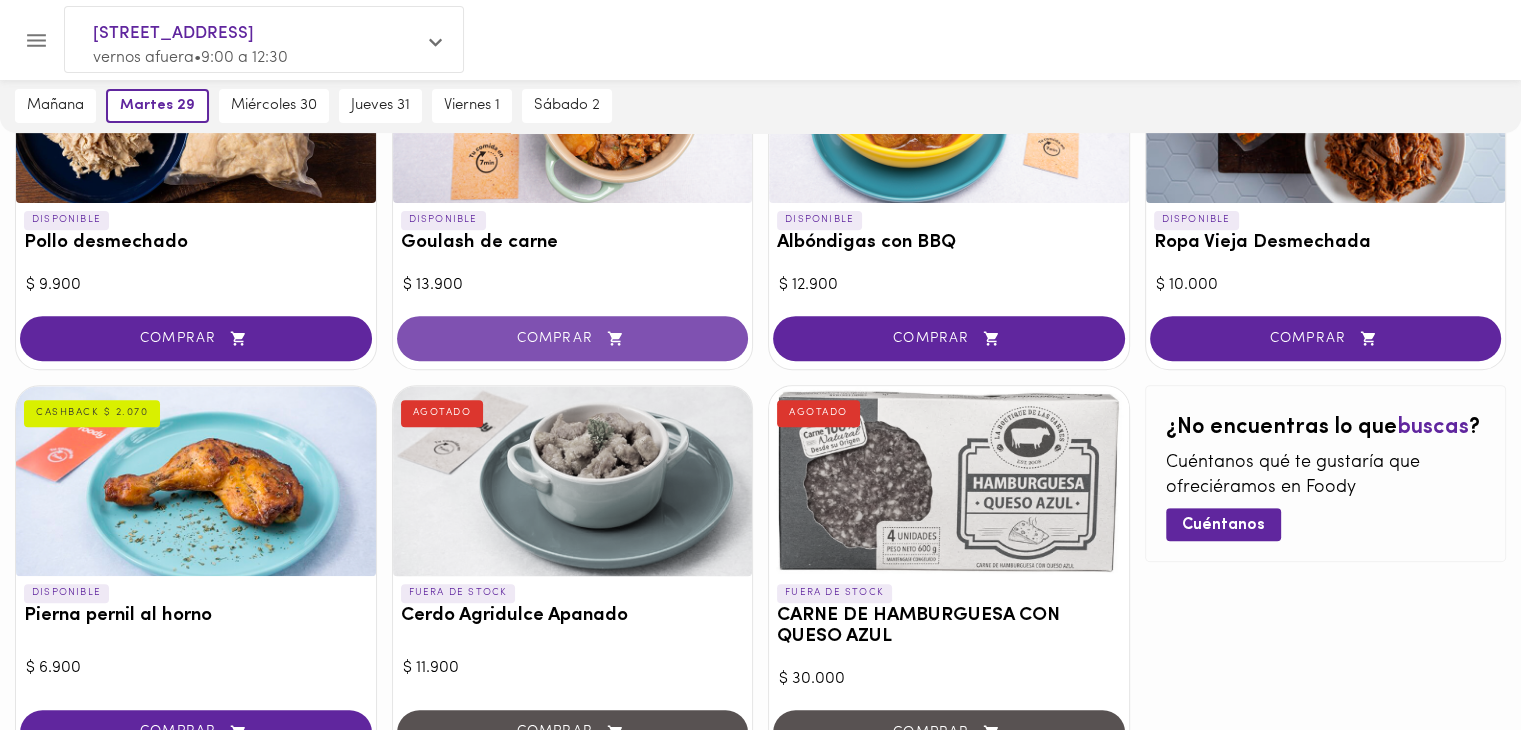 click on "COMPRAR" at bounding box center (573, 338) 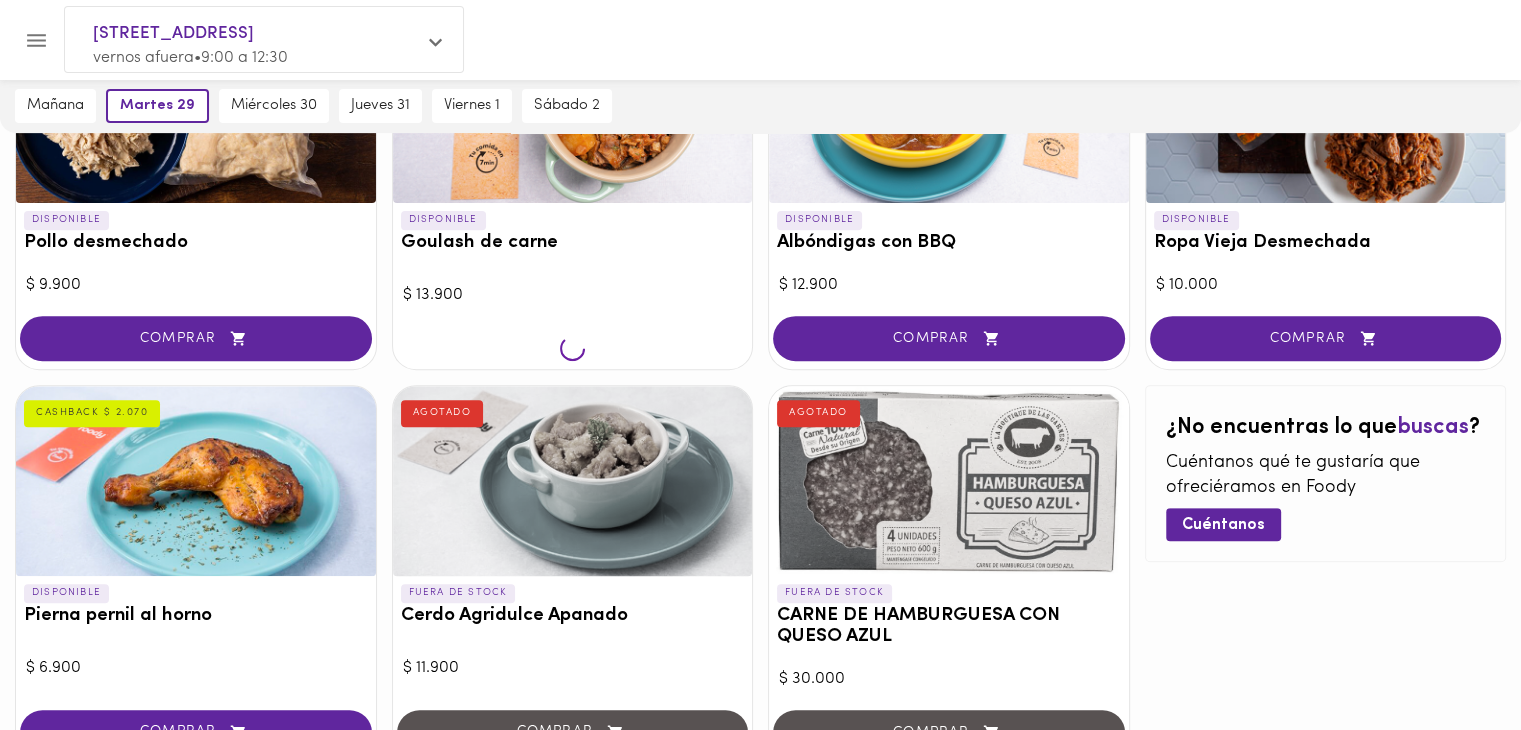 click 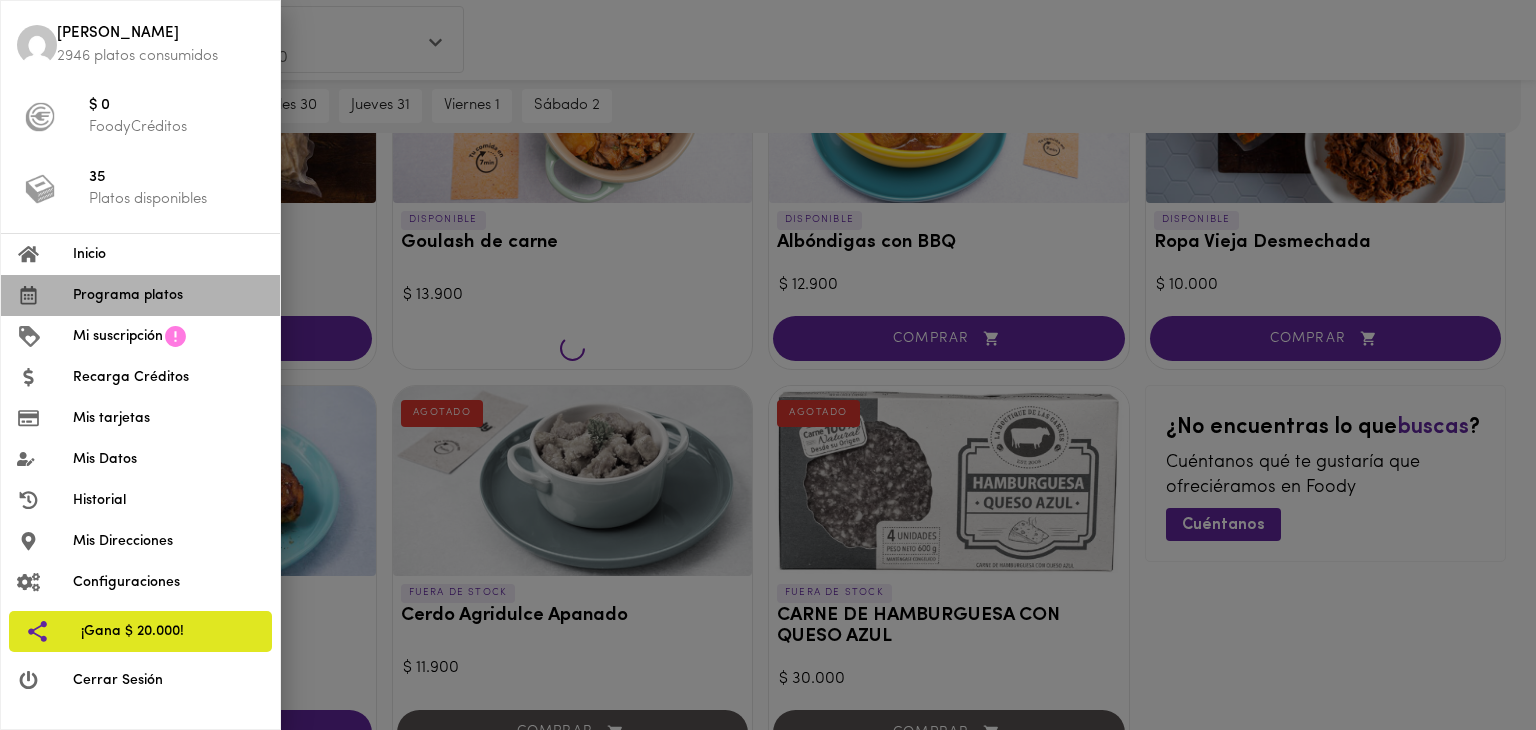 click on "Programa platos" at bounding box center (168, 295) 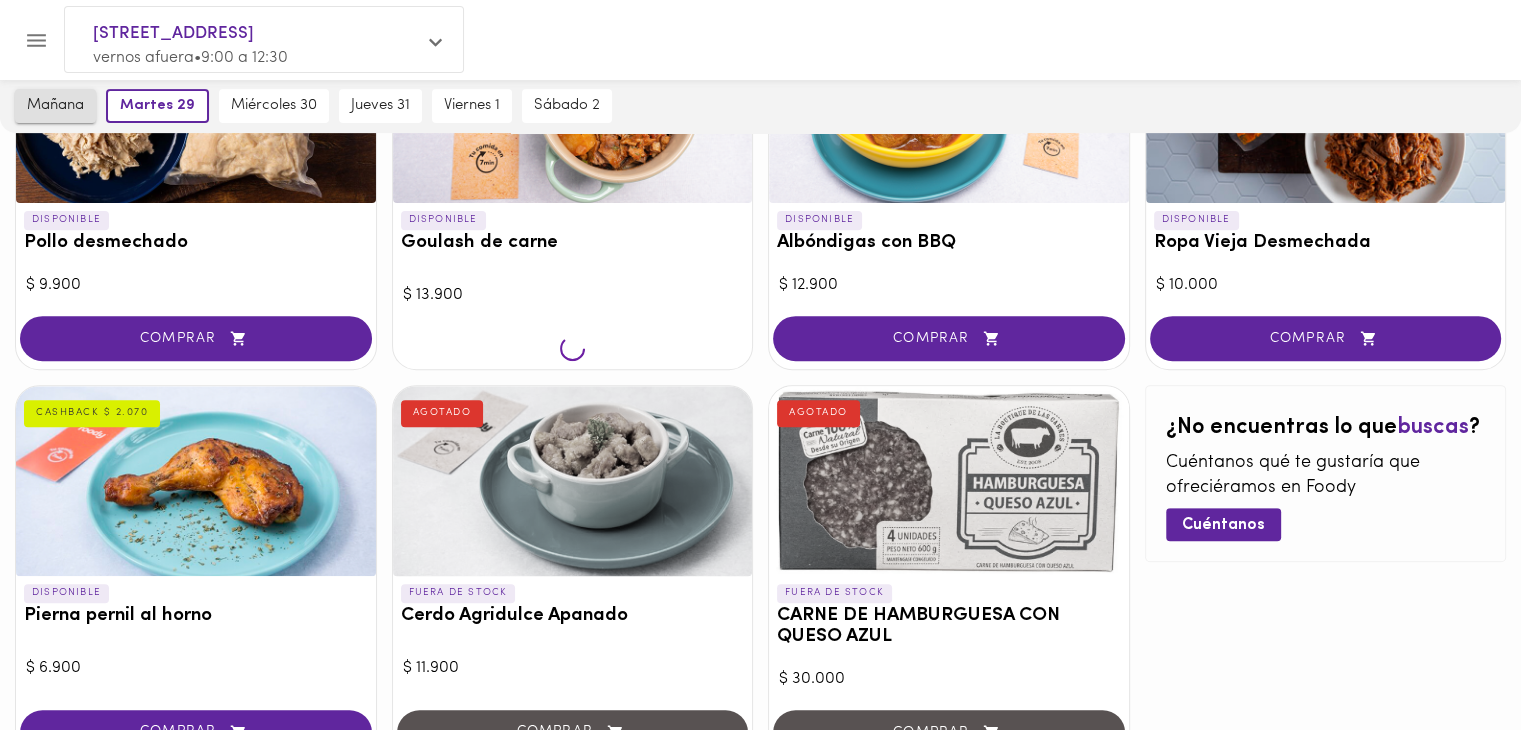 click on "mañana" at bounding box center (55, 106) 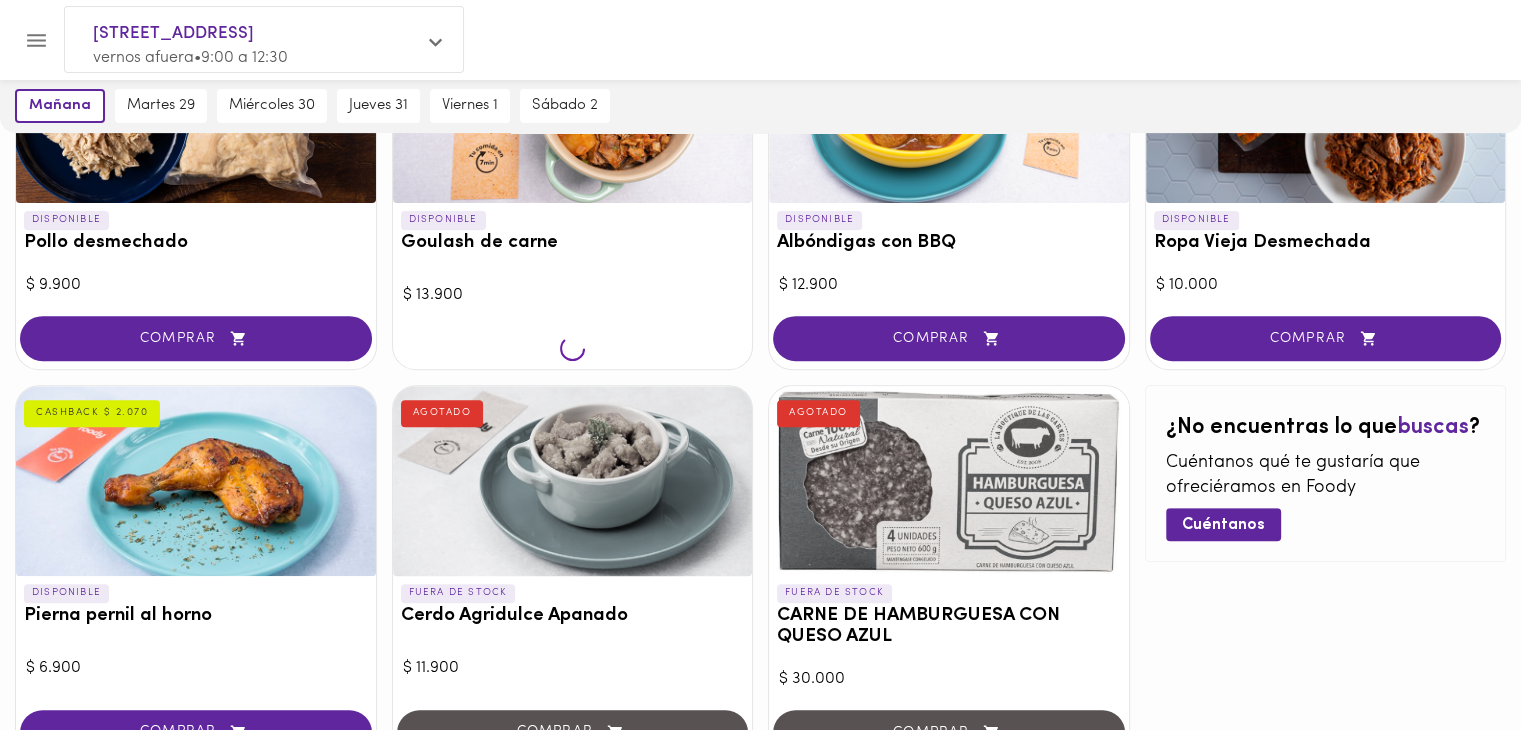 click 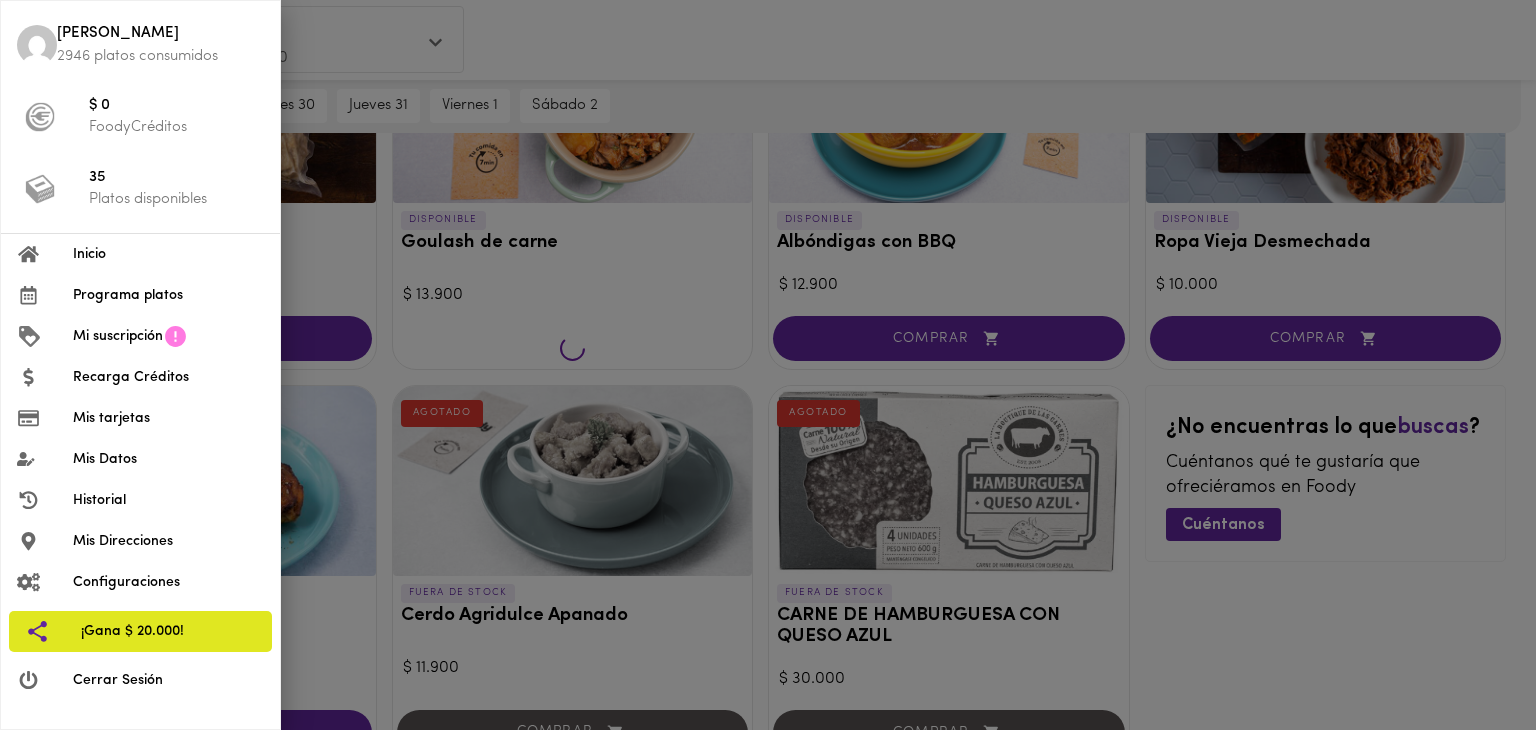 click on "Inicio" at bounding box center (168, 254) 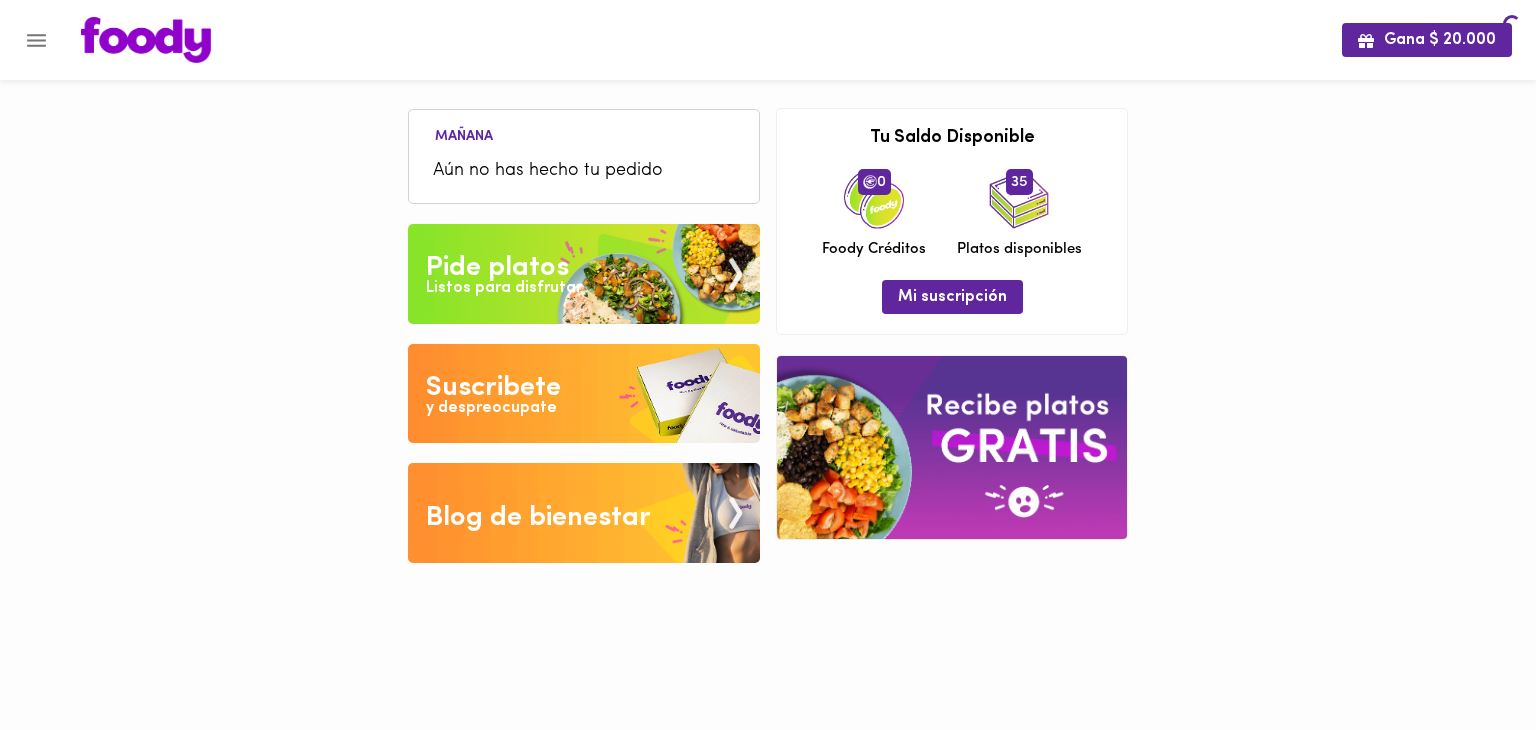 scroll, scrollTop: 0, scrollLeft: 0, axis: both 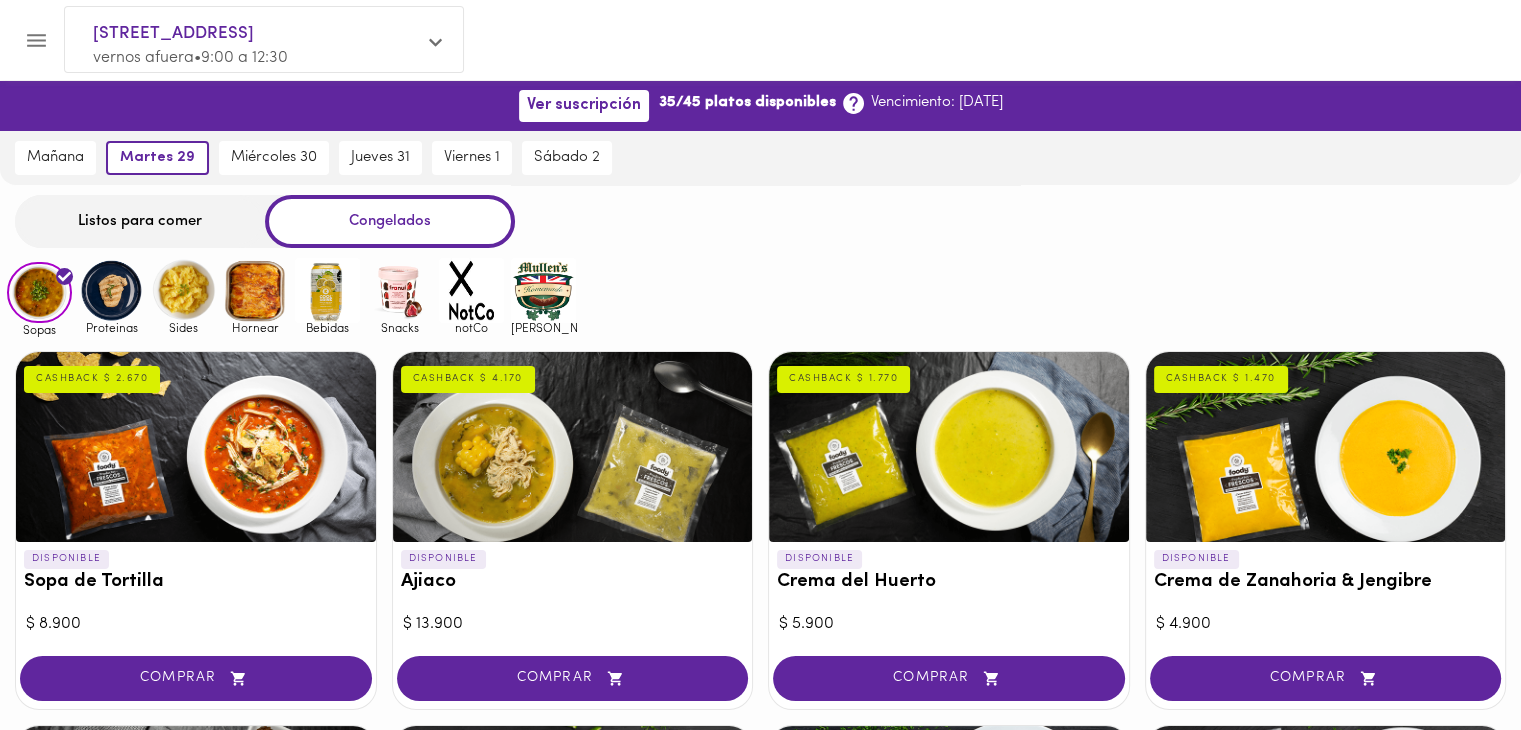 click at bounding box center [111, 290] 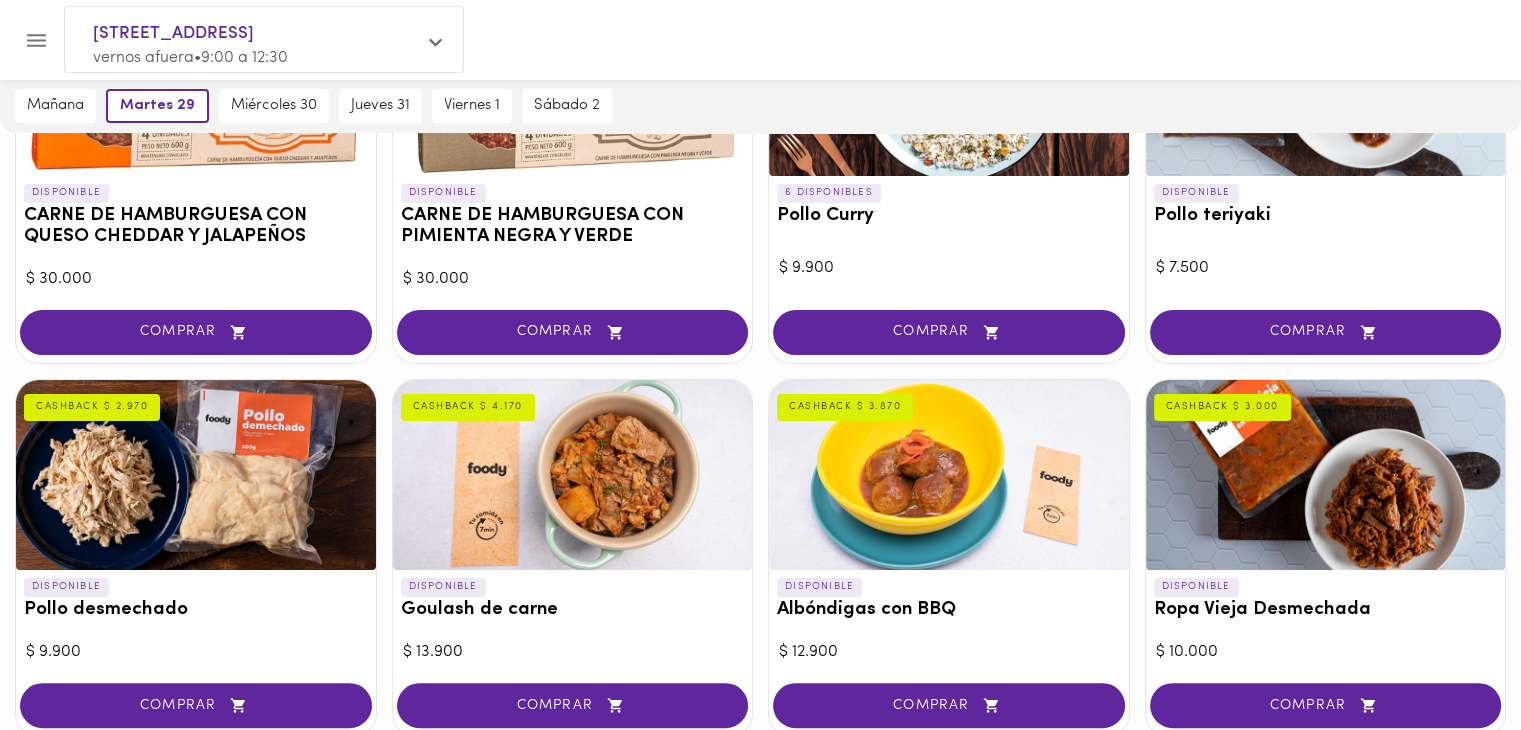 scroll, scrollTop: 733, scrollLeft: 0, axis: vertical 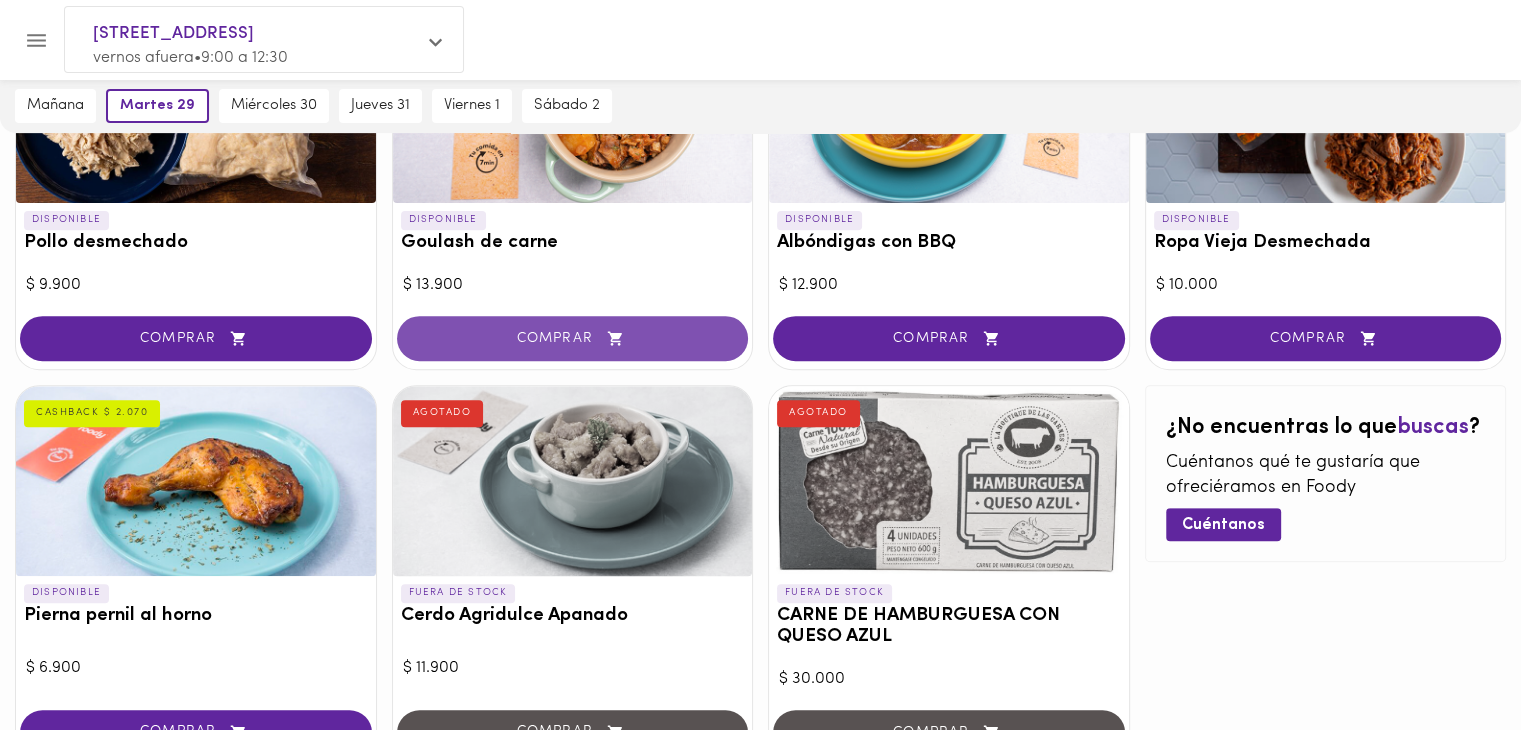 click on "COMPRAR" at bounding box center (573, 338) 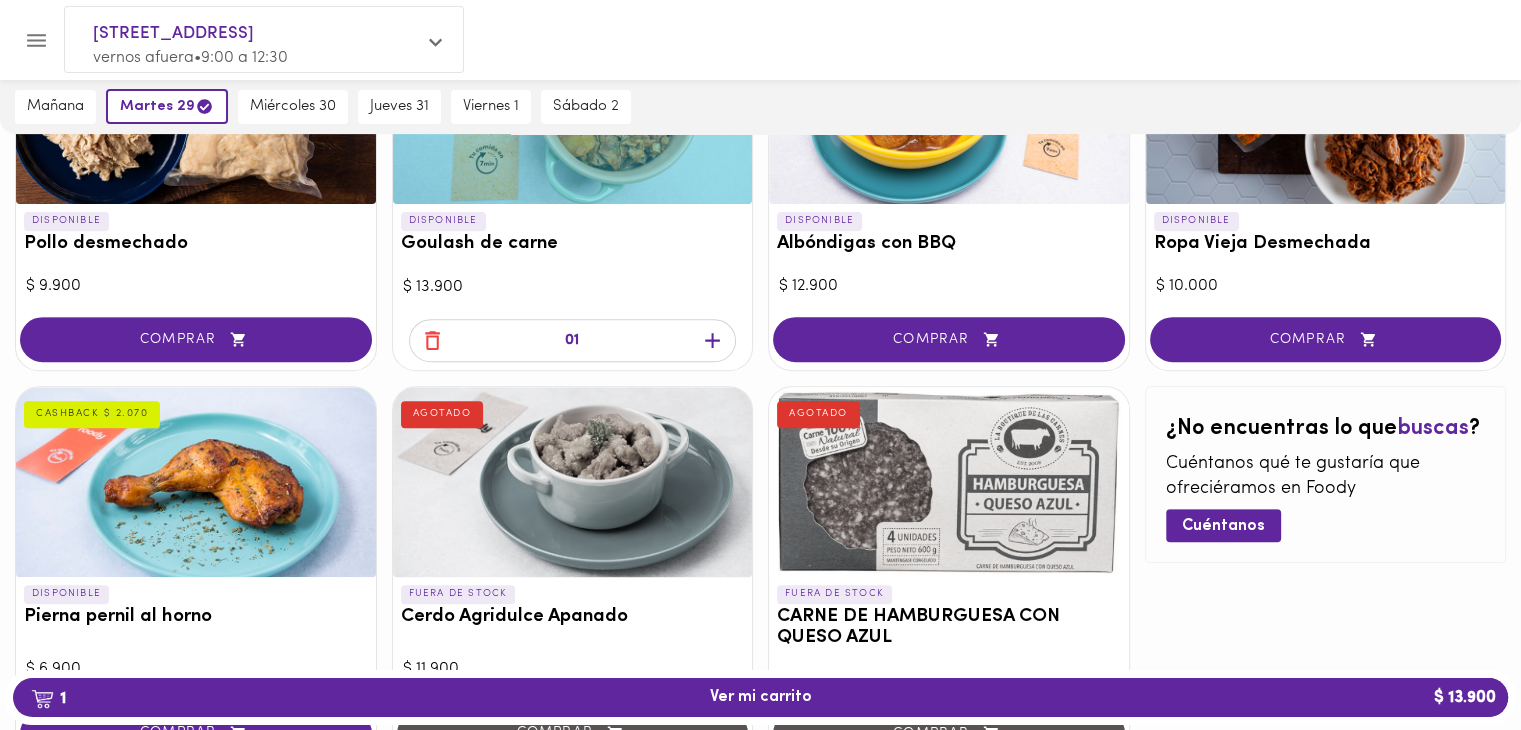 scroll, scrollTop: 734, scrollLeft: 0, axis: vertical 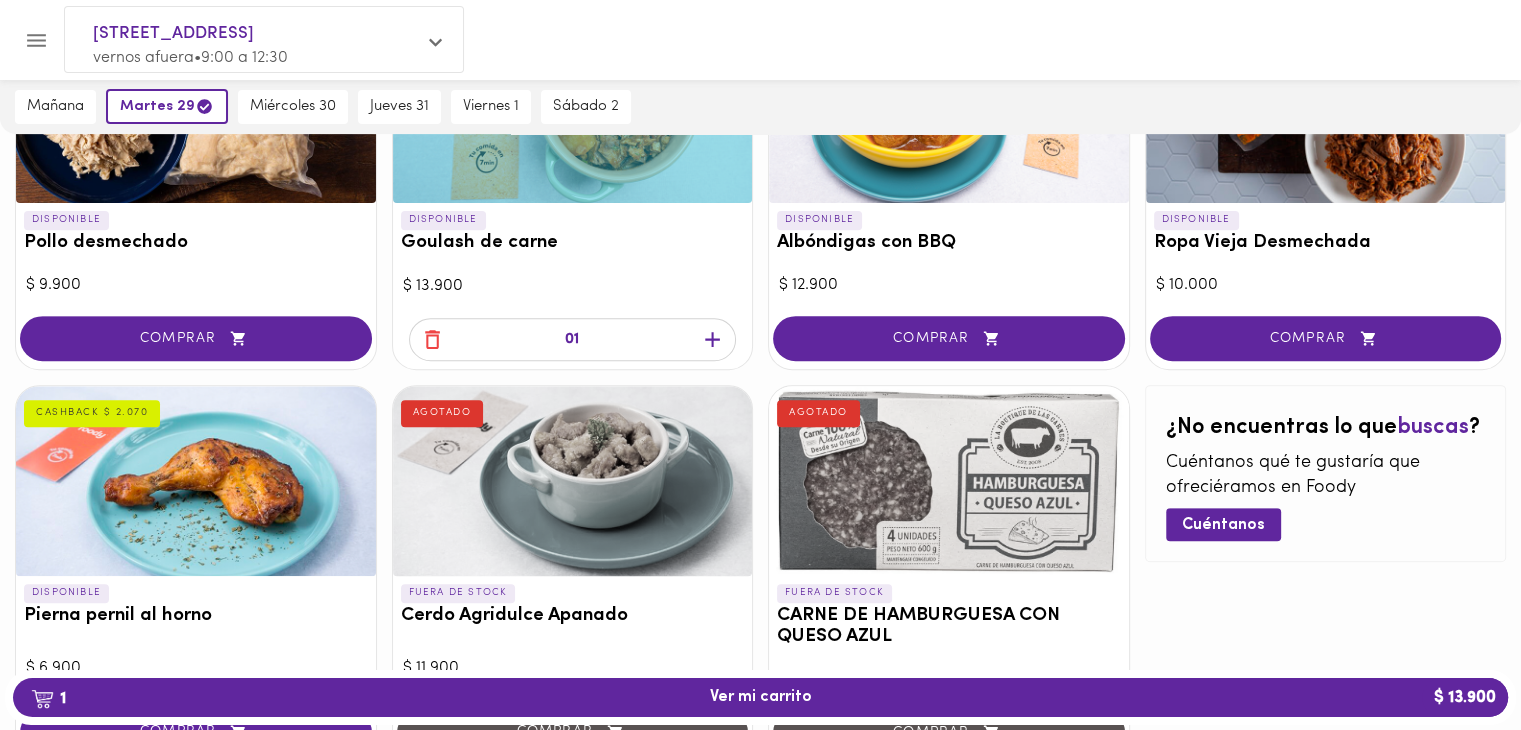 click 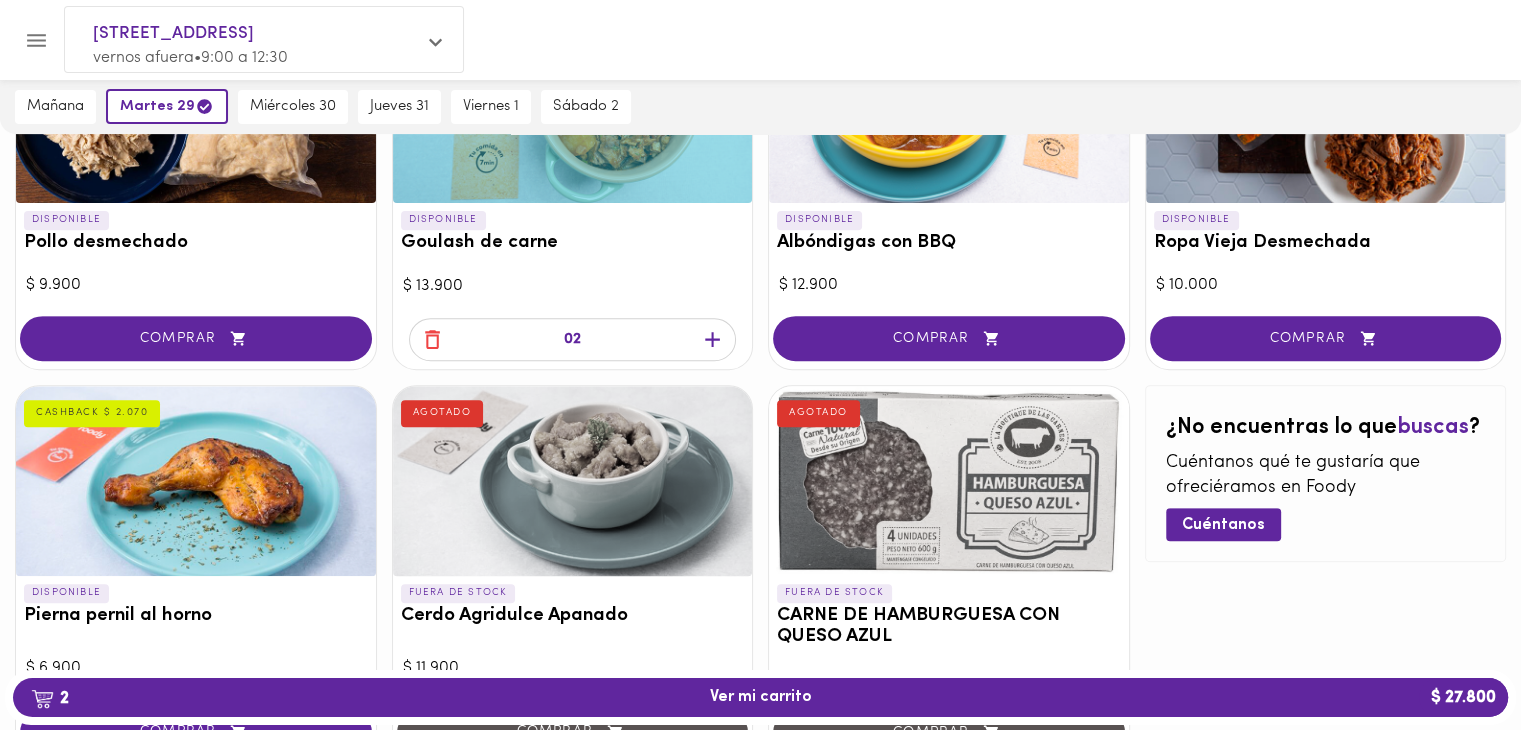 click 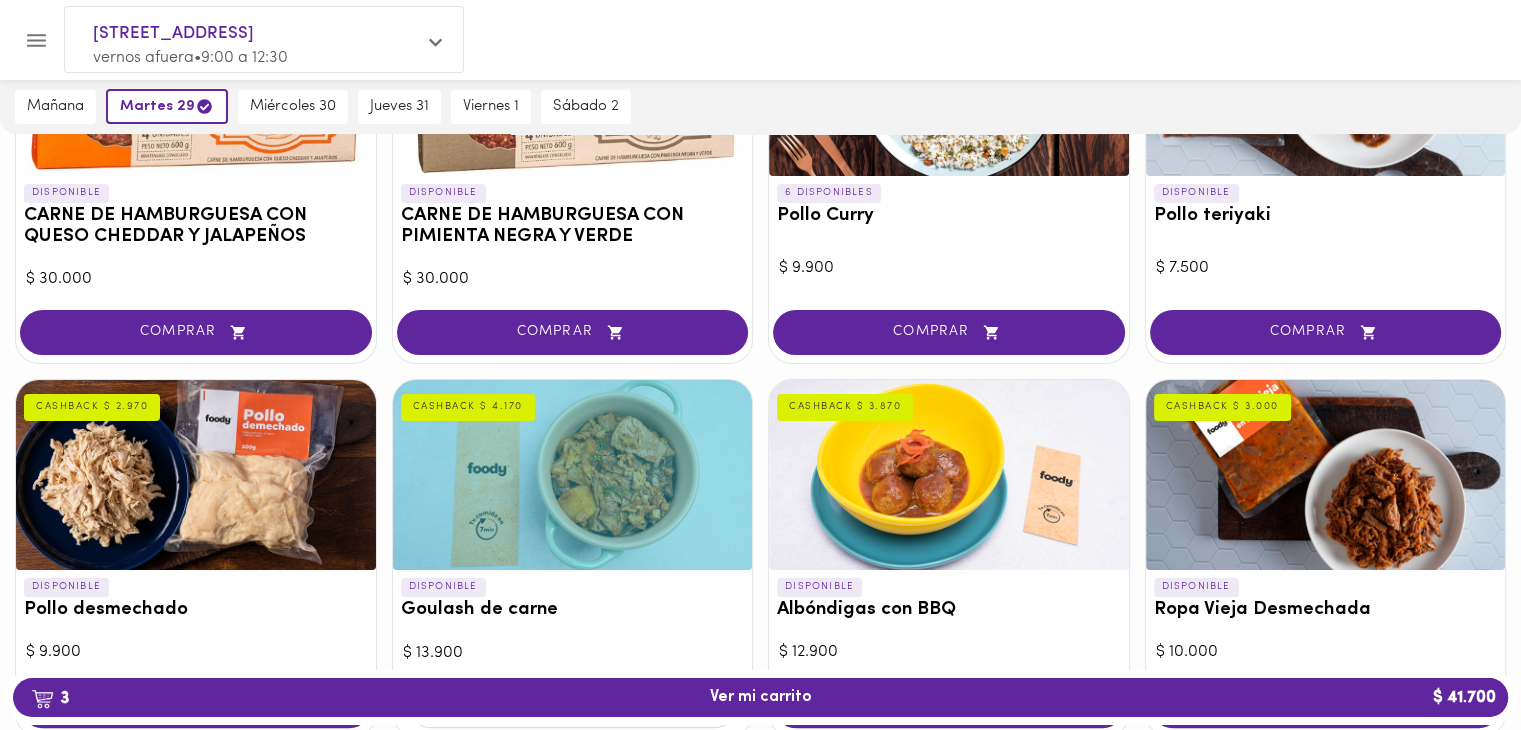 scroll, scrollTop: 734, scrollLeft: 0, axis: vertical 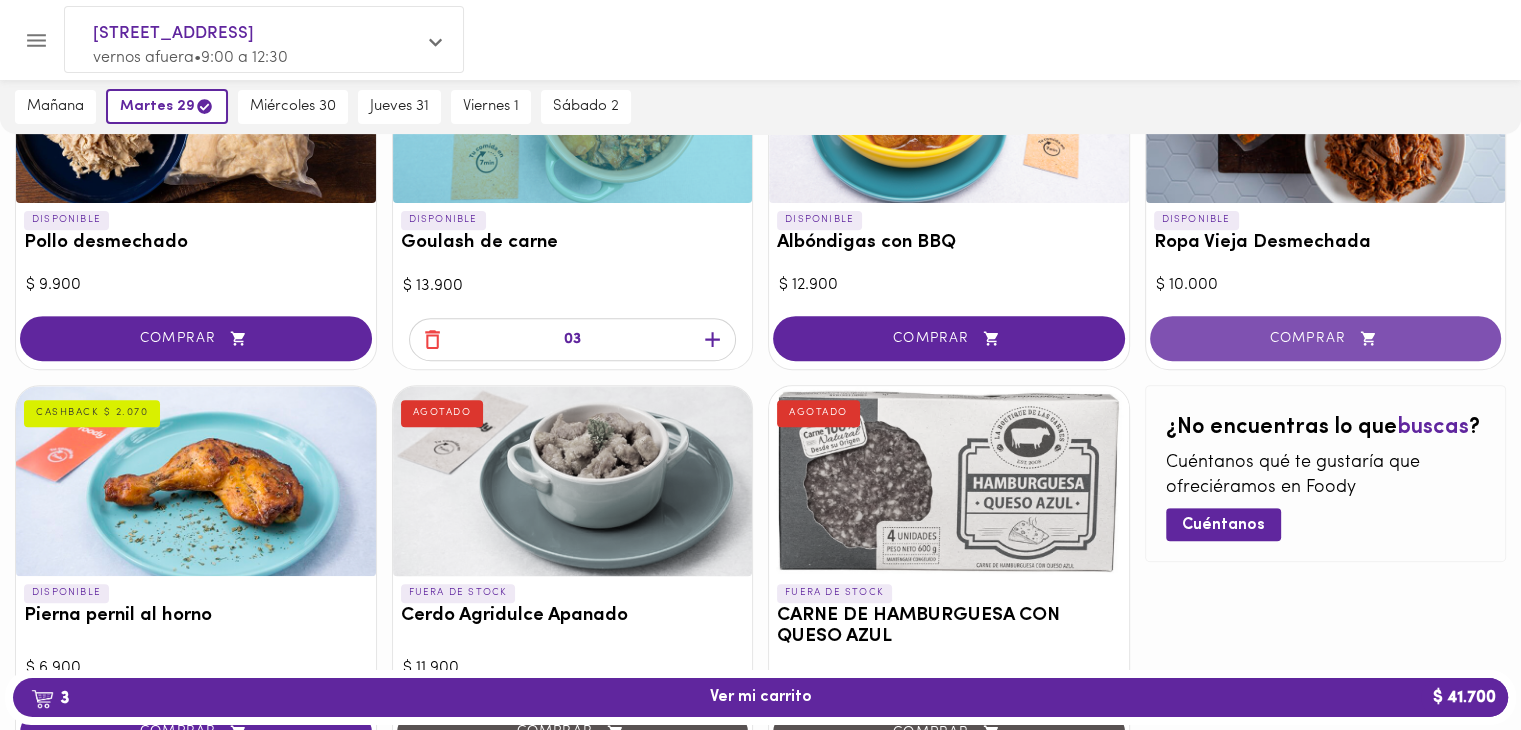 click on "COMPRAR" at bounding box center (1326, 338) 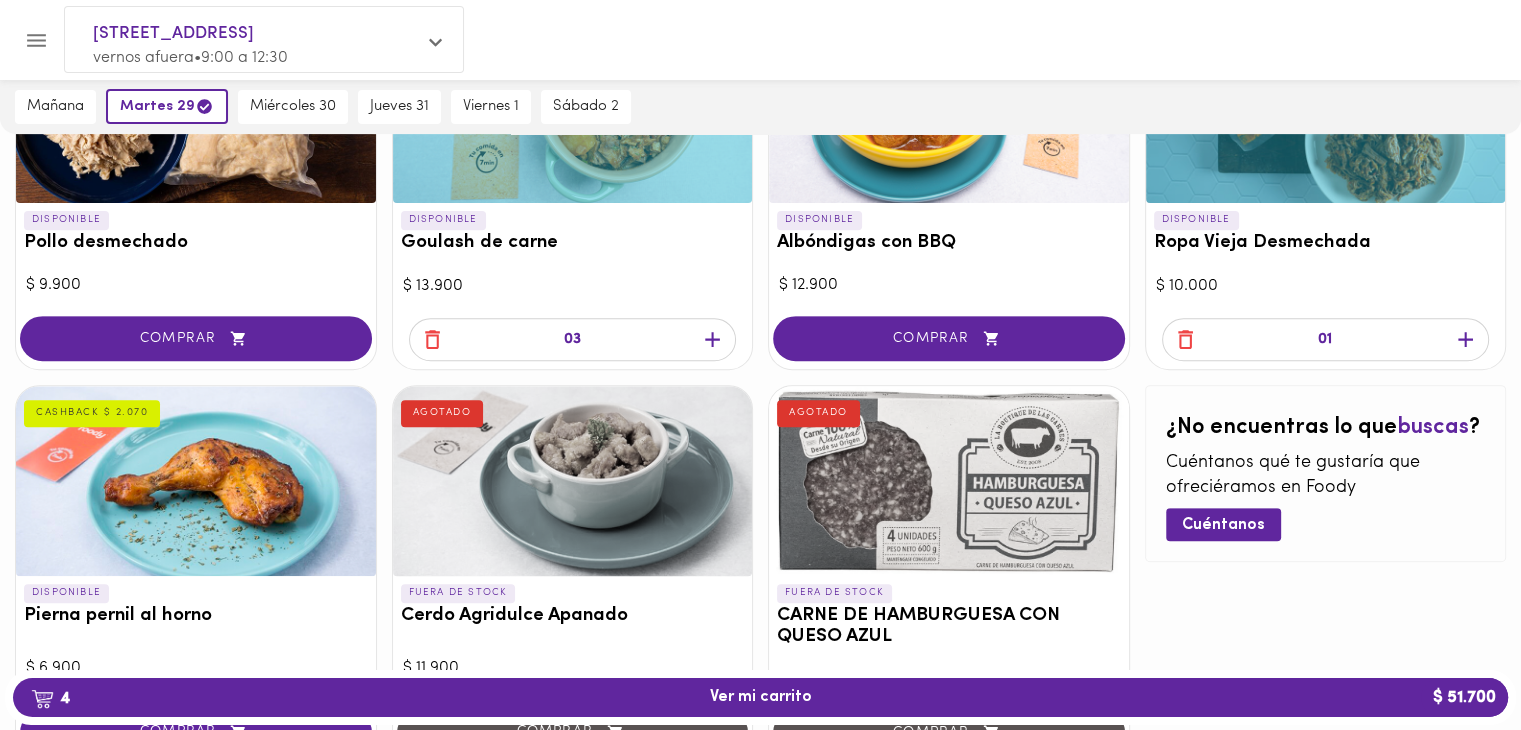 click 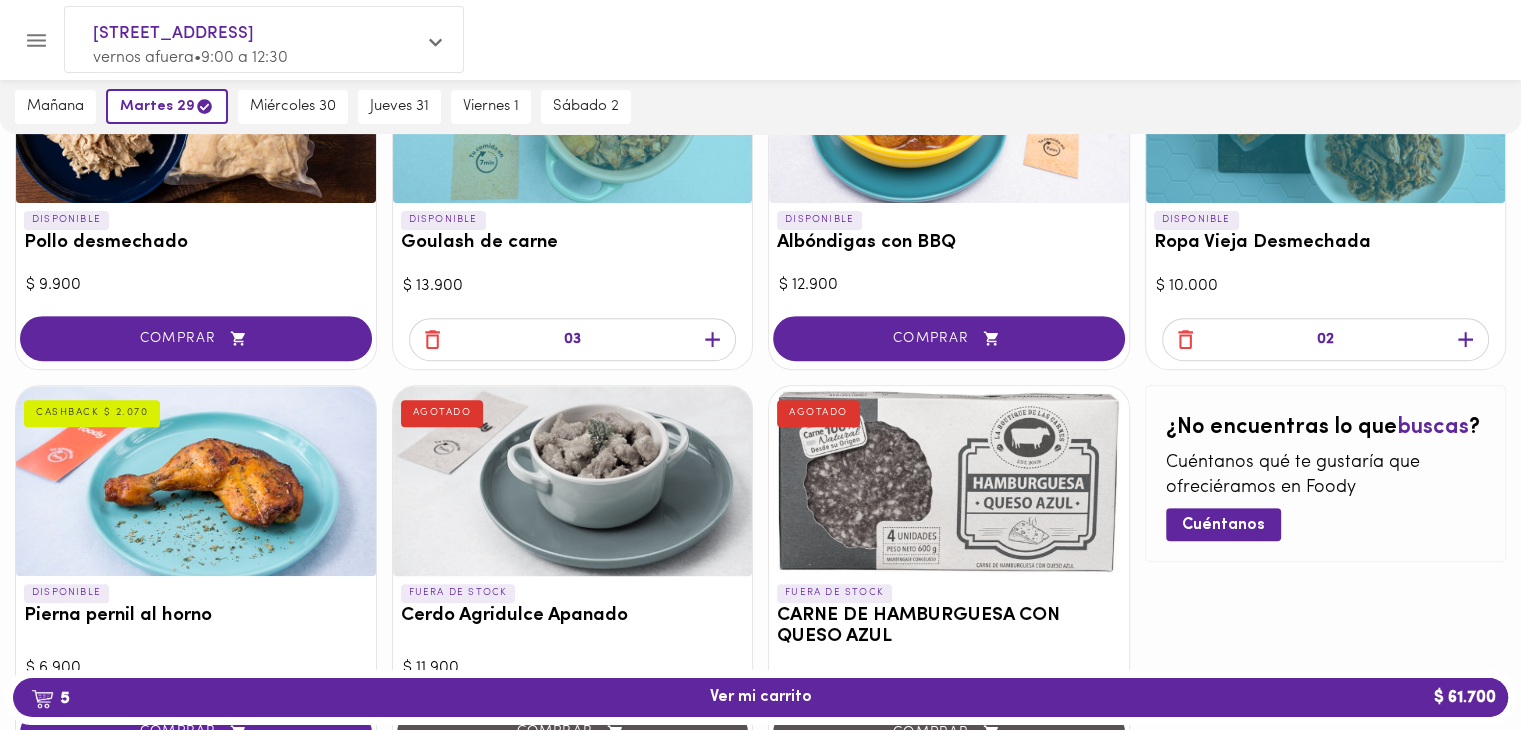 click 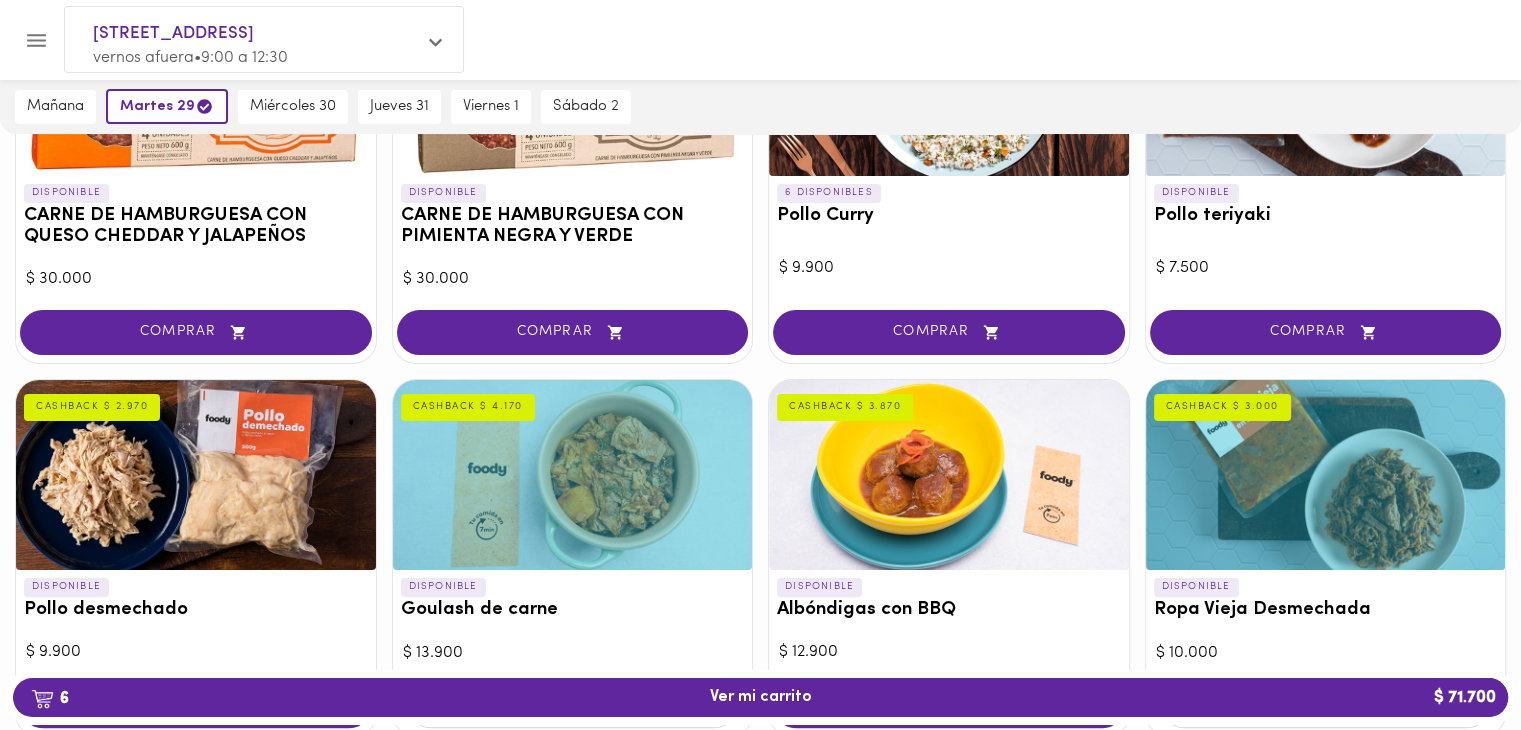 scroll, scrollTop: 0, scrollLeft: 0, axis: both 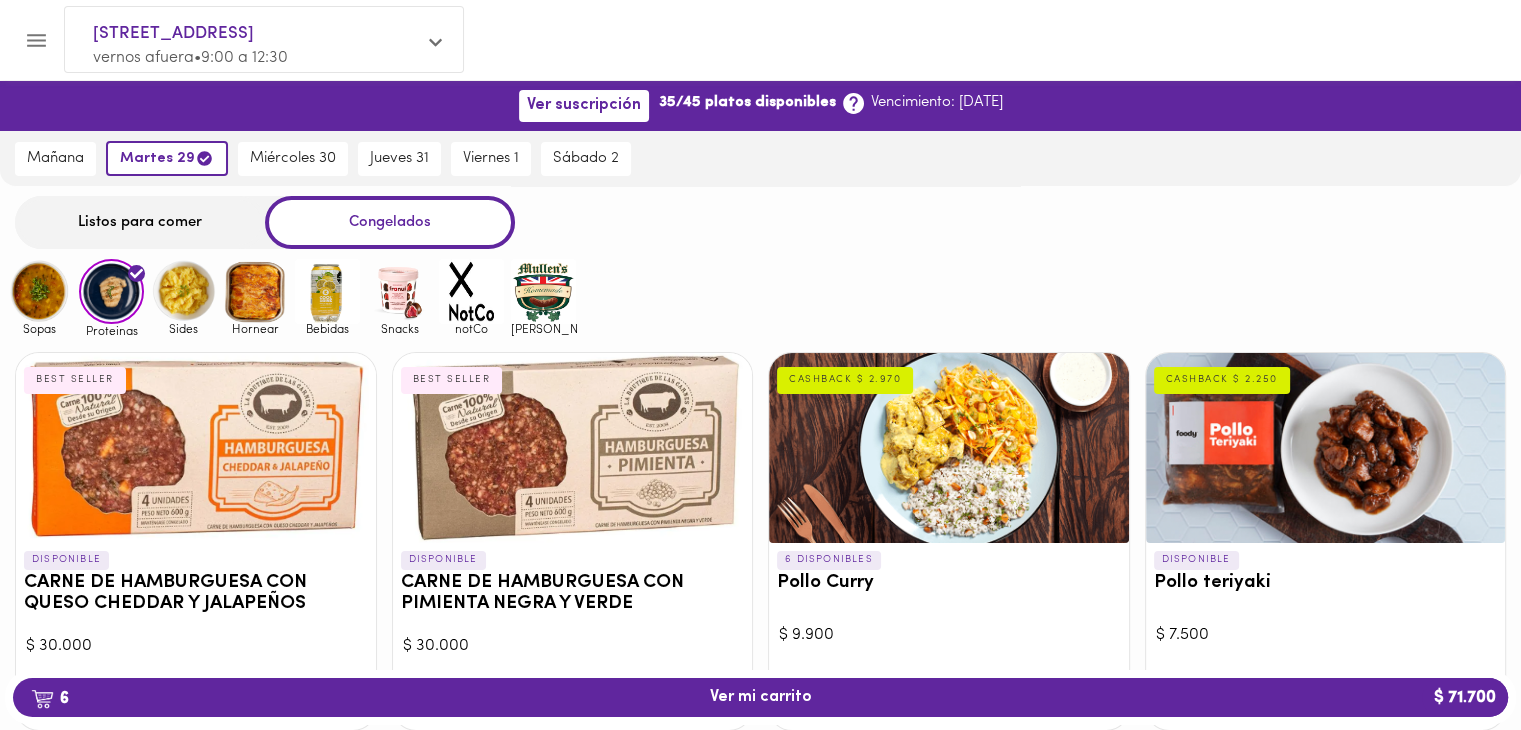 click at bounding box center (543, 291) 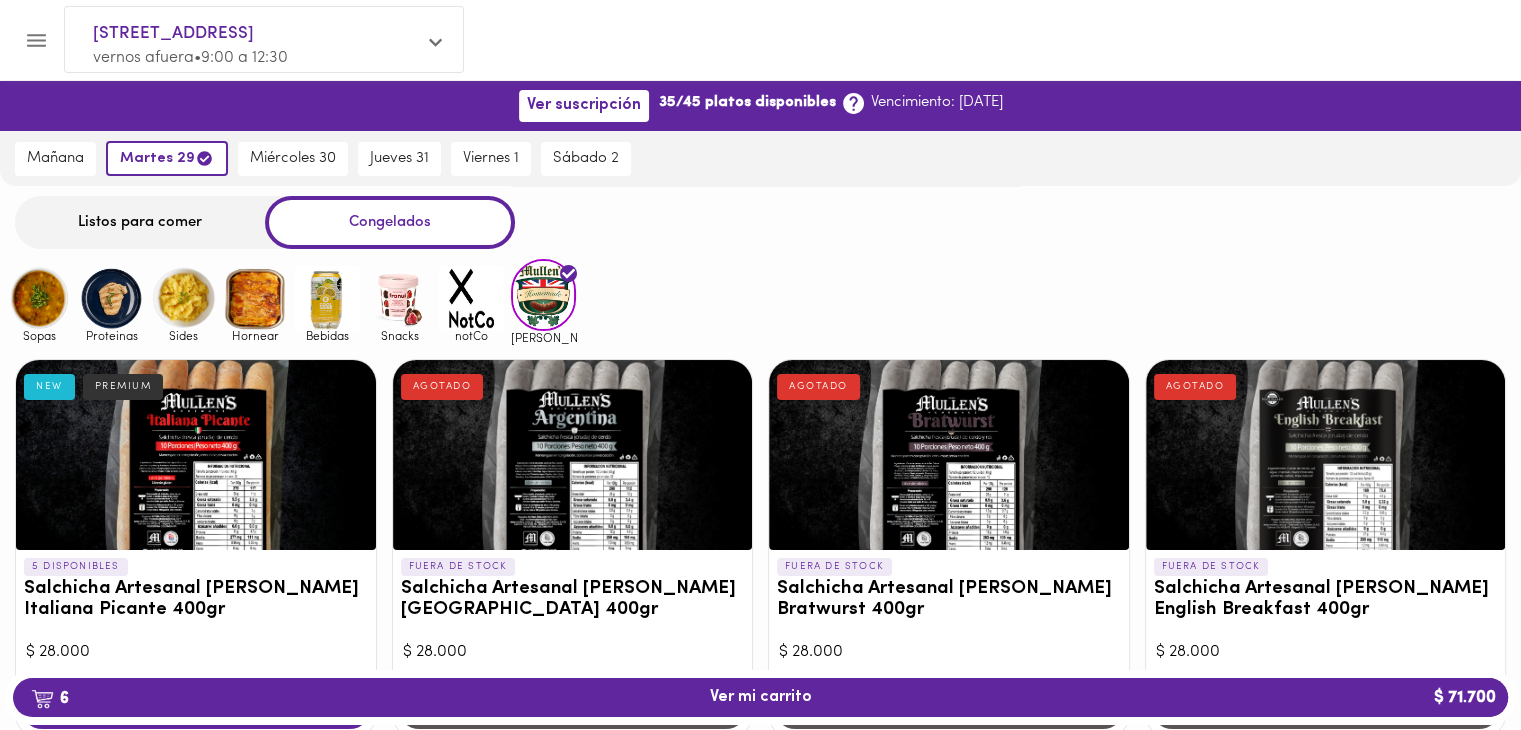 scroll, scrollTop: 366, scrollLeft: 0, axis: vertical 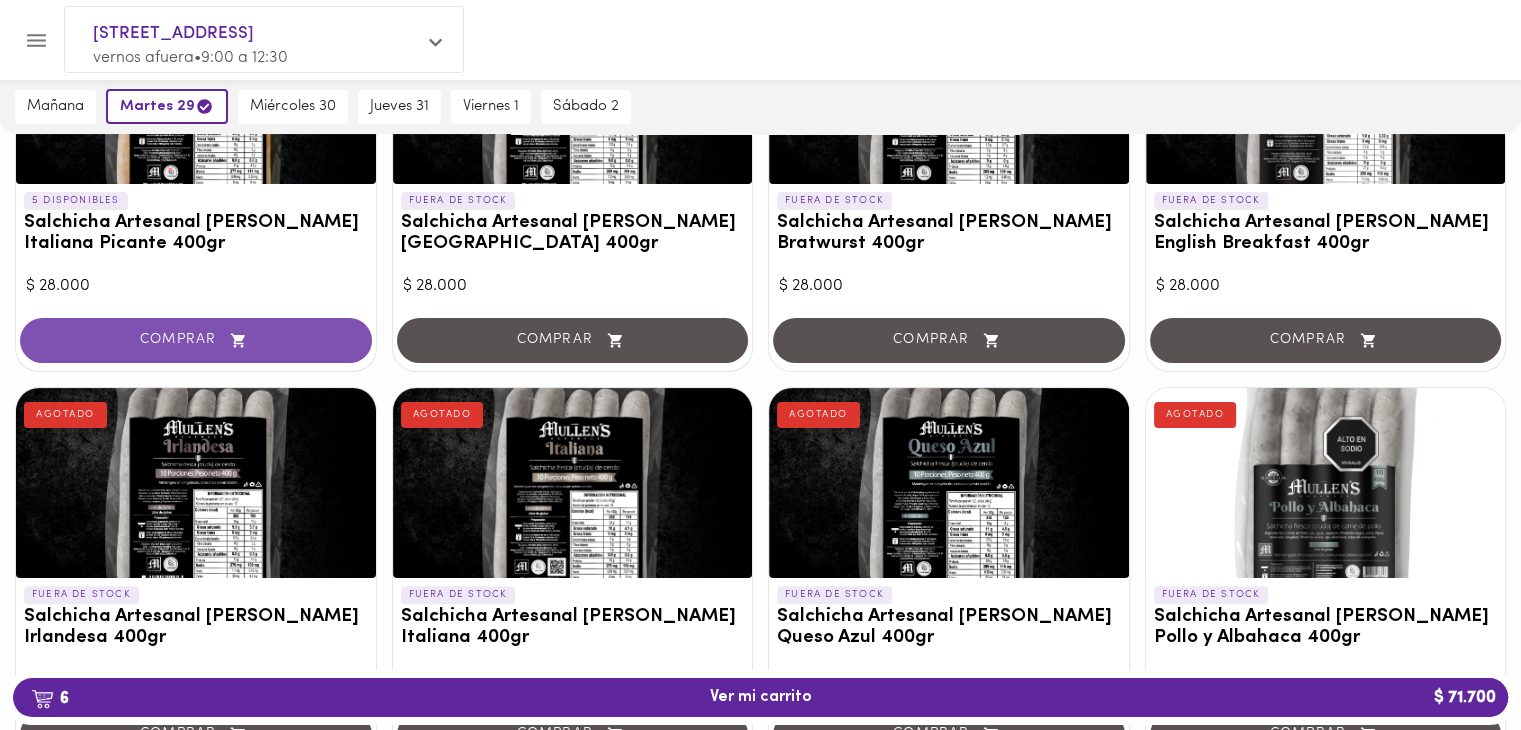 click on "COMPRAR" at bounding box center (196, 340) 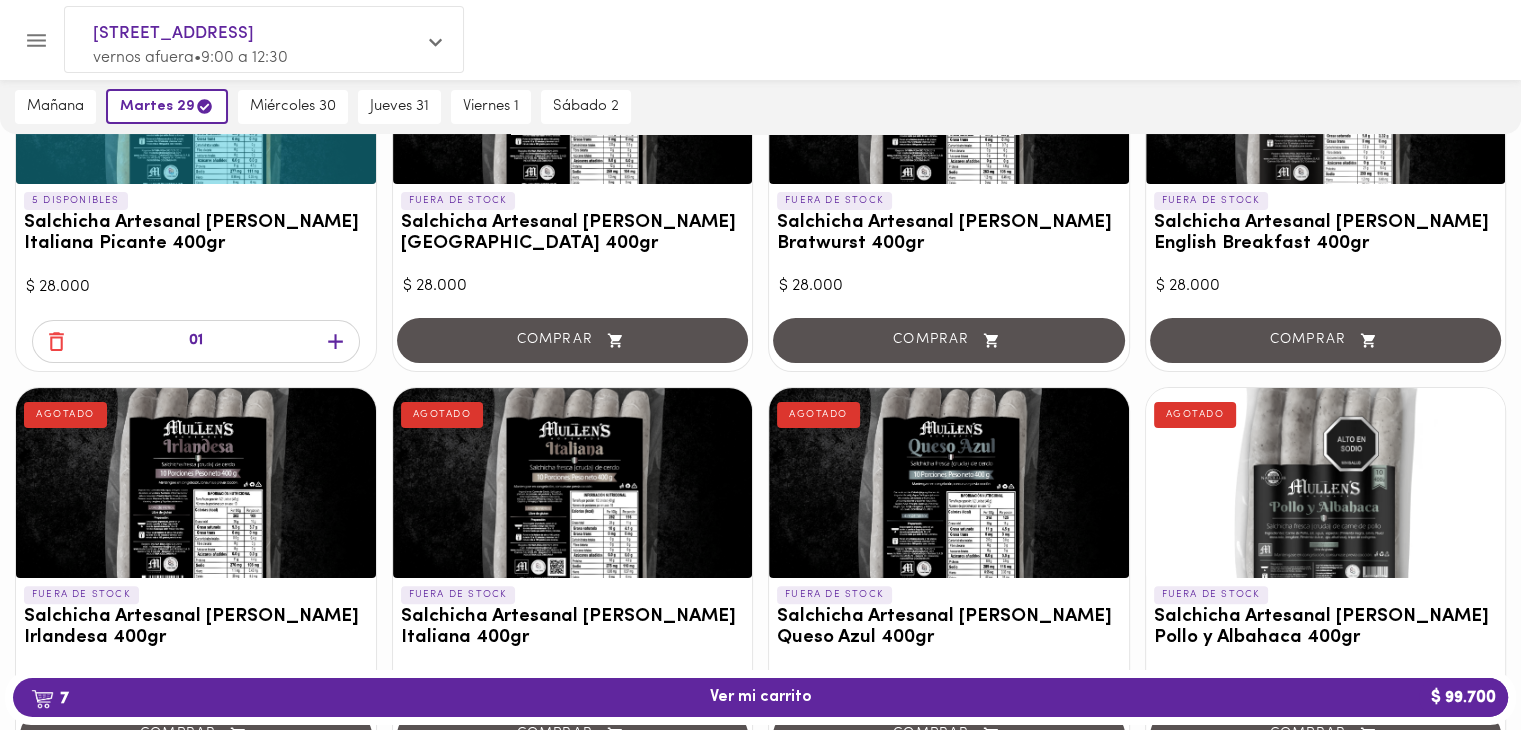 click 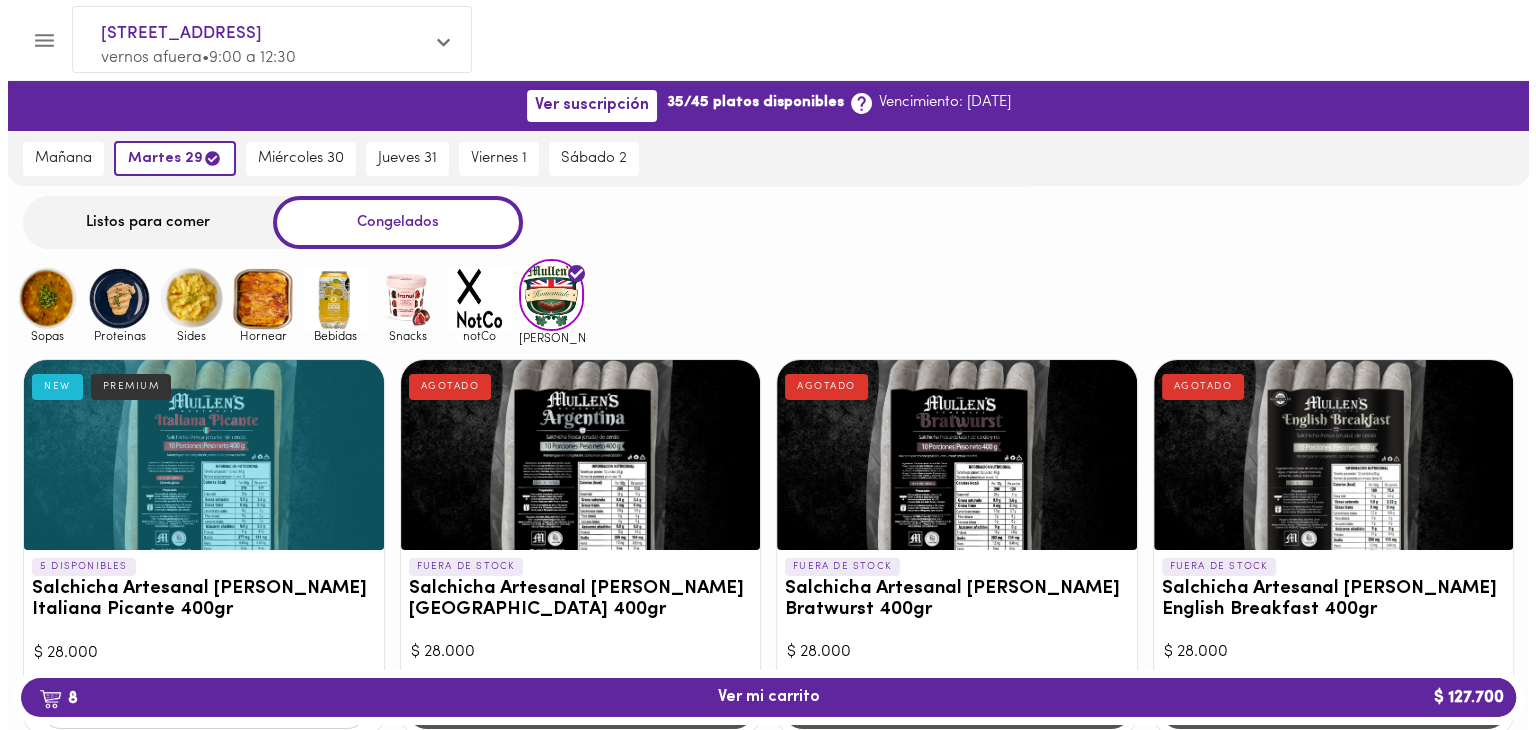 scroll, scrollTop: 366, scrollLeft: 0, axis: vertical 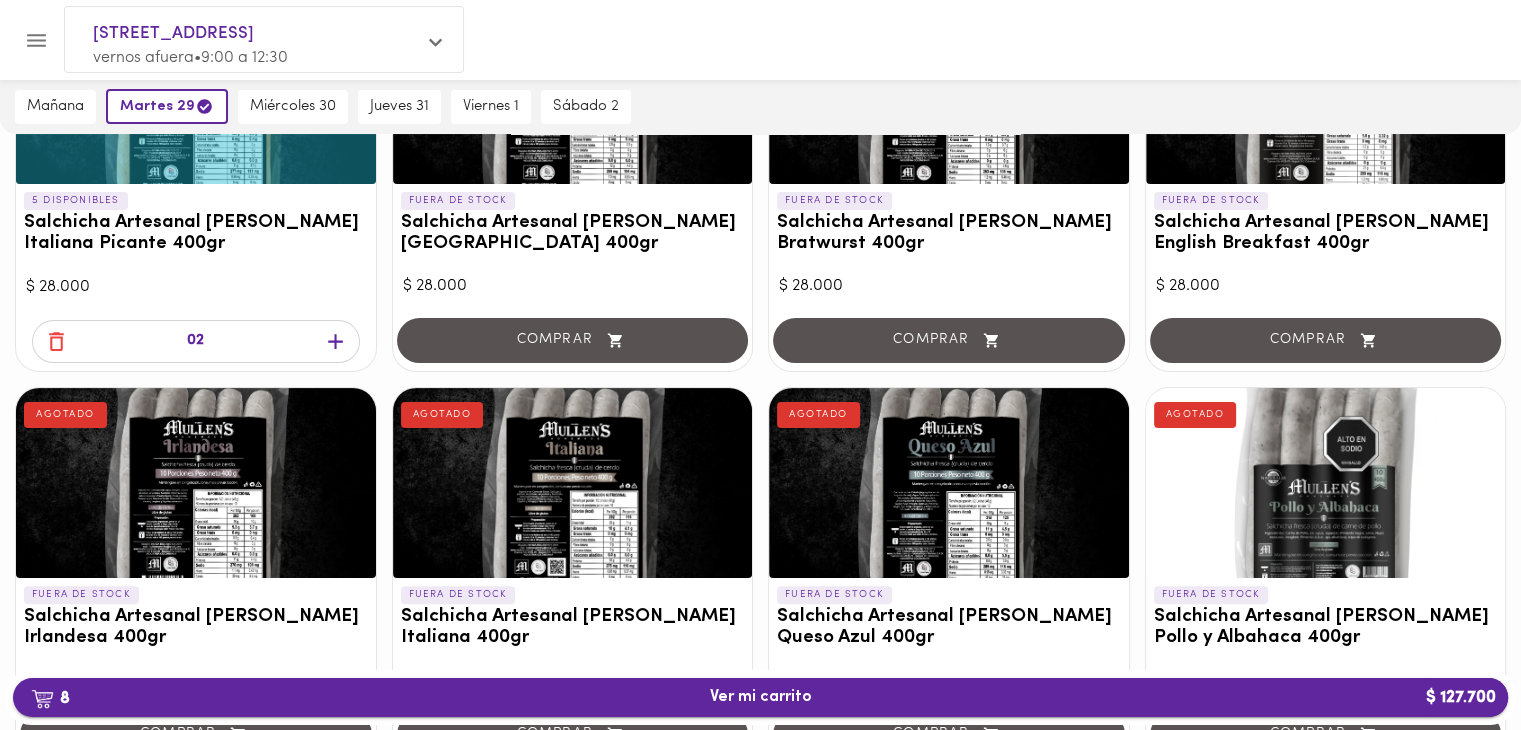 click on "8 Ver mi carrito $ 127.700" at bounding box center [760, 697] 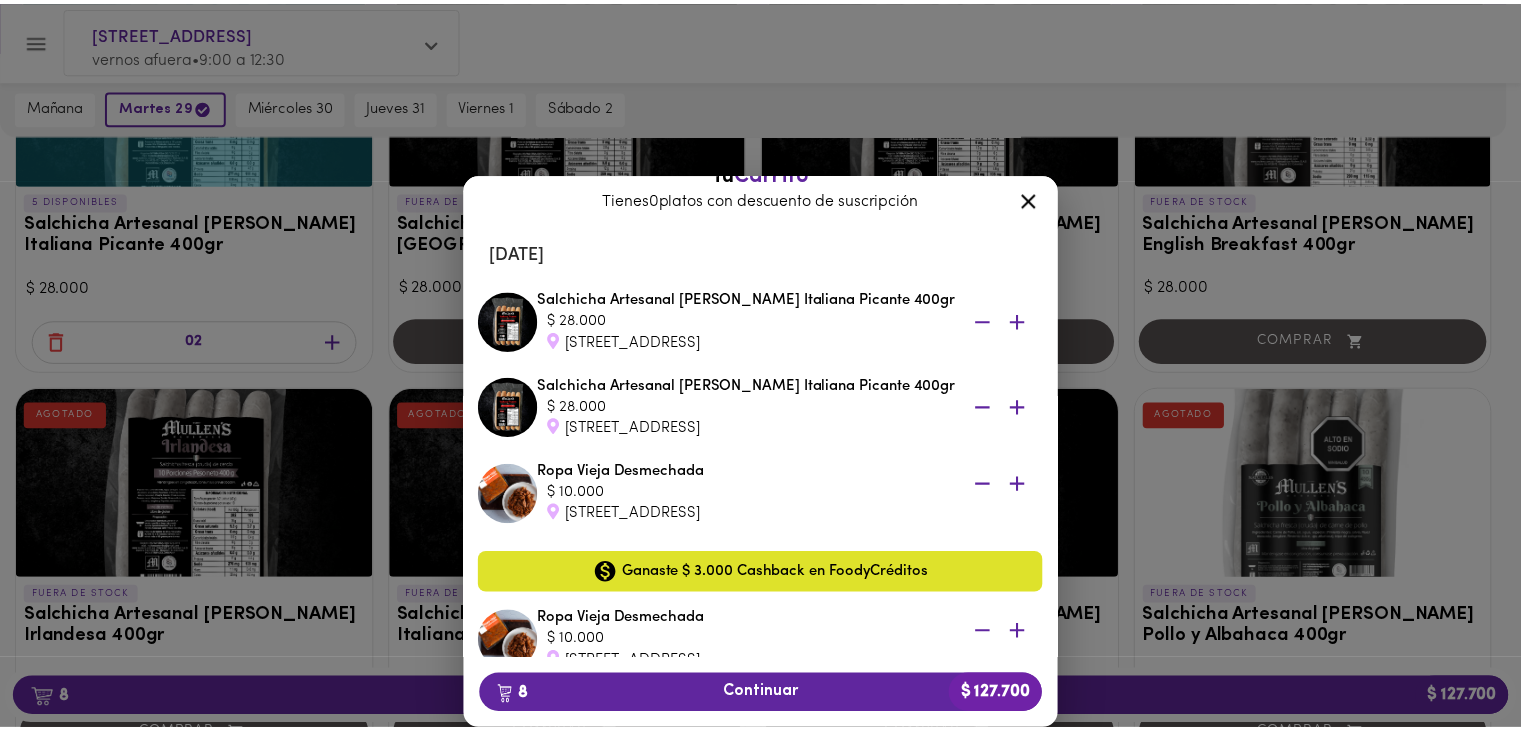 scroll, scrollTop: 0, scrollLeft: 0, axis: both 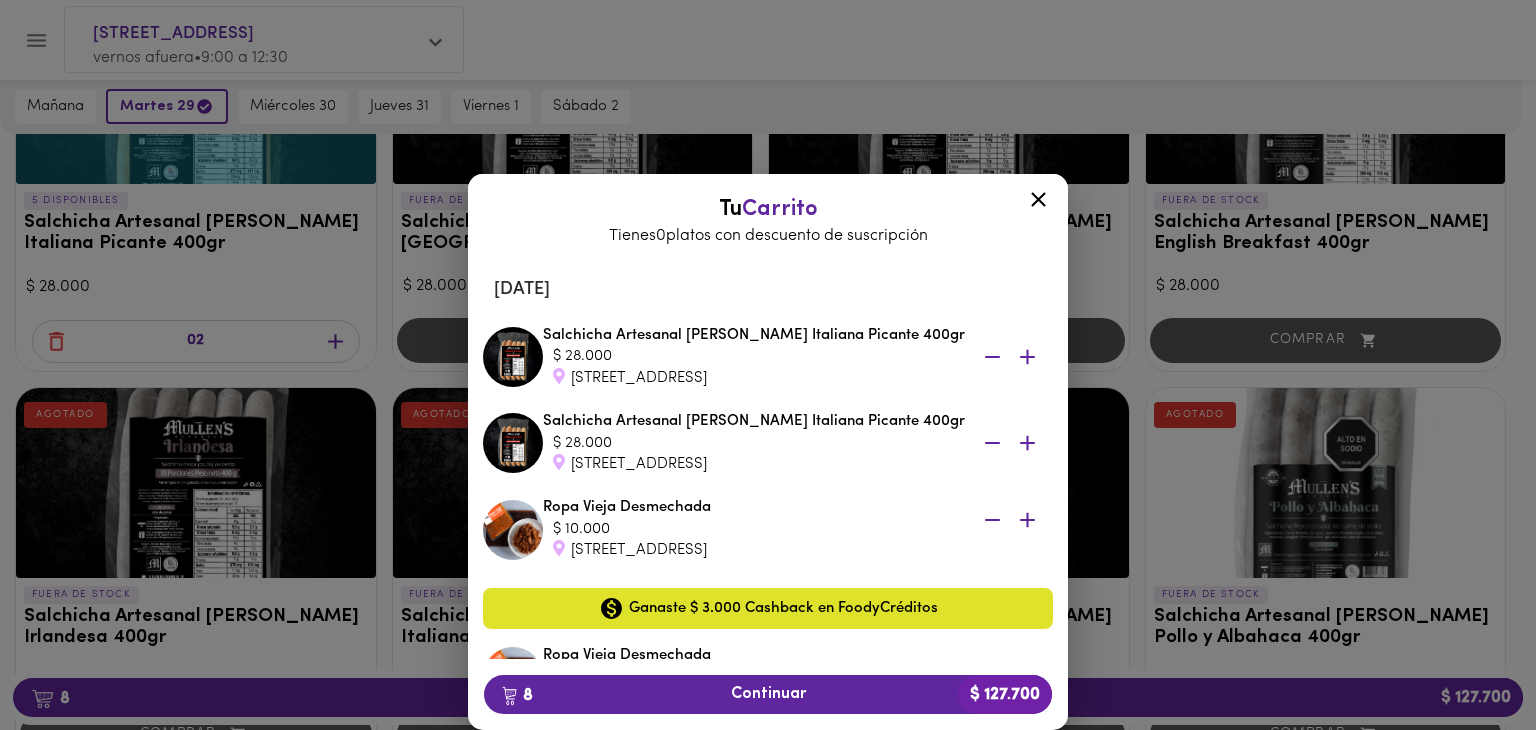 click 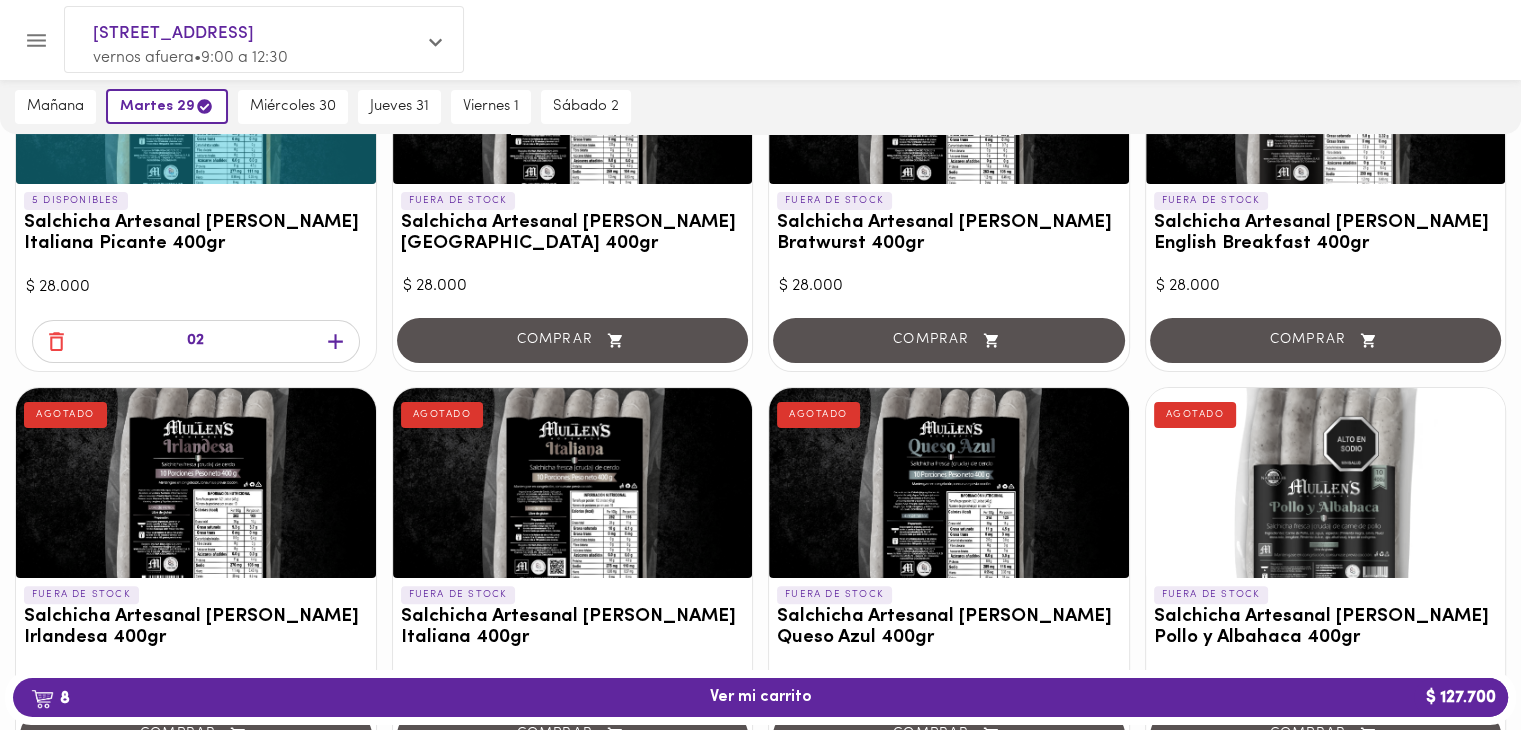 scroll, scrollTop: 0, scrollLeft: 0, axis: both 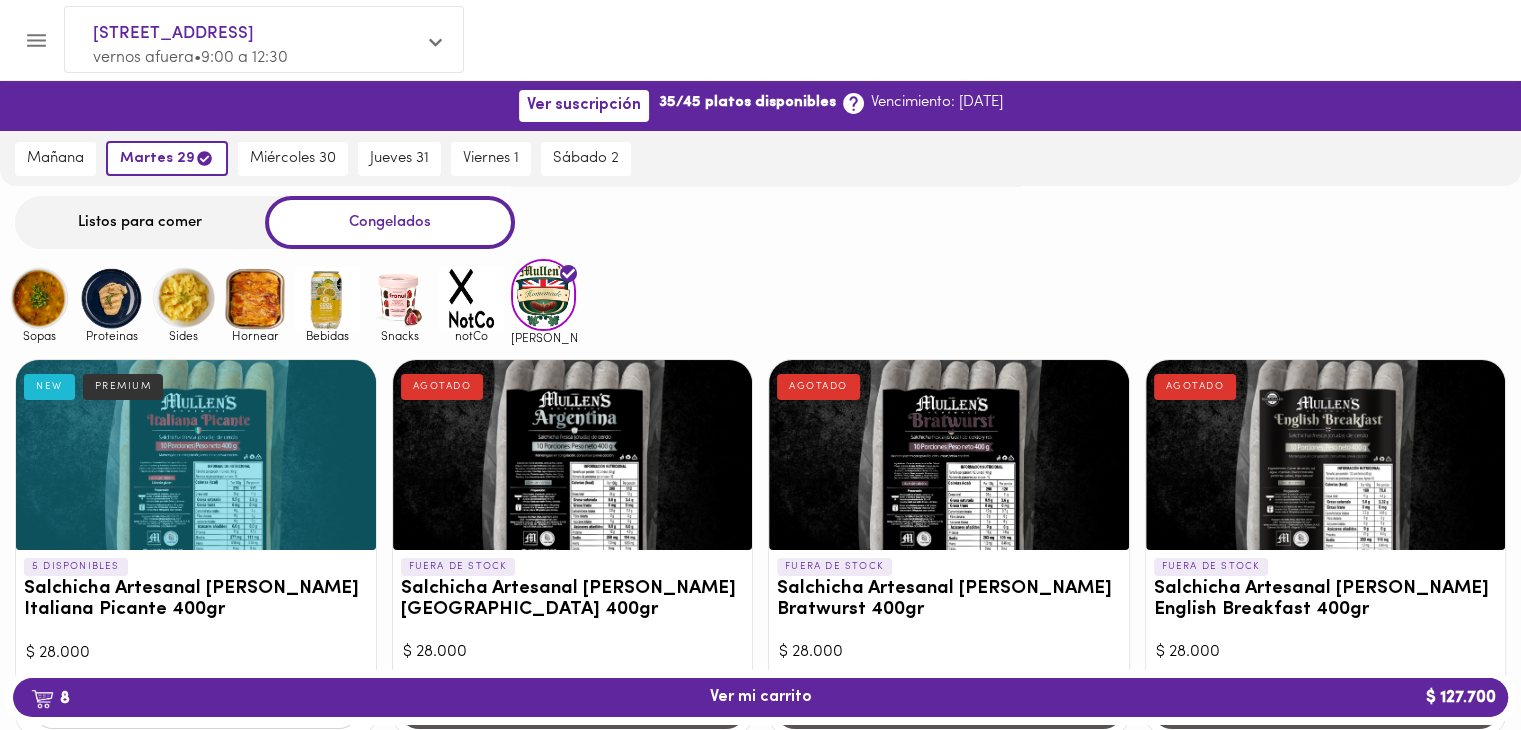 click at bounding box center (111, 298) 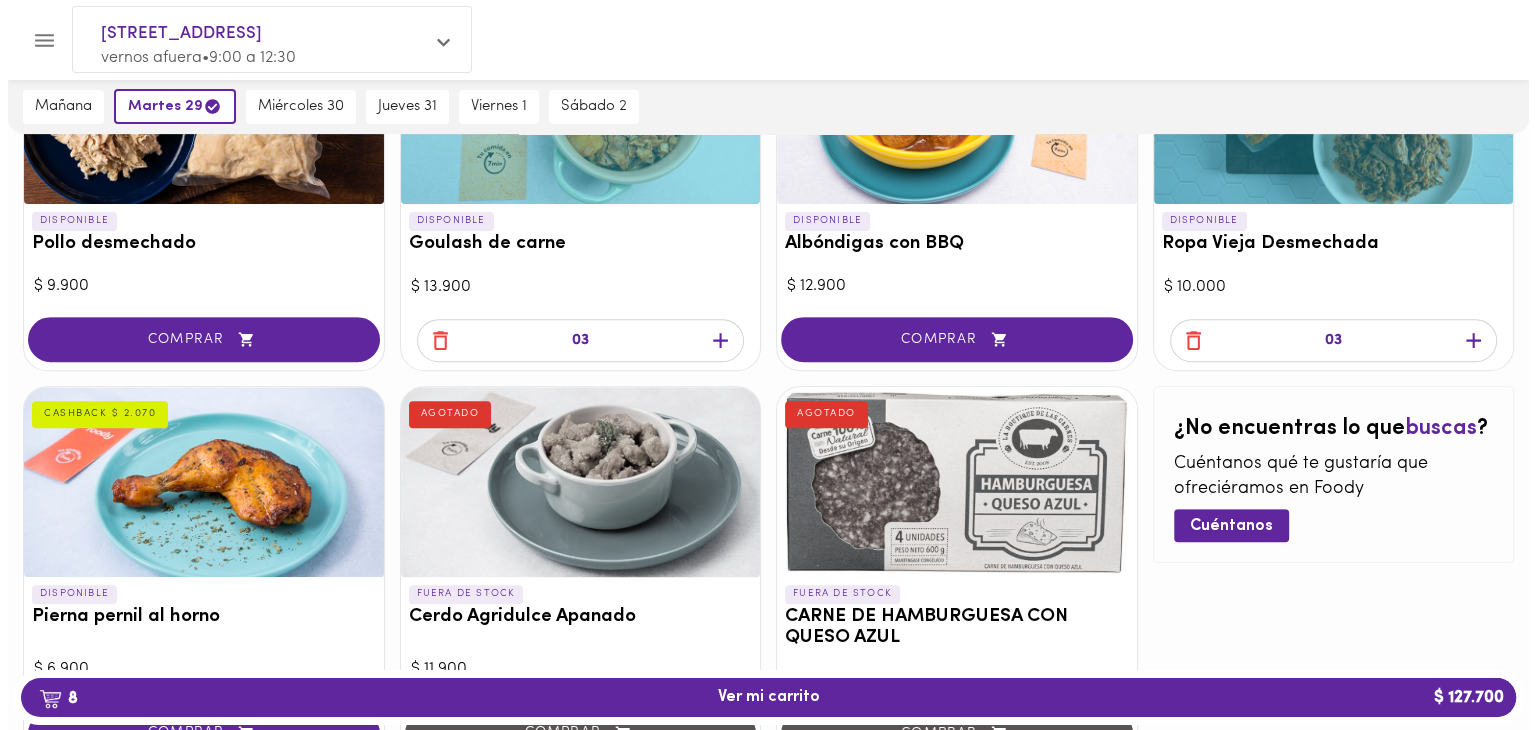 scroll, scrollTop: 0, scrollLeft: 0, axis: both 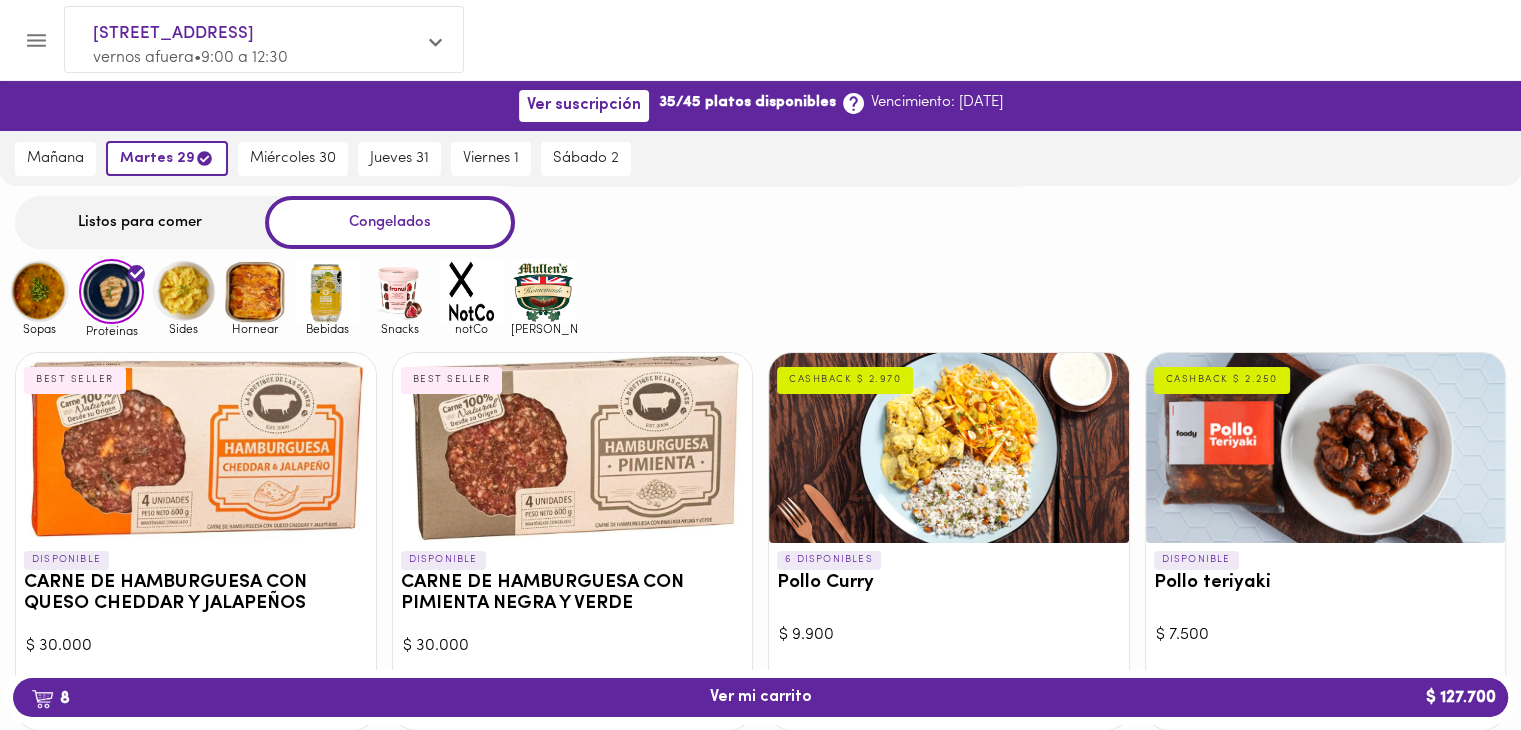 click at bounding box center [255, 291] 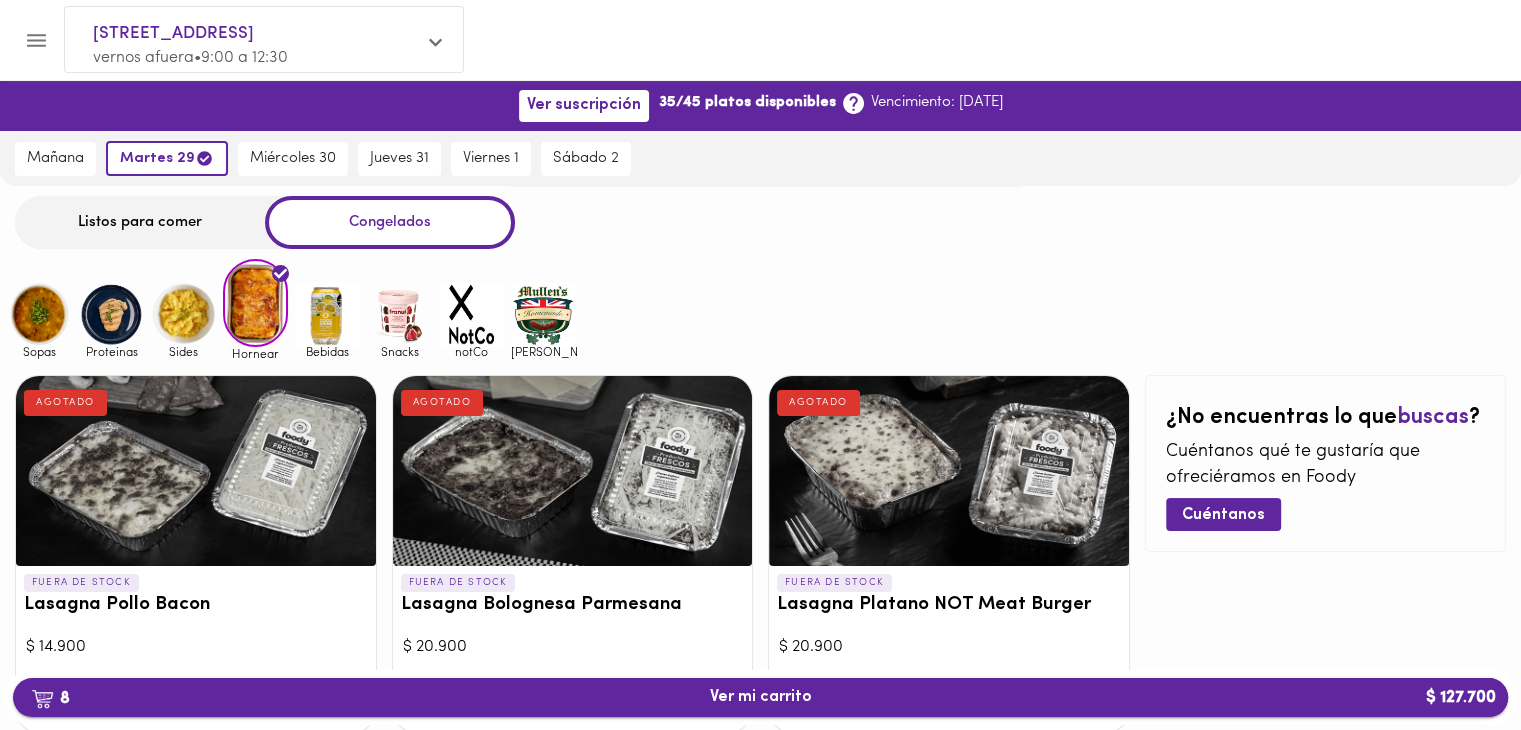 click on "8 Ver mi carrito $ 127.700" at bounding box center (761, 697) 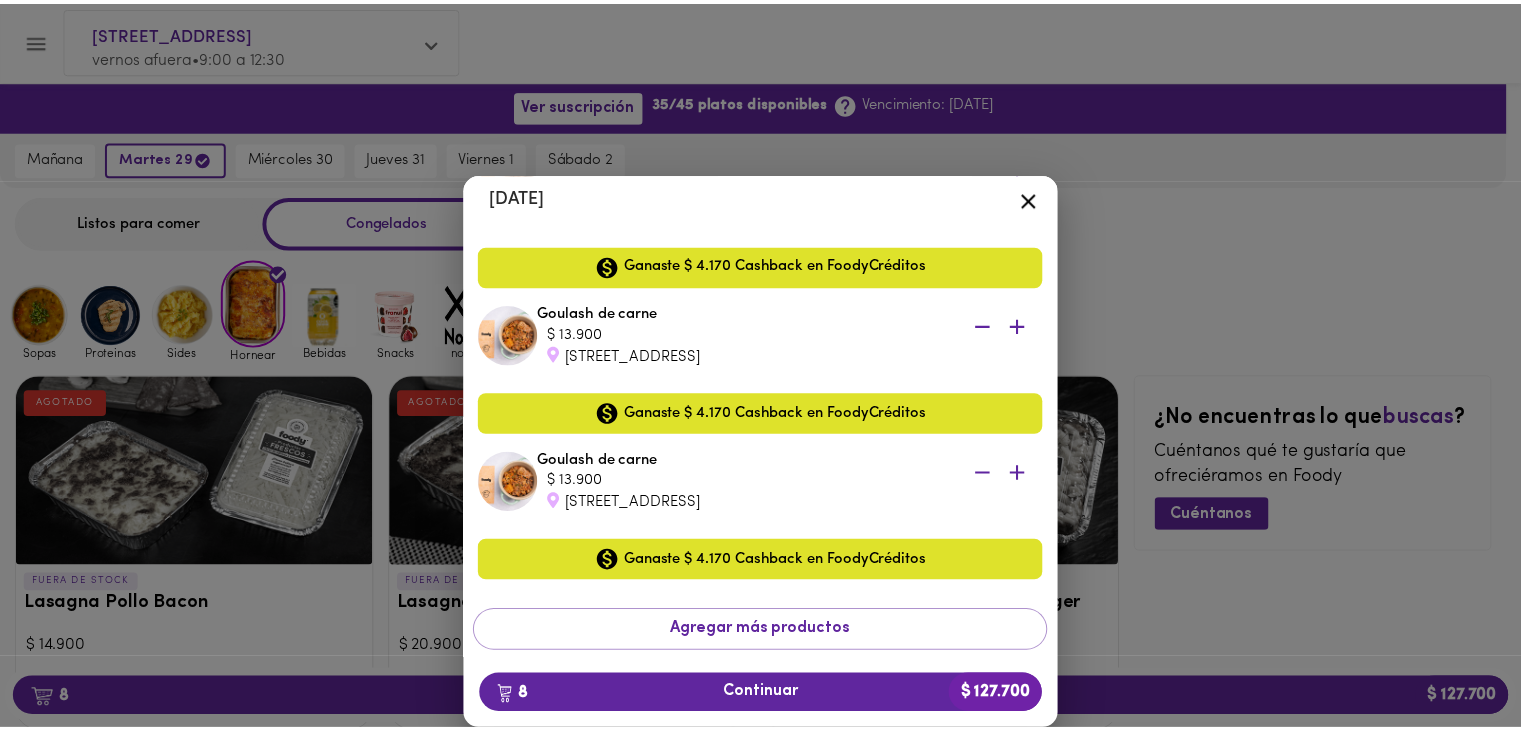 scroll, scrollTop: 832, scrollLeft: 0, axis: vertical 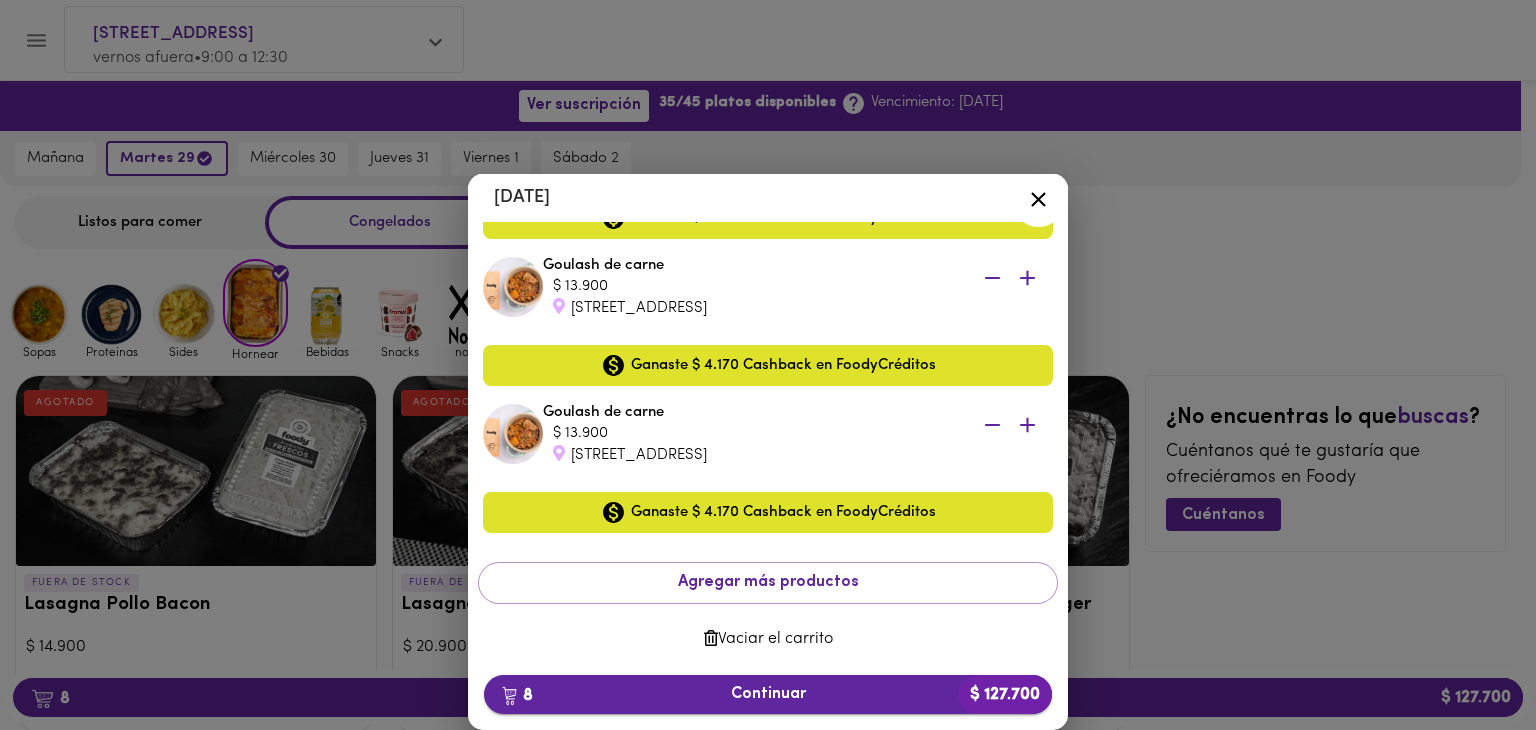 click on "8 Continuar $ 127.700" at bounding box center (768, 694) 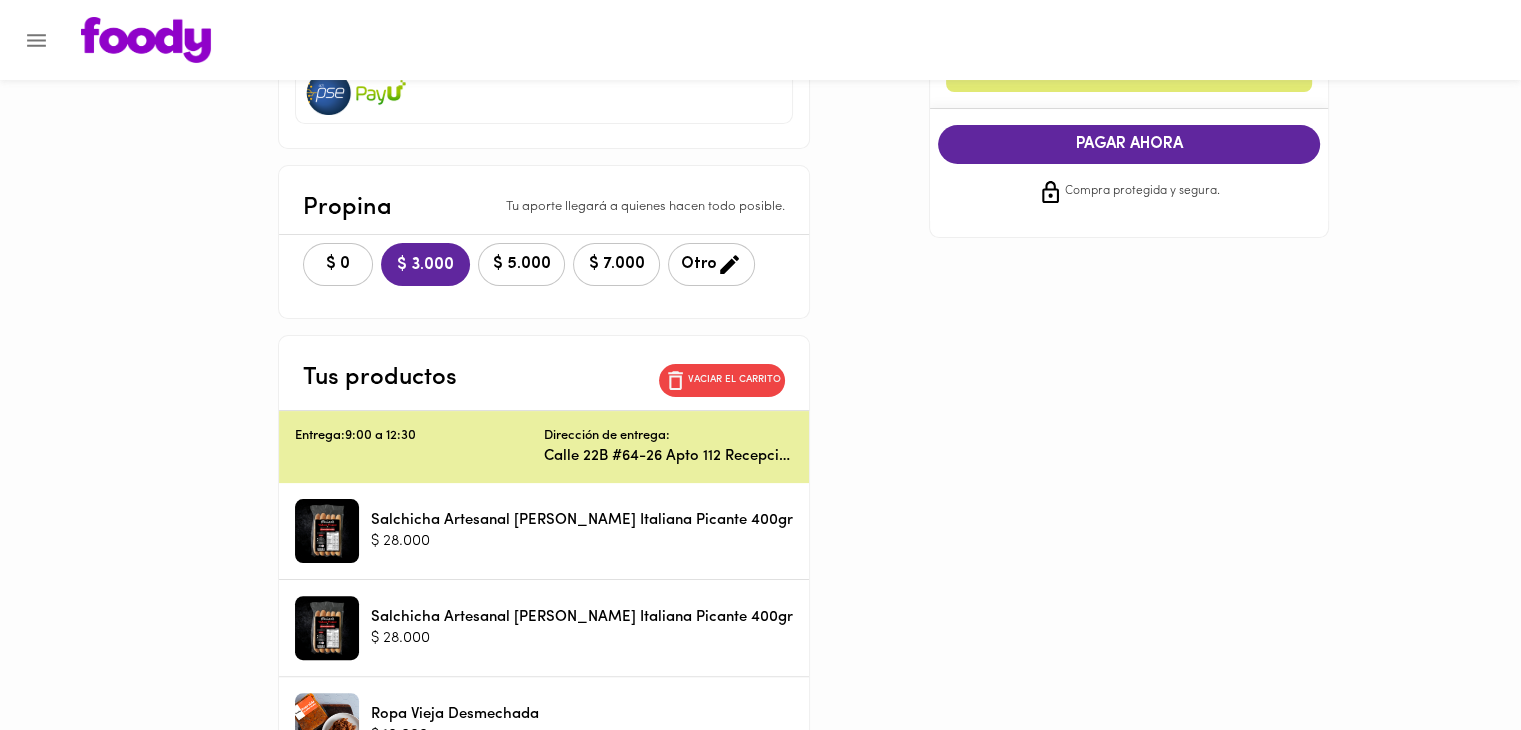 scroll, scrollTop: 0, scrollLeft: 0, axis: both 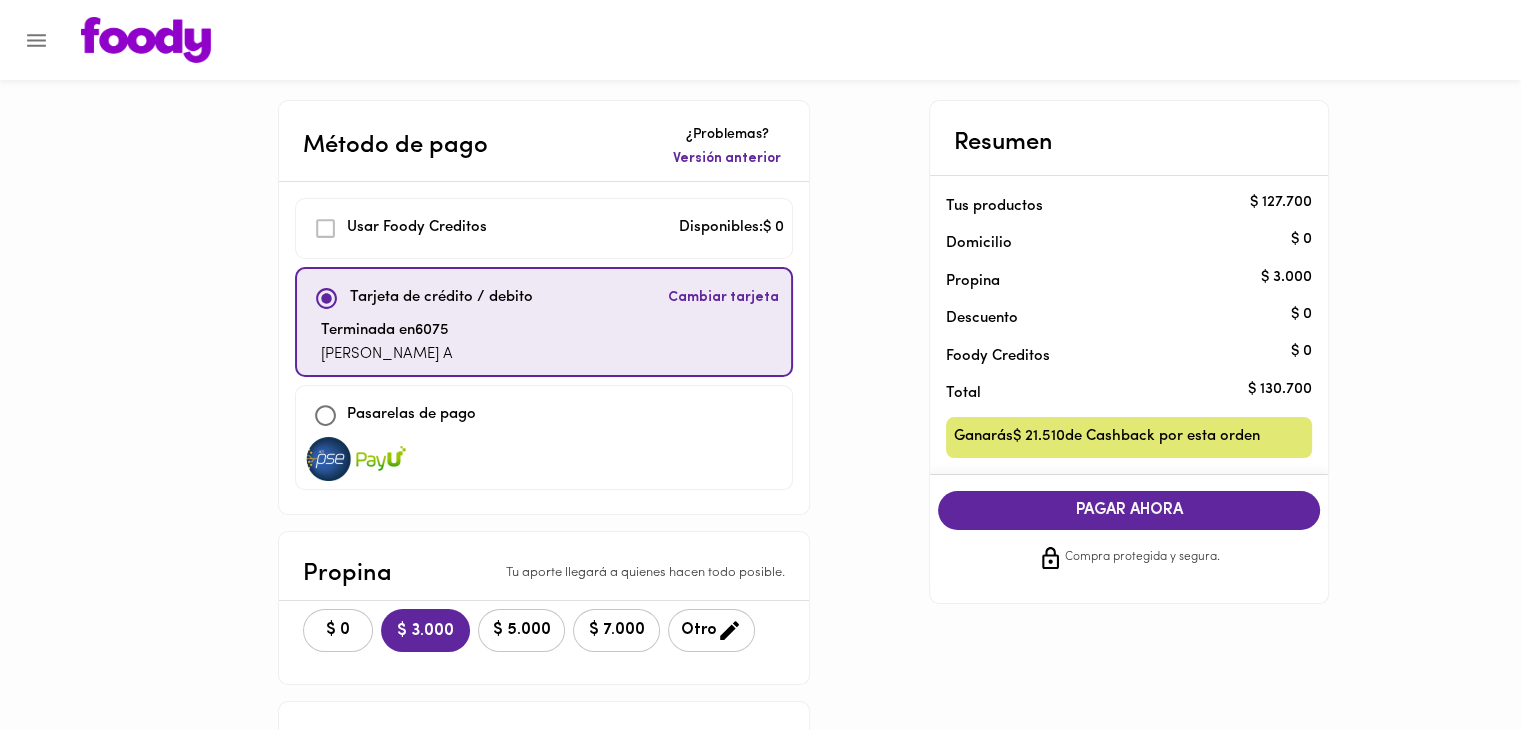 click on "PAGAR AHORA" at bounding box center (1129, 510) 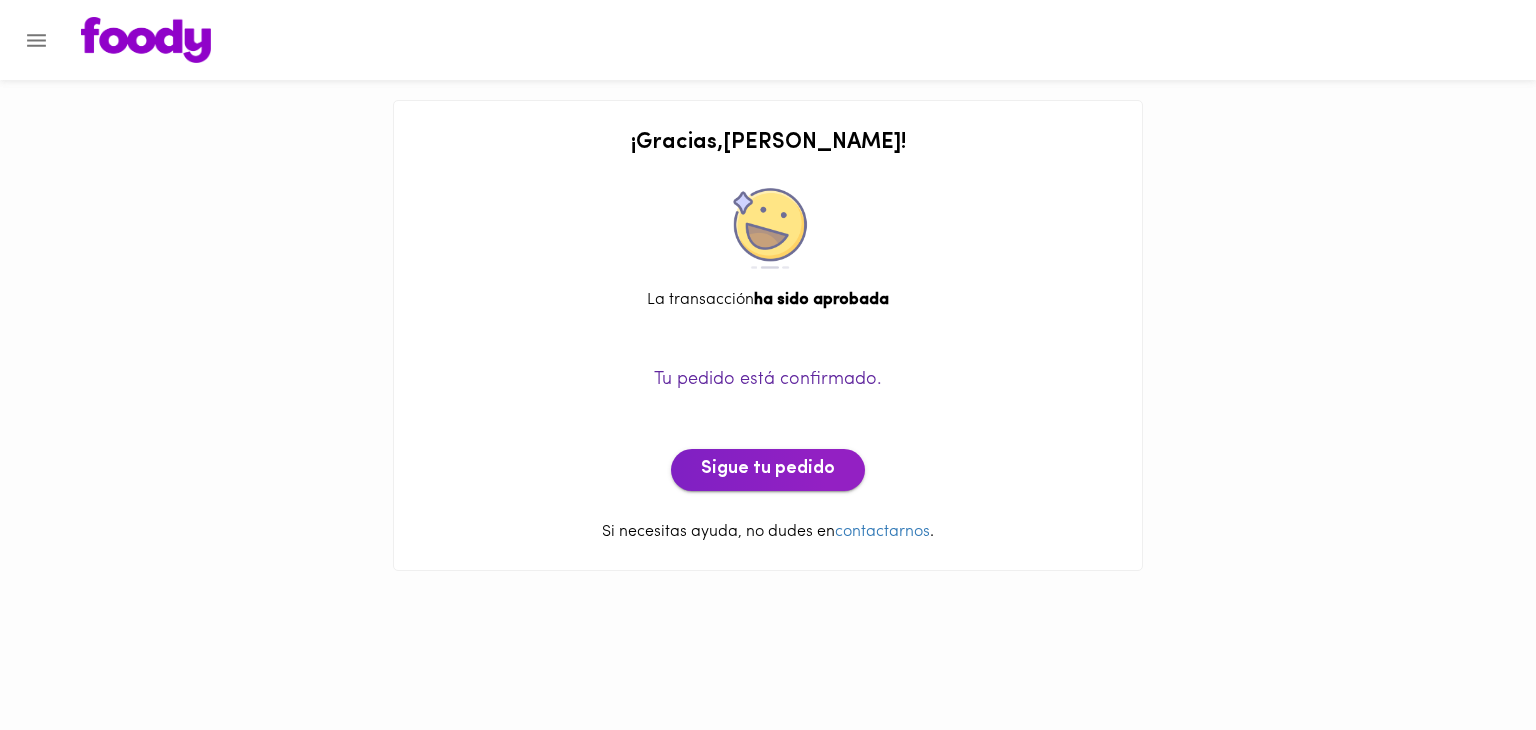 click on "Sigue tu pedido" at bounding box center [768, 470] 